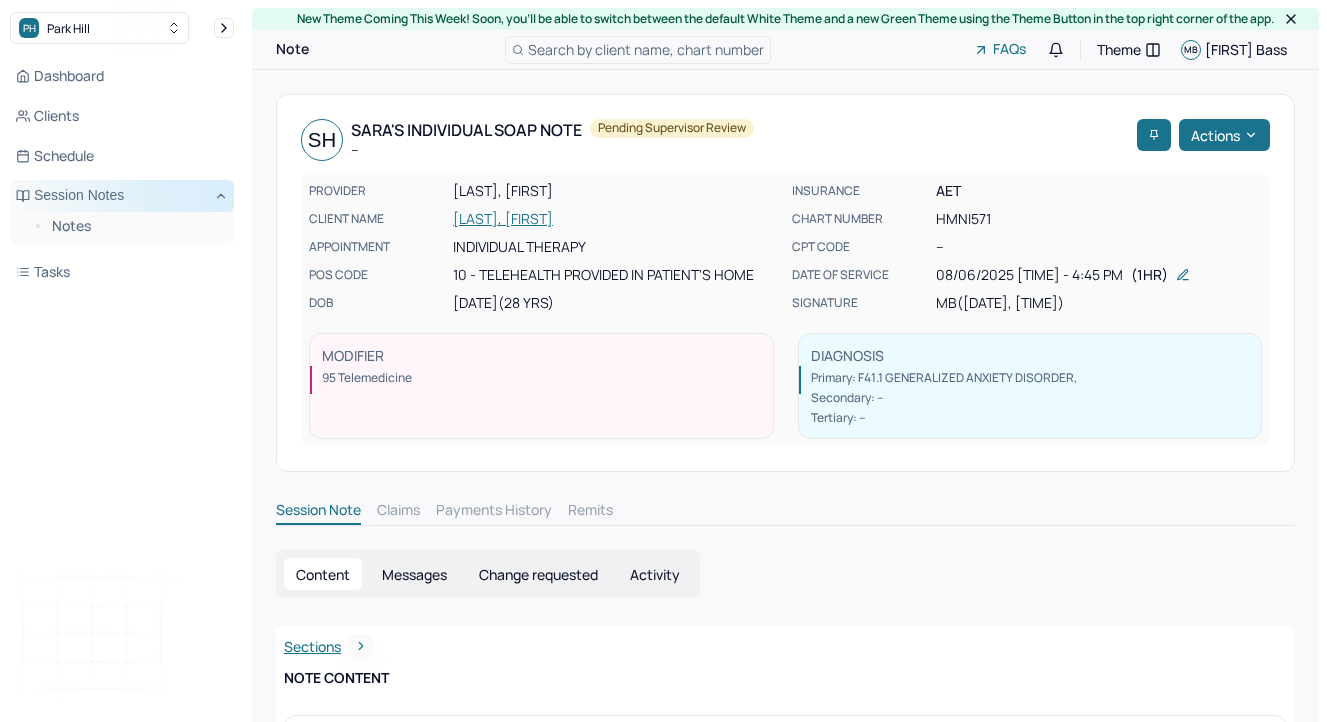 scroll, scrollTop: 0, scrollLeft: 0, axis: both 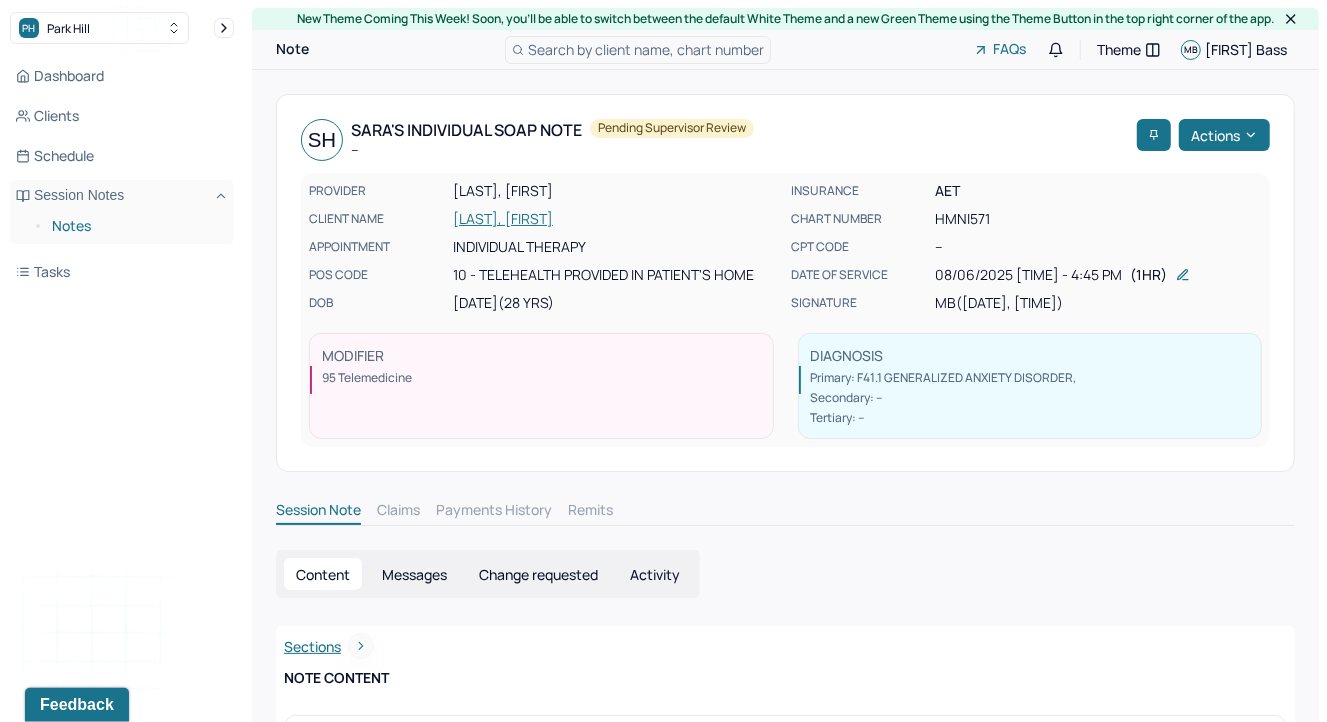 click on "Notes" at bounding box center [135, 226] 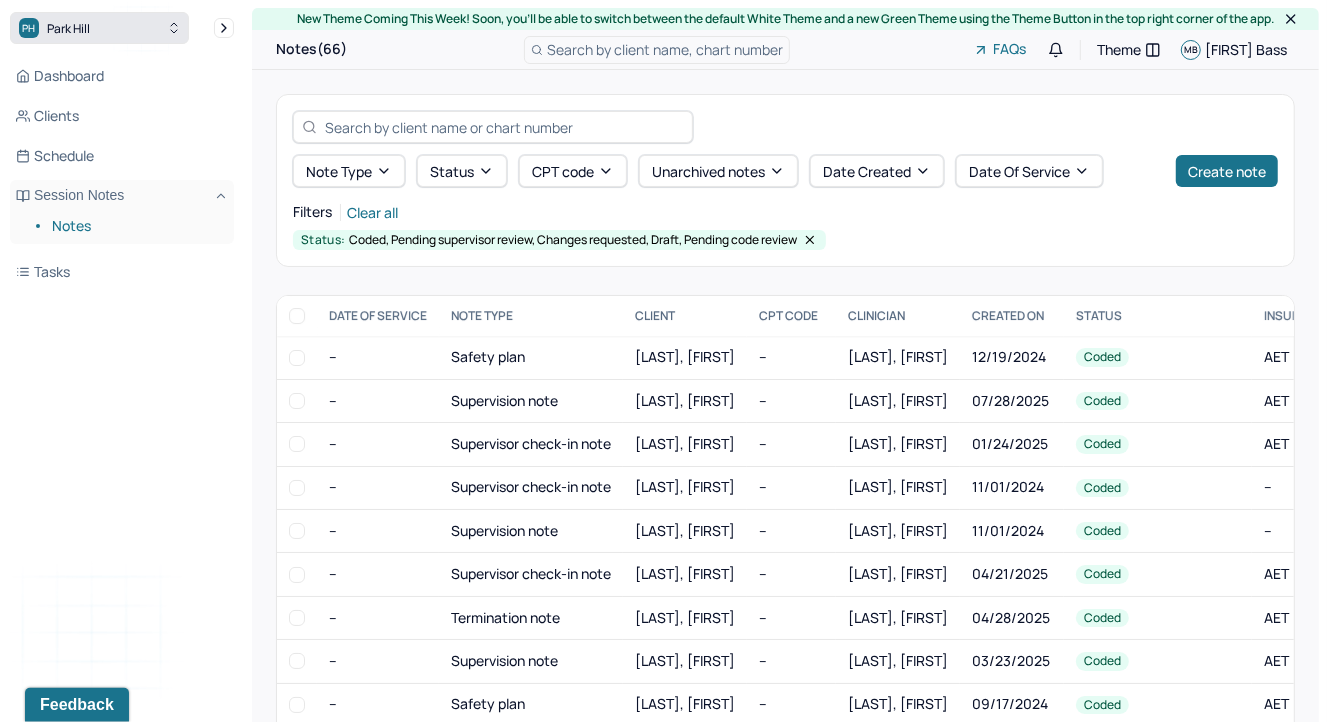 click on "Park Hill" at bounding box center (68, 28) 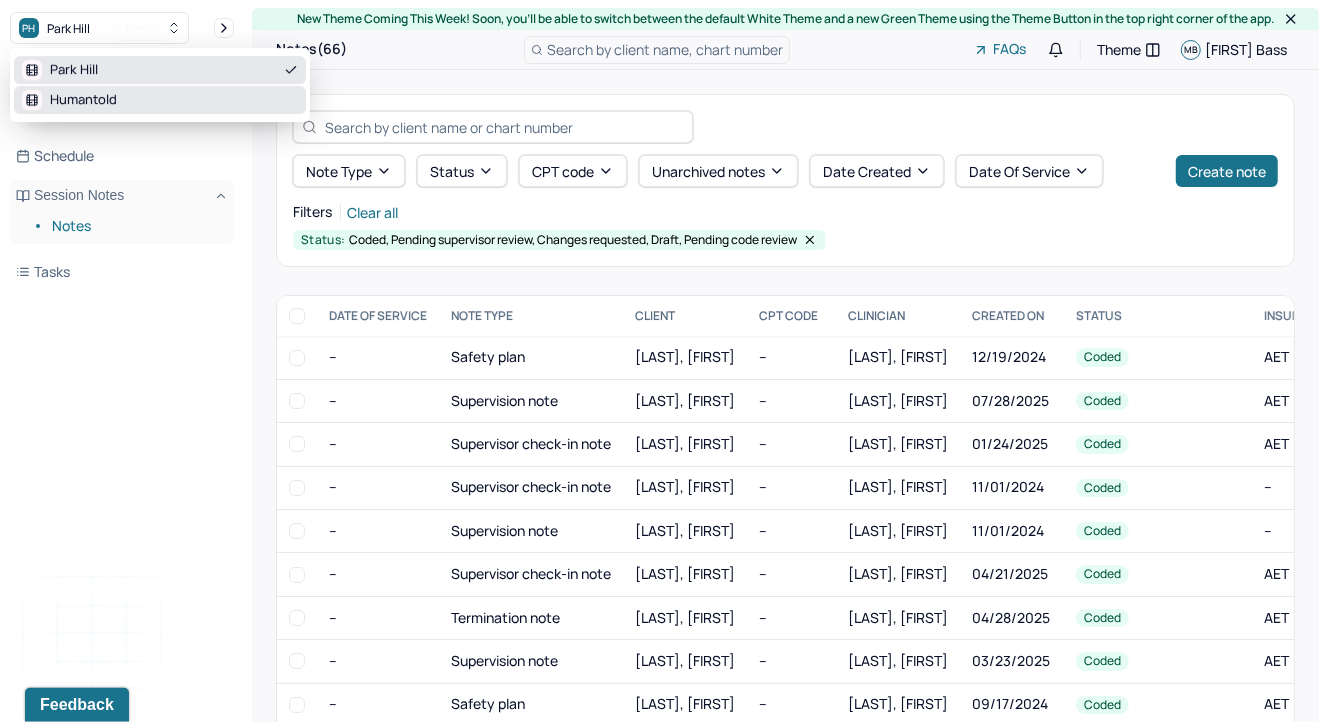 click on "Humantold" at bounding box center [83, 100] 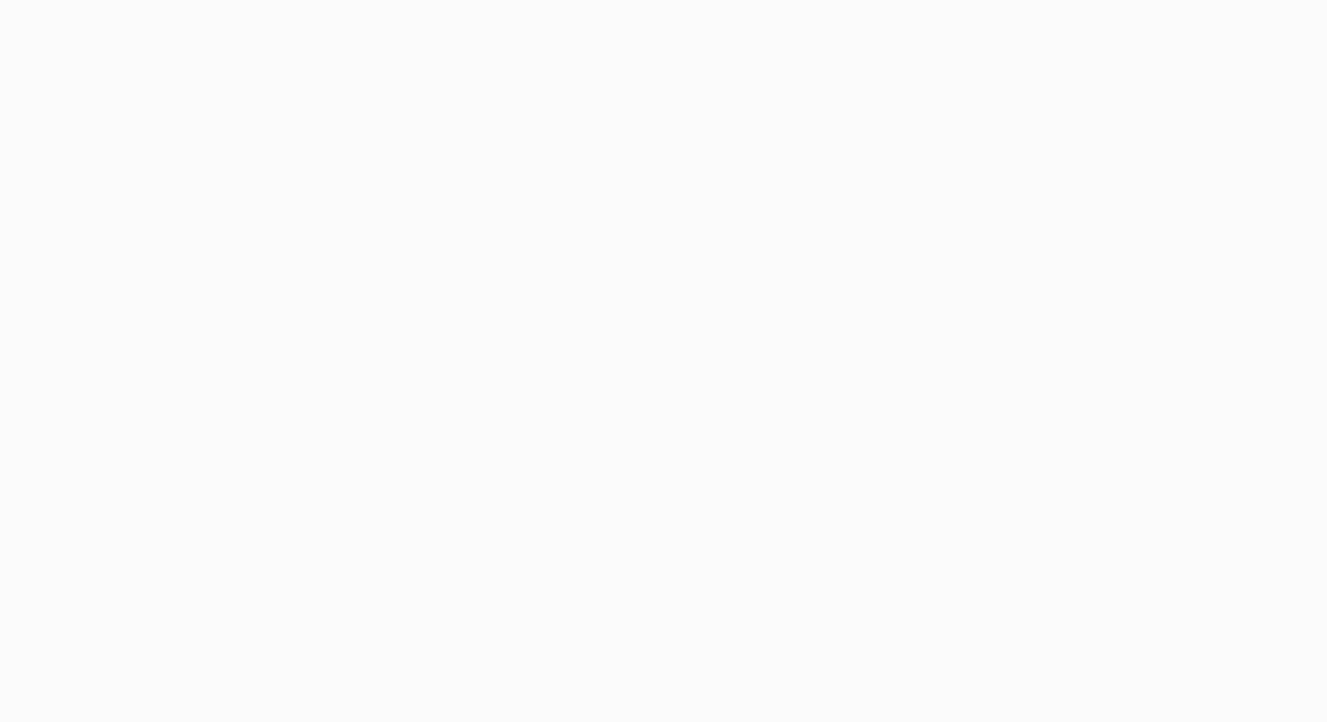 scroll, scrollTop: 0, scrollLeft: 0, axis: both 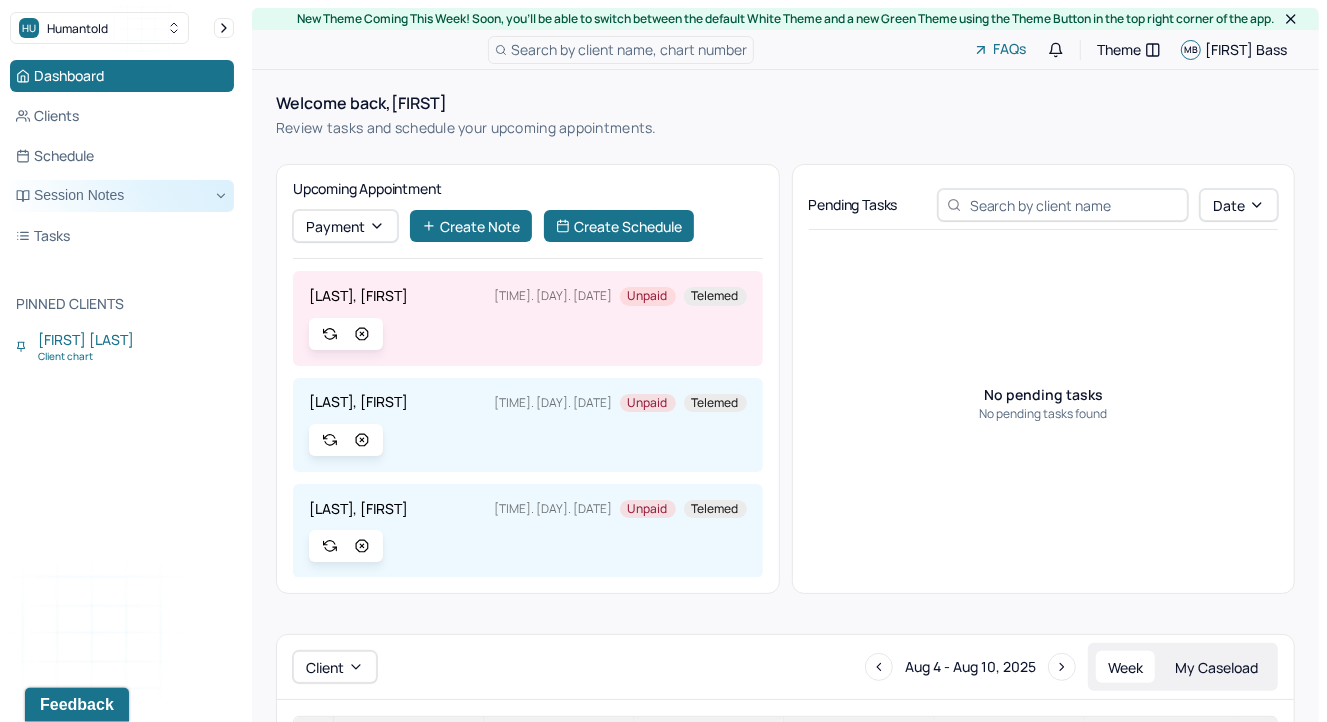 click on "Session Notes" at bounding box center (122, 196) 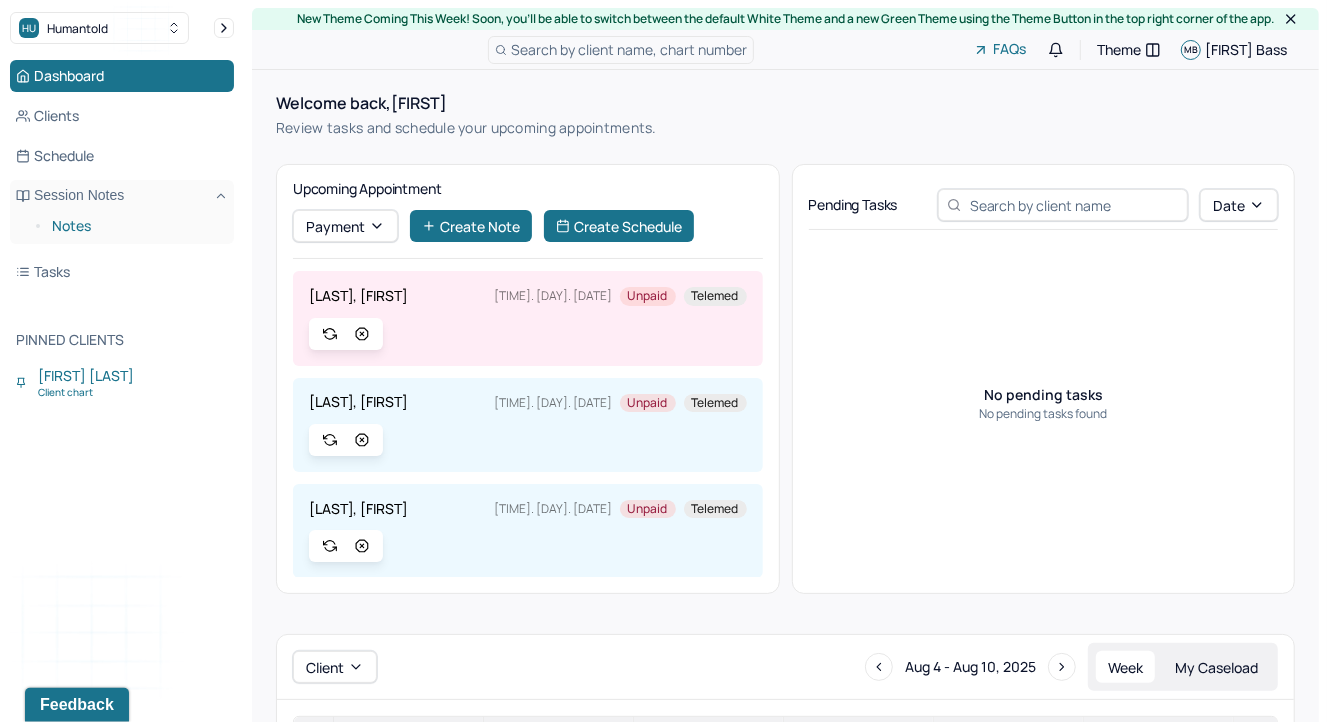 click on "Notes" at bounding box center [135, 226] 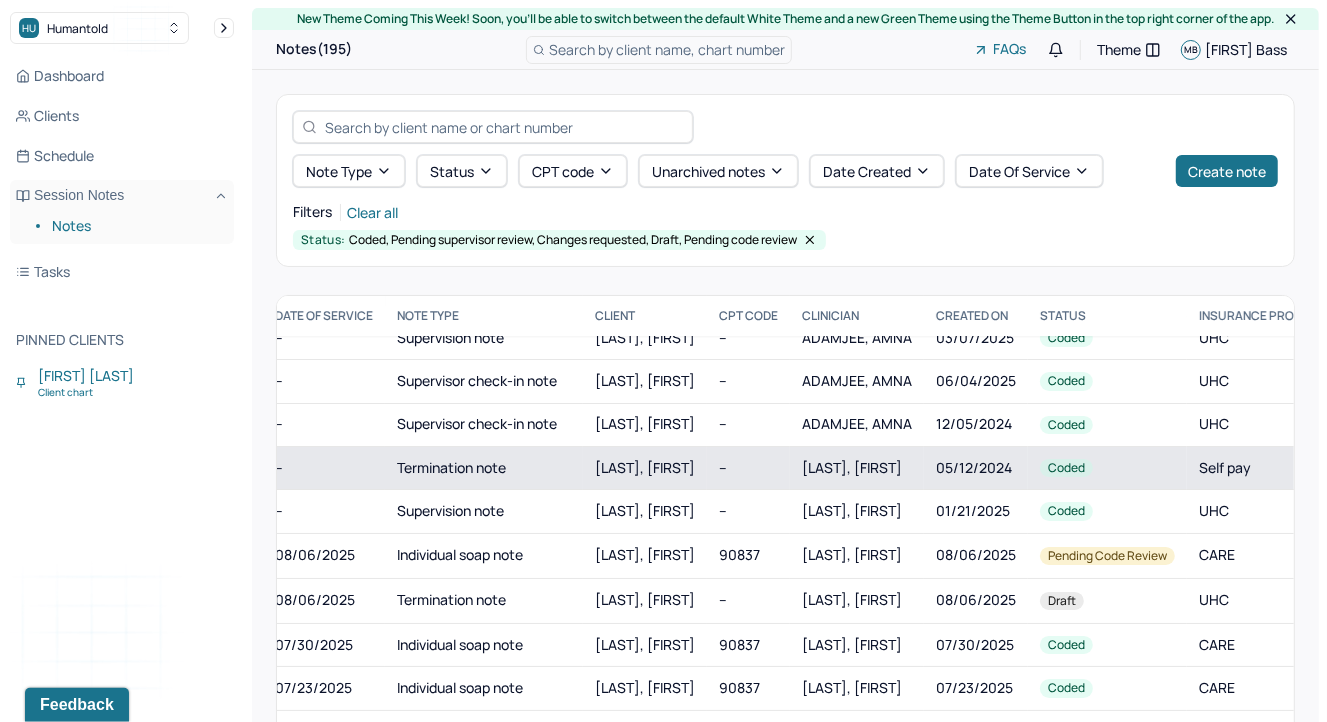 scroll, scrollTop: 425, scrollLeft: 54, axis: both 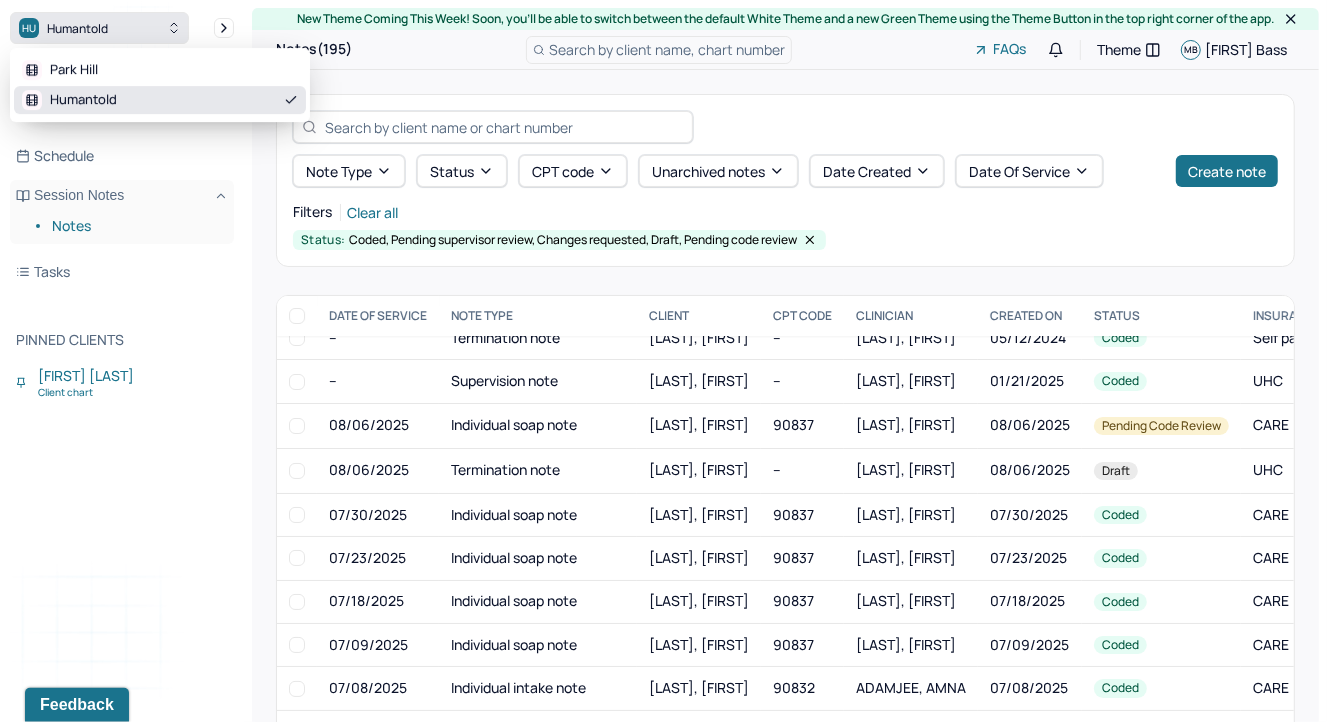 click on "HU Humantold" at bounding box center (99, 28) 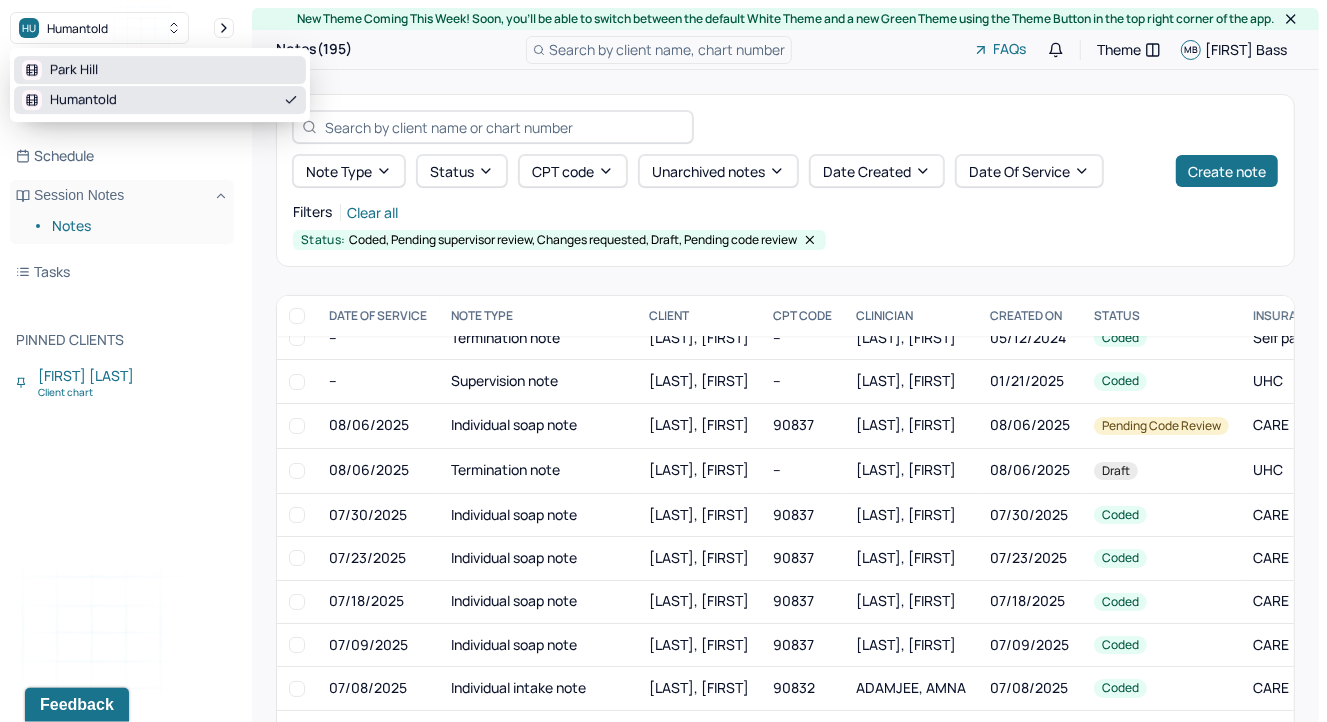click on "Park Hill" at bounding box center (160, 70) 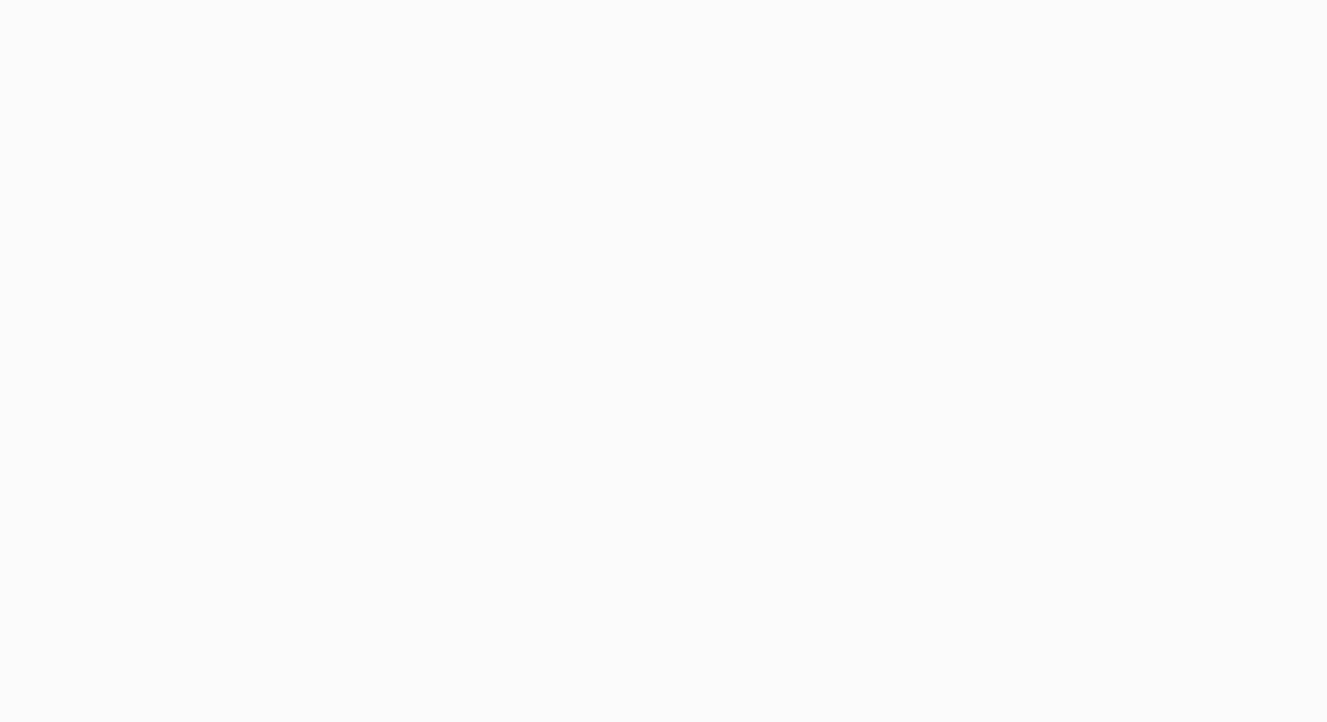 scroll, scrollTop: 0, scrollLeft: 0, axis: both 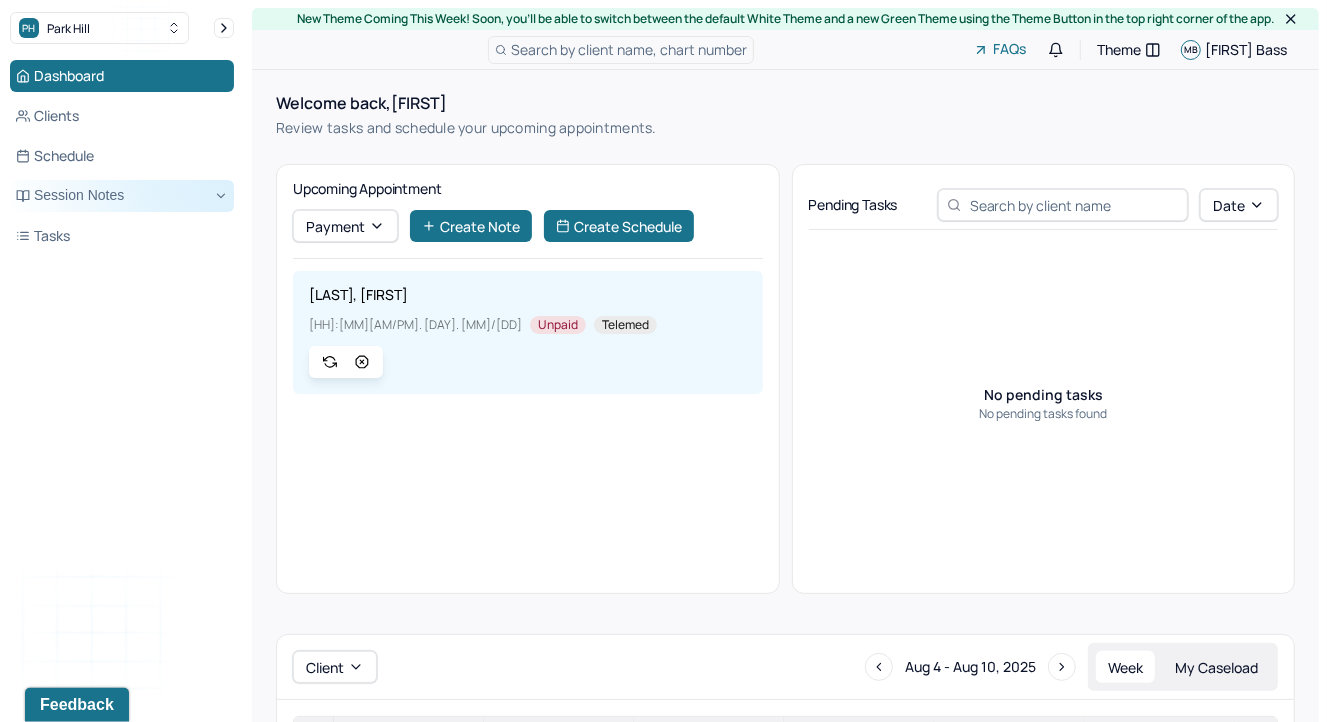 click on "Session Notes" at bounding box center (122, 196) 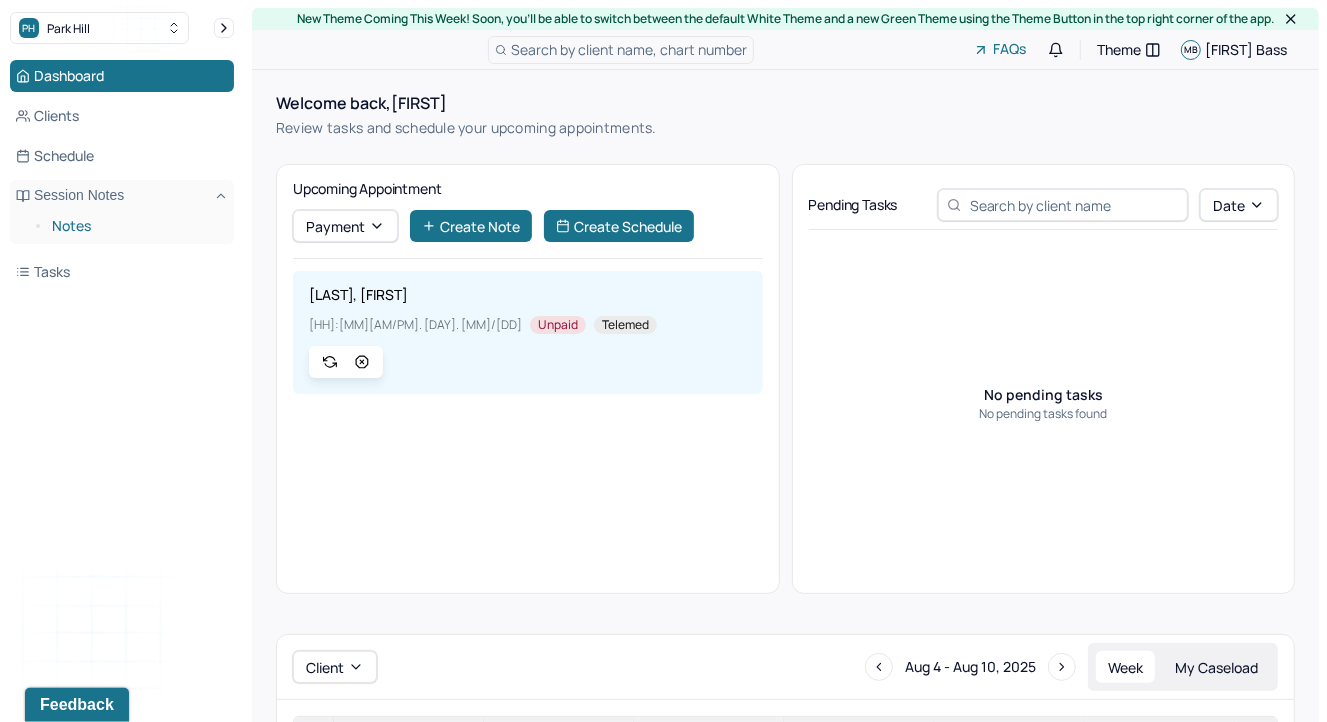 click on "Notes" at bounding box center [135, 226] 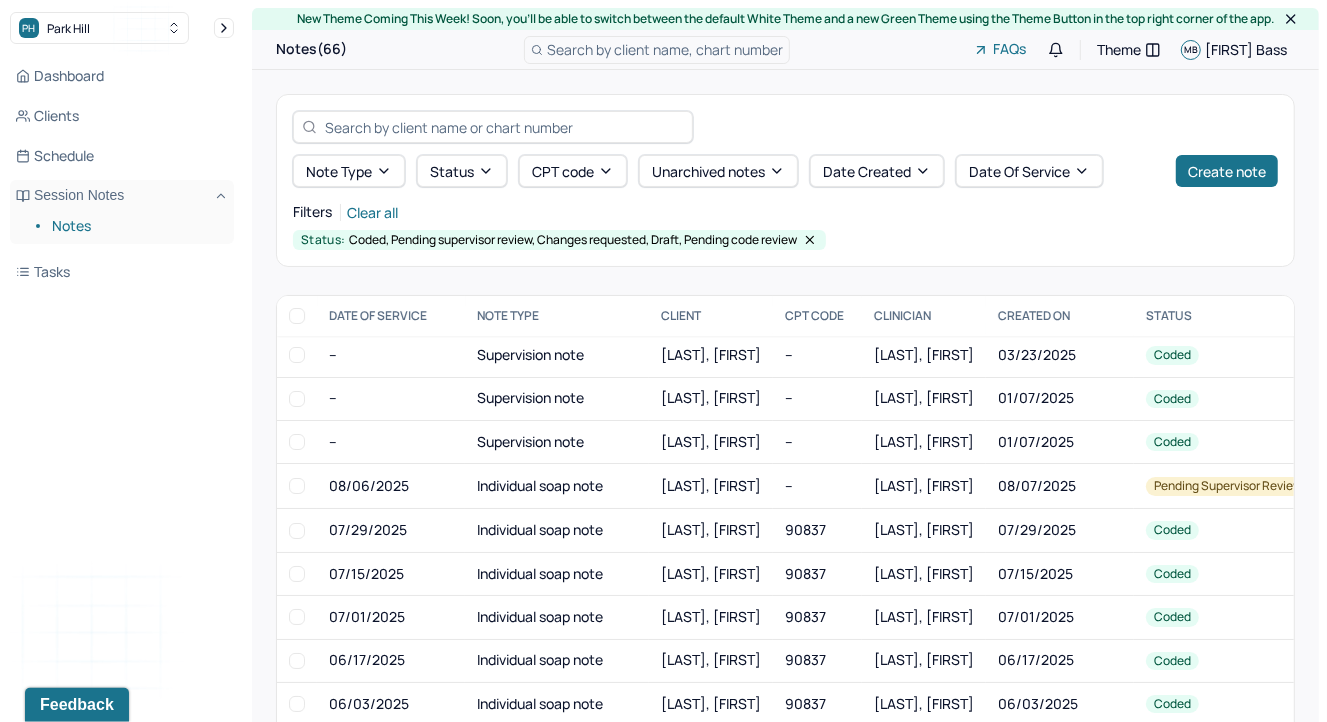 scroll, scrollTop: 455, scrollLeft: 0, axis: vertical 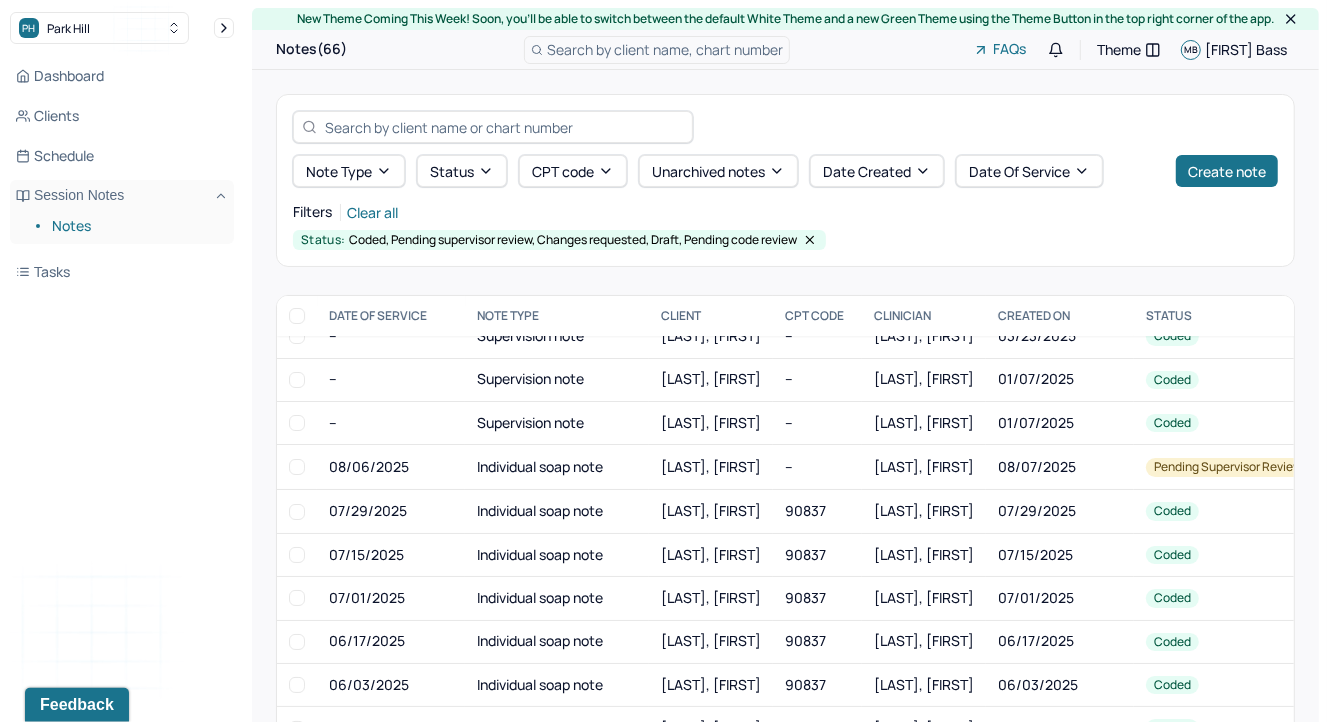 click on "PH Park Hill" at bounding box center [122, 28] 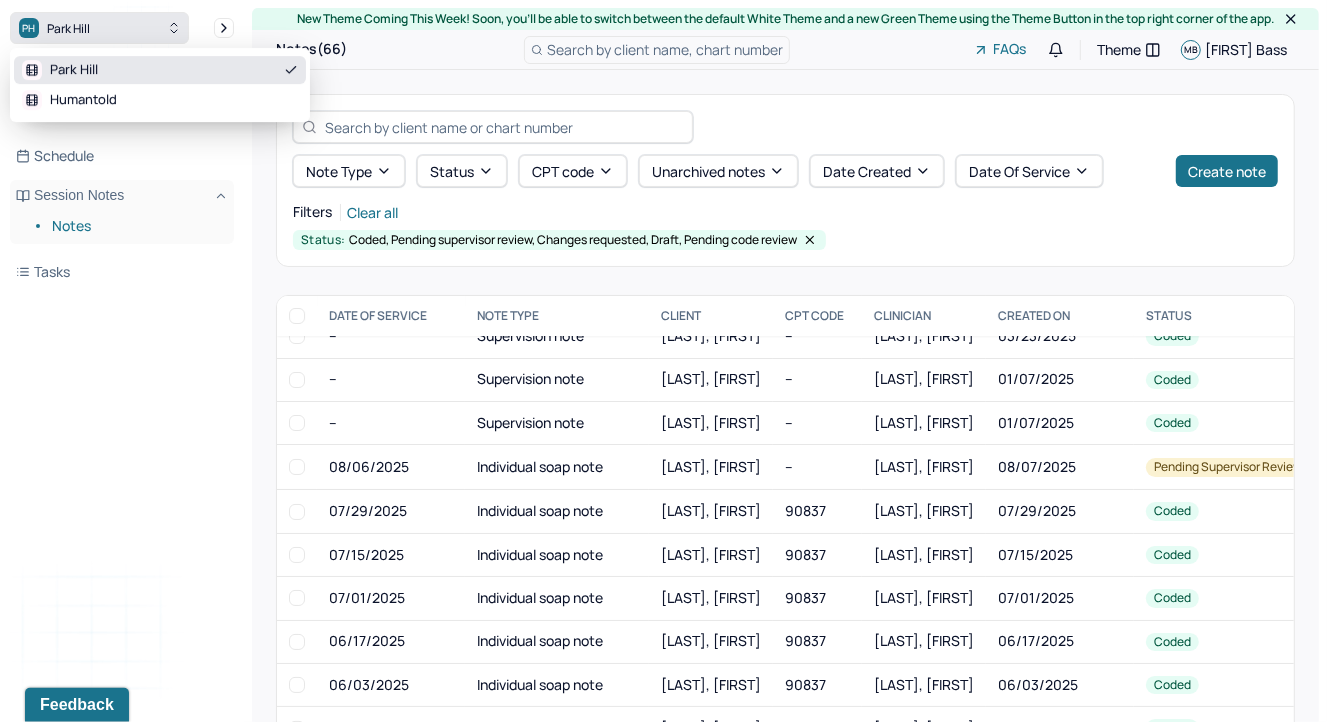 click on "PH Park Hill" at bounding box center [99, 28] 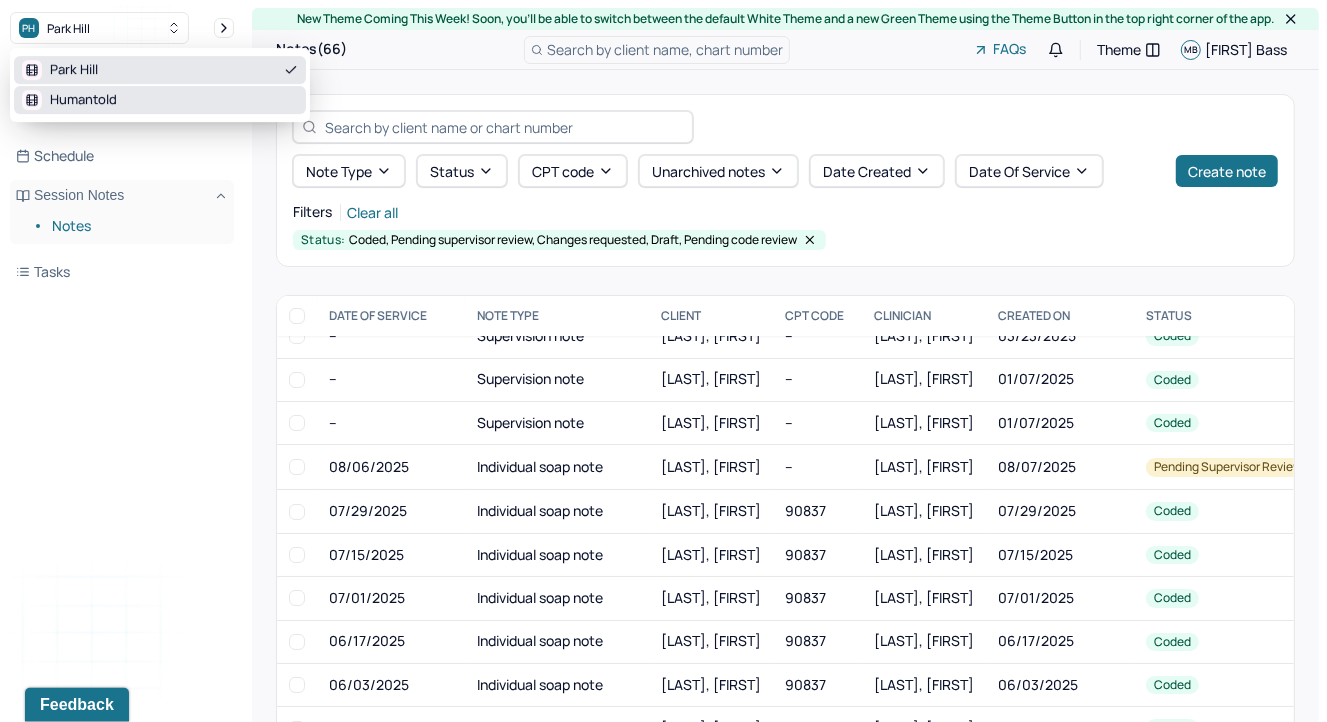 click on "Humantold" at bounding box center [160, 100] 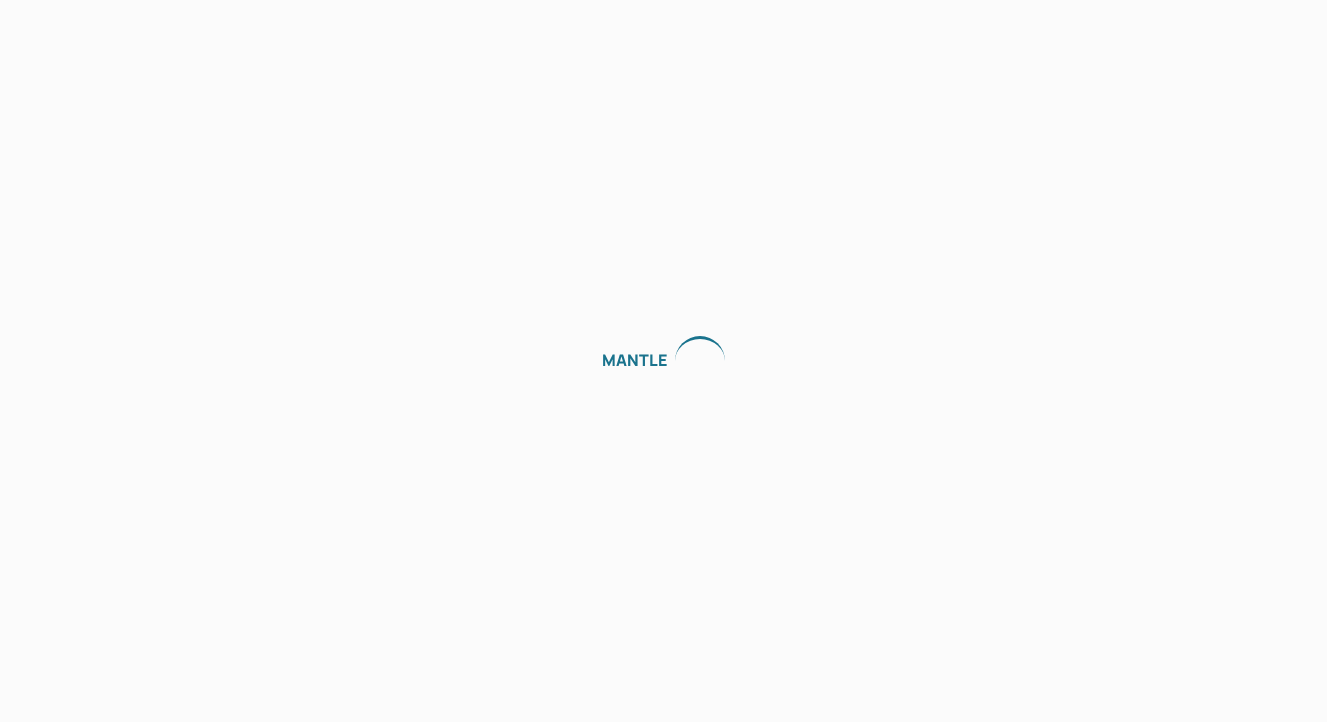 scroll, scrollTop: 0, scrollLeft: 0, axis: both 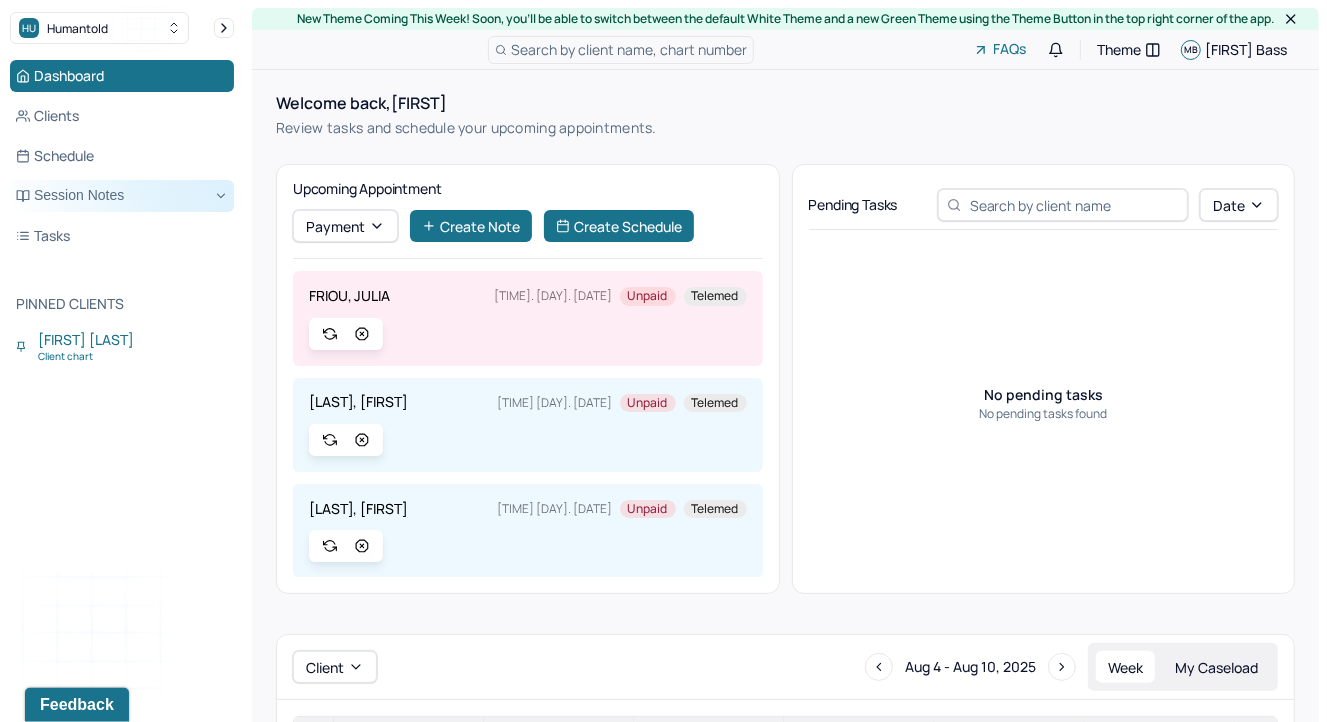 click on "Session Notes" at bounding box center (122, 196) 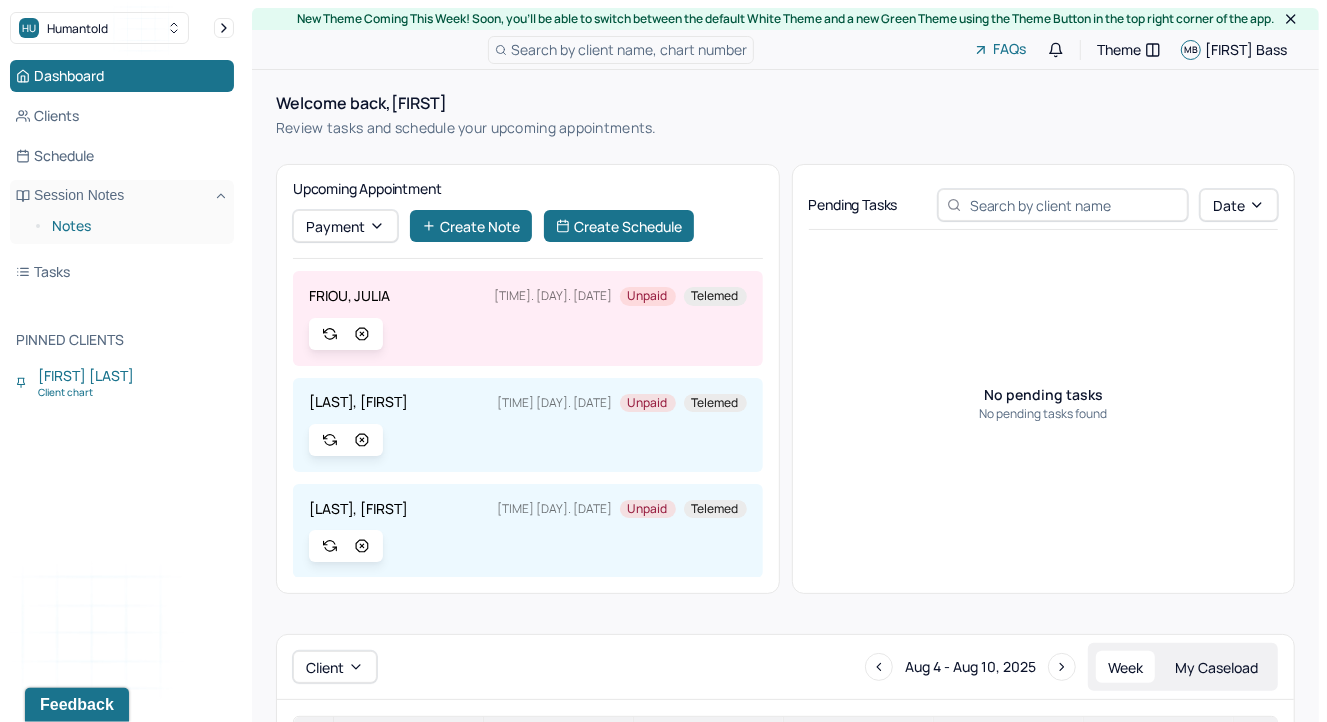 click on "Notes" at bounding box center [135, 226] 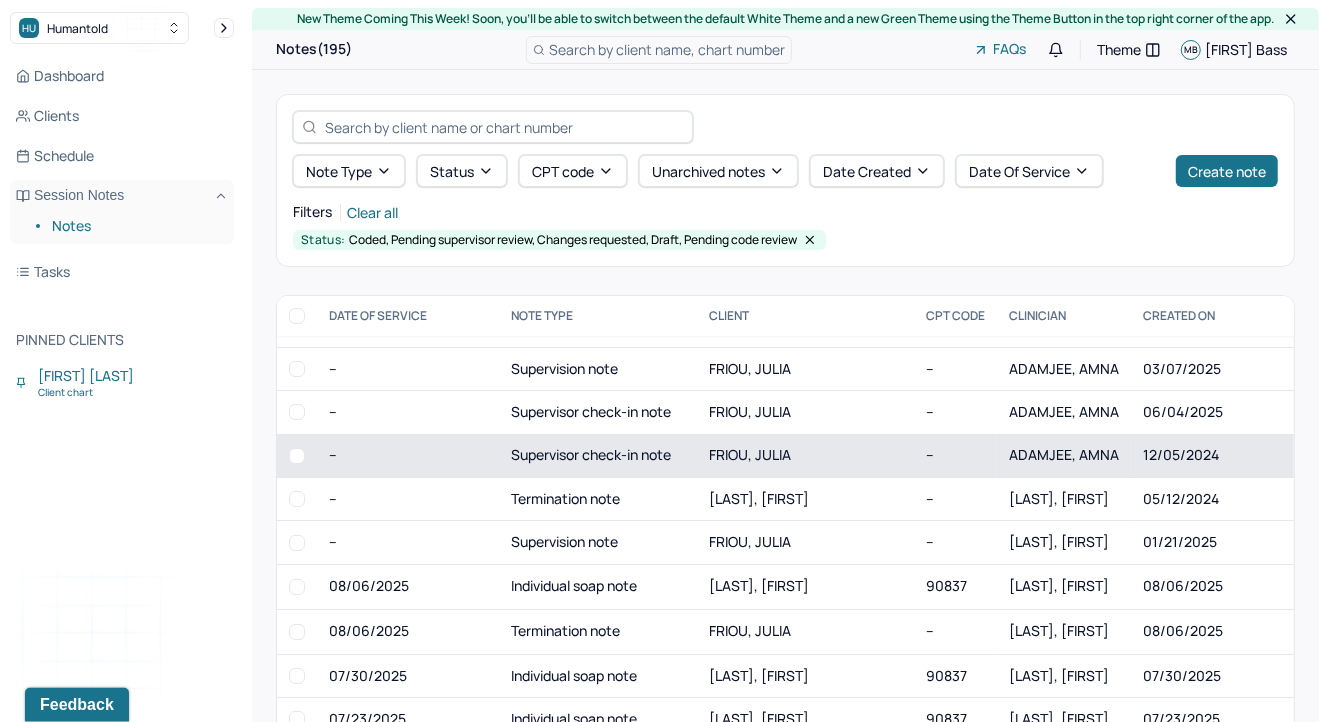 scroll, scrollTop: 510, scrollLeft: 0, axis: vertical 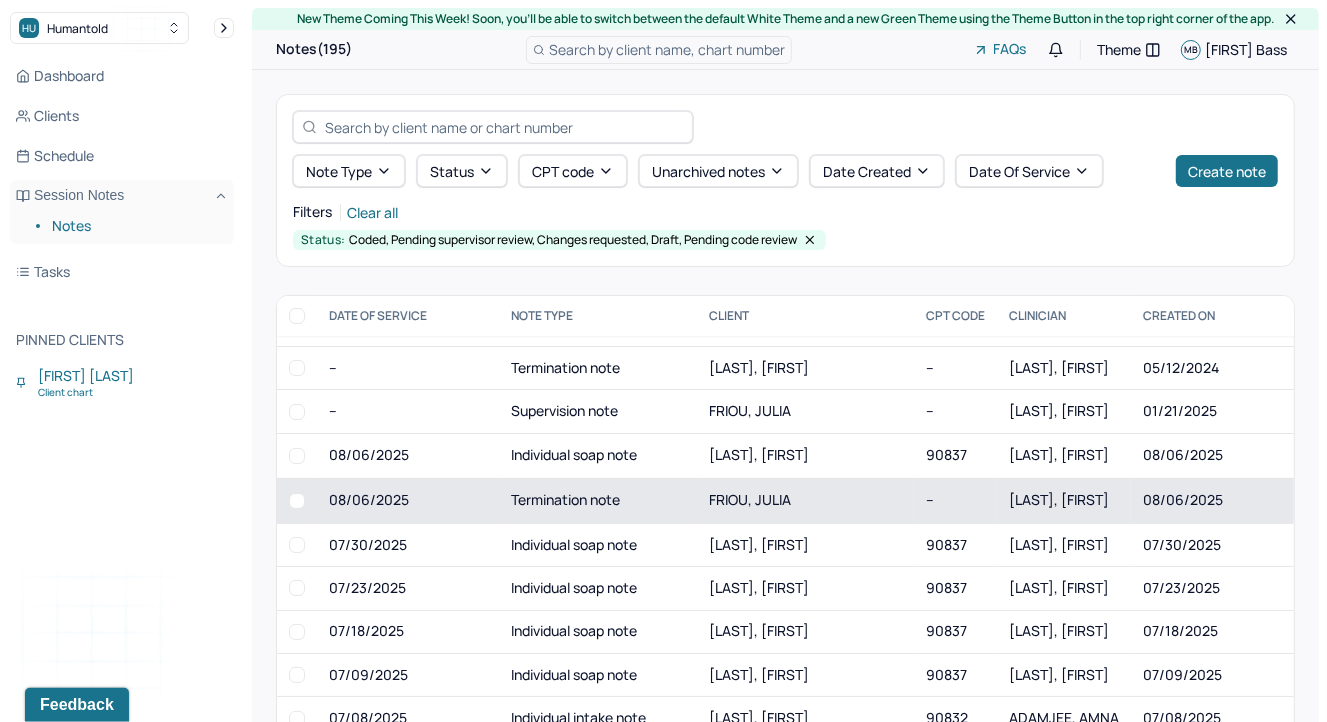 click on "Termination note" at bounding box center (598, 500) 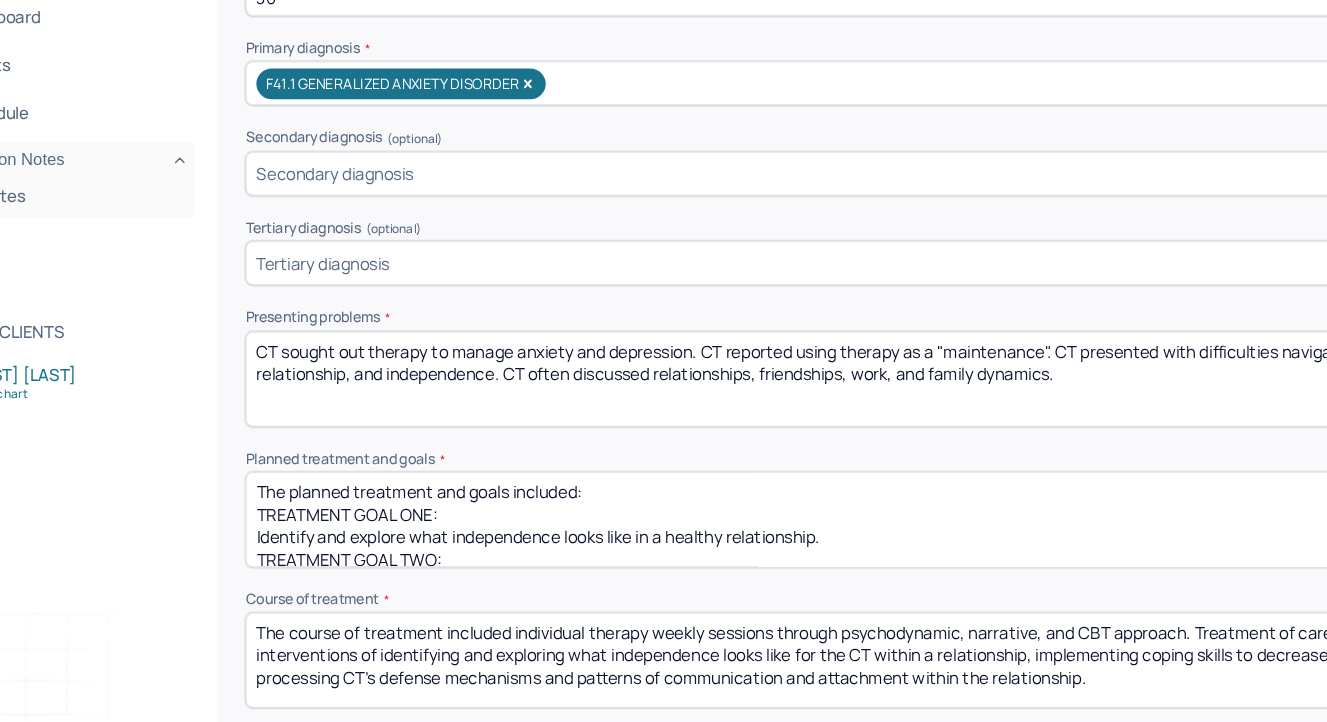 scroll, scrollTop: 790, scrollLeft: 0, axis: vertical 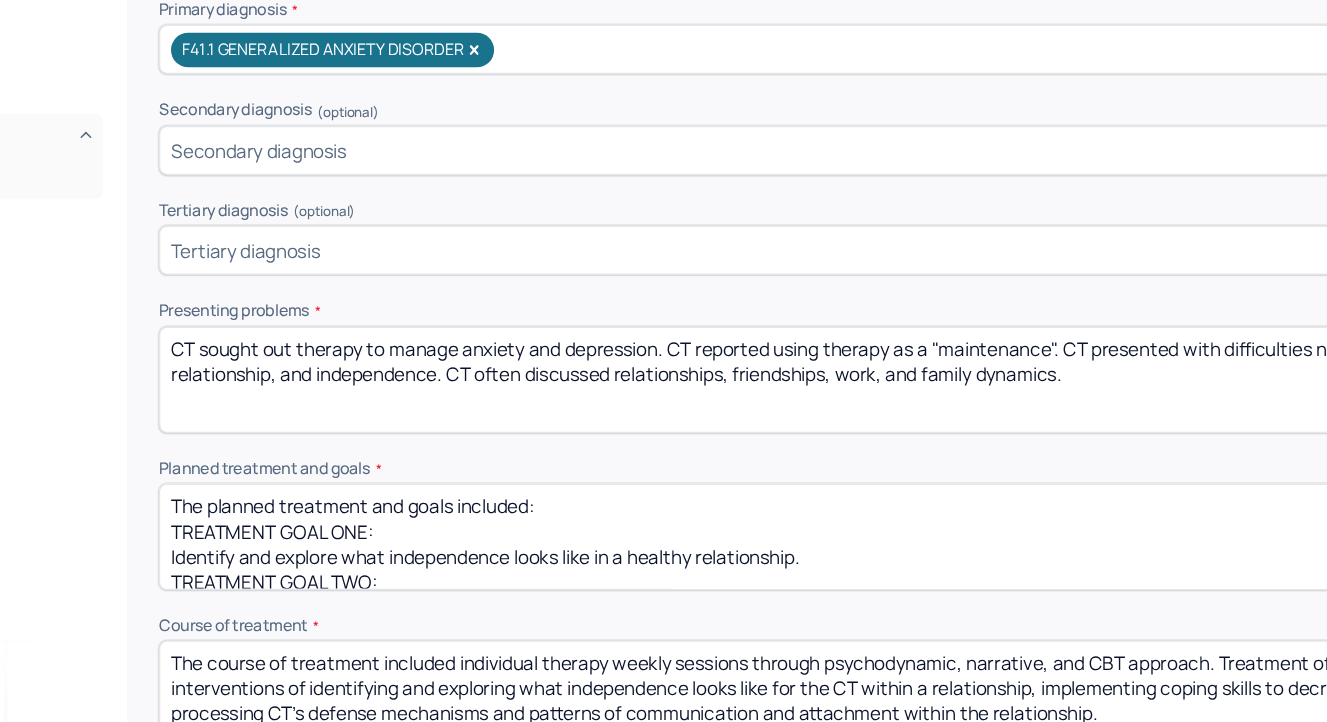 click on "CT sought out therapy to manage anxiety and depression. CT reported using therapy as a "maintenance". CT presented with difficulties navigating her relationship, and independence. CT often discussed relationships, friendships, work, and family dynamics." at bounding box center (785, 380) 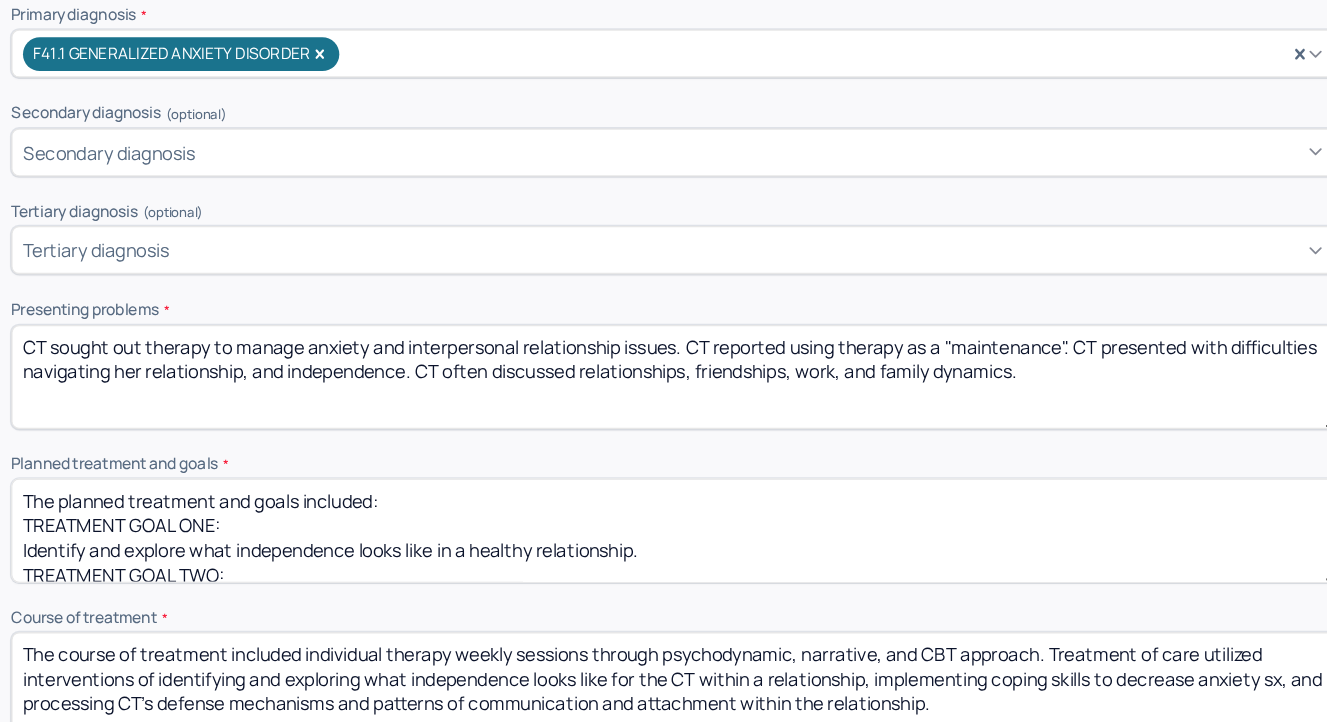 scroll, scrollTop: 790, scrollLeft: 0, axis: vertical 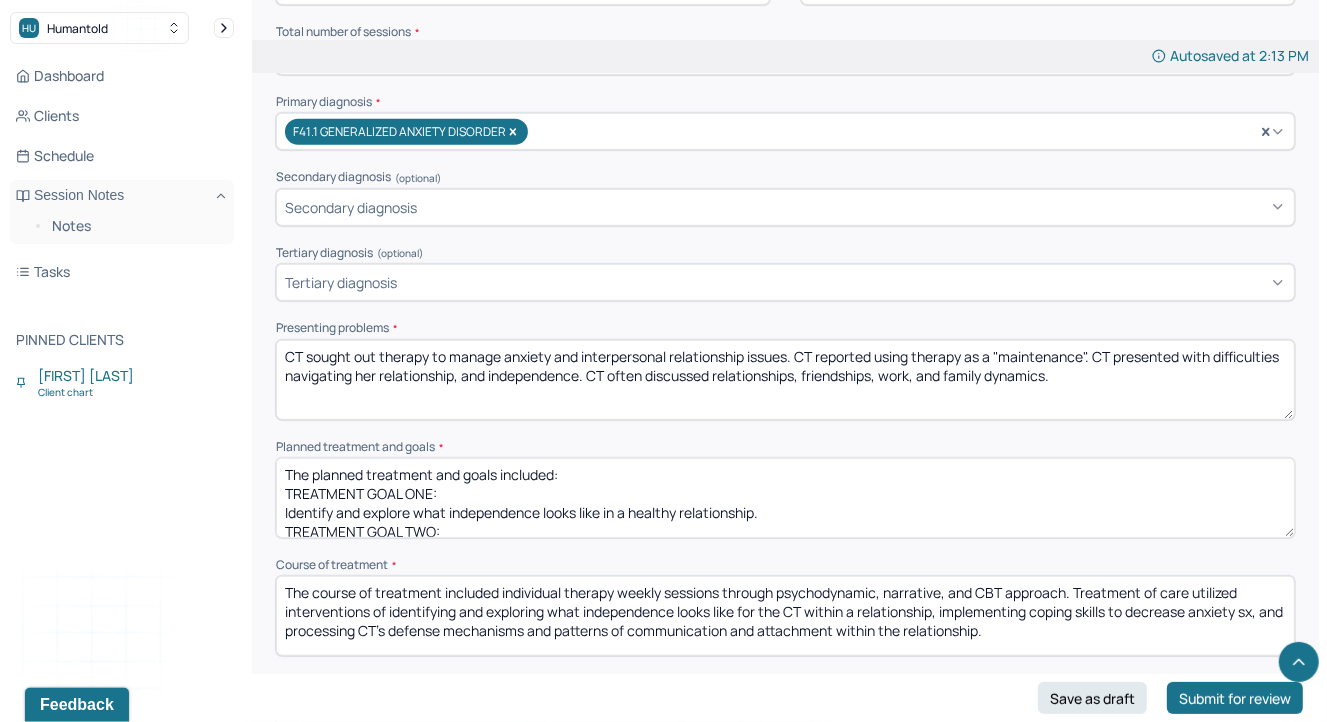 drag, startPoint x: 795, startPoint y: 359, endPoint x: 1102, endPoint y: 350, distance: 307.1319 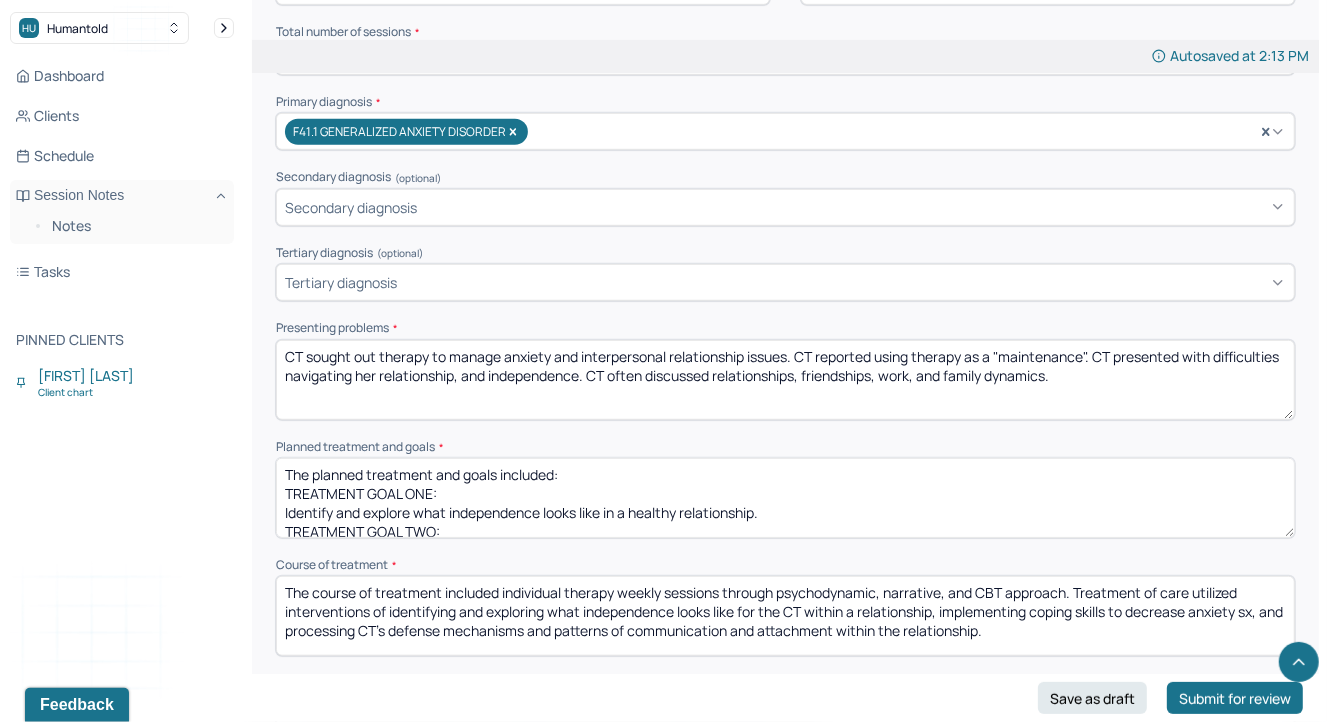 click on "CT sought out therapy to manage anxiety and interpersonal relationship issues. CT reported using therapy as a "maintenance". CT presented with difficulties navigating her relationship, and independence. CT often discussed relationships, friendships, work, and family dynamics." at bounding box center [785, 380] 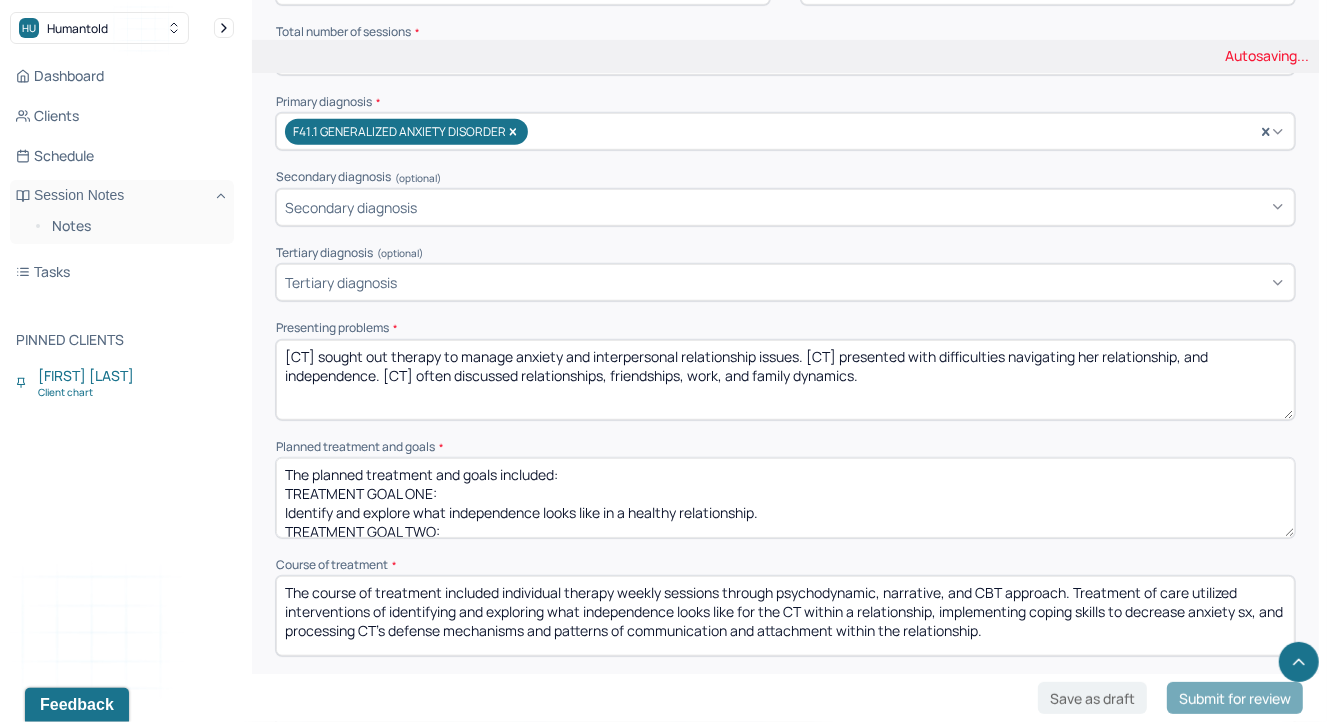 drag, startPoint x: 987, startPoint y: 360, endPoint x: 1020, endPoint y: 360, distance: 33 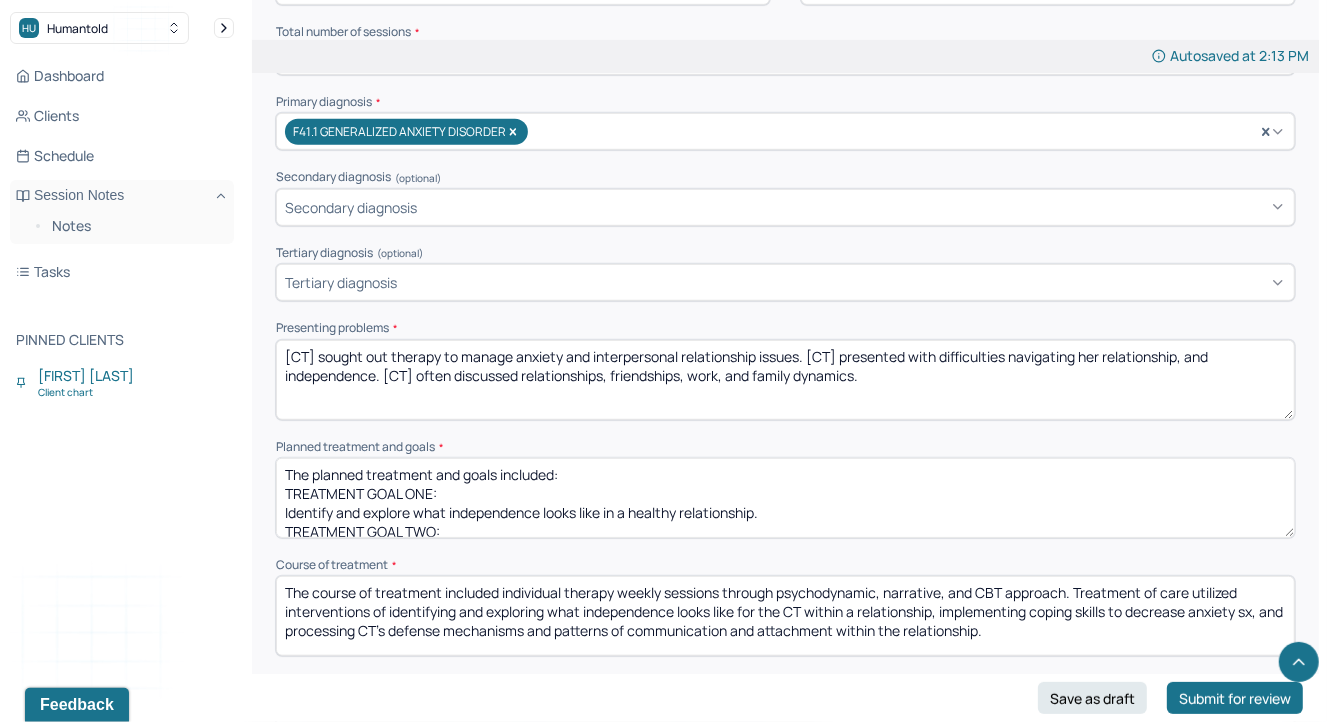 click on "[CT] sought out therapy to manage anxiety and interpersonal relationship issues. [CT] presented with difficulties navigating her relationship, and independence. [CT] often discussed relationships, friendships, work, and family dynamics." at bounding box center (785, 380) 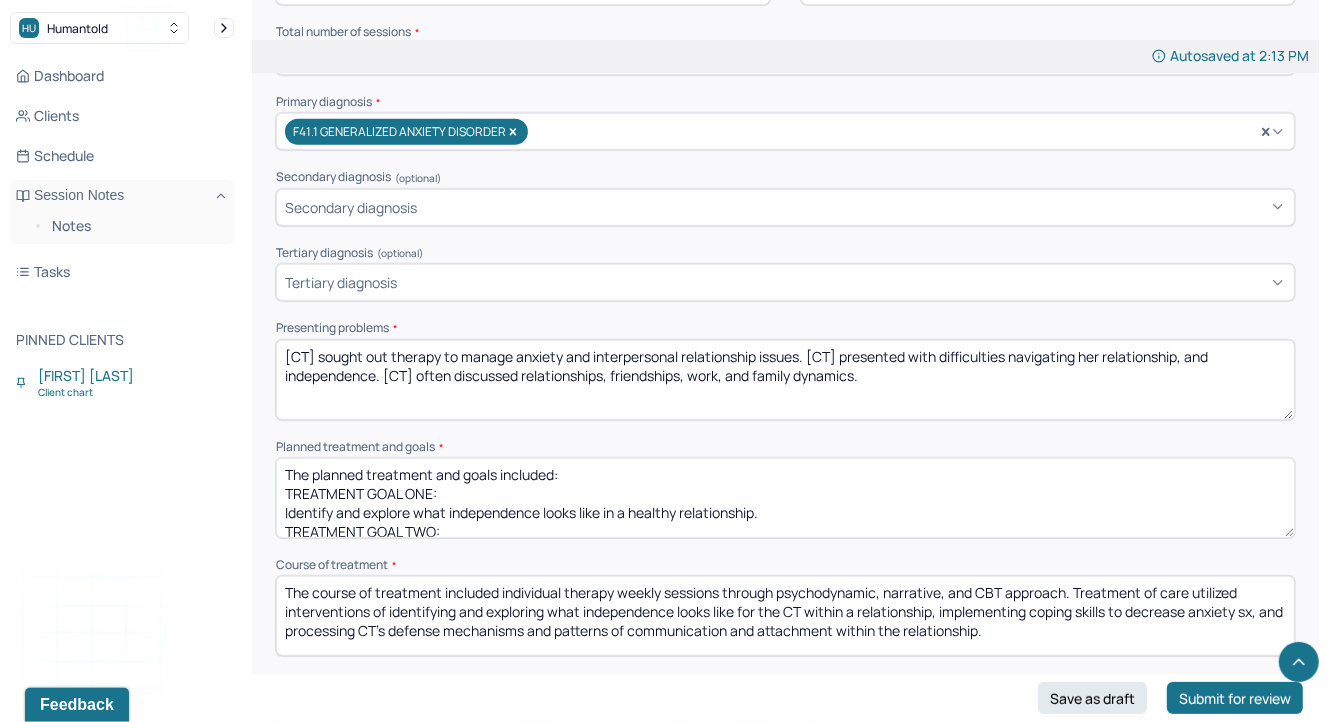 drag, startPoint x: 1060, startPoint y: 360, endPoint x: 1133, endPoint y: 405, distance: 85.75546 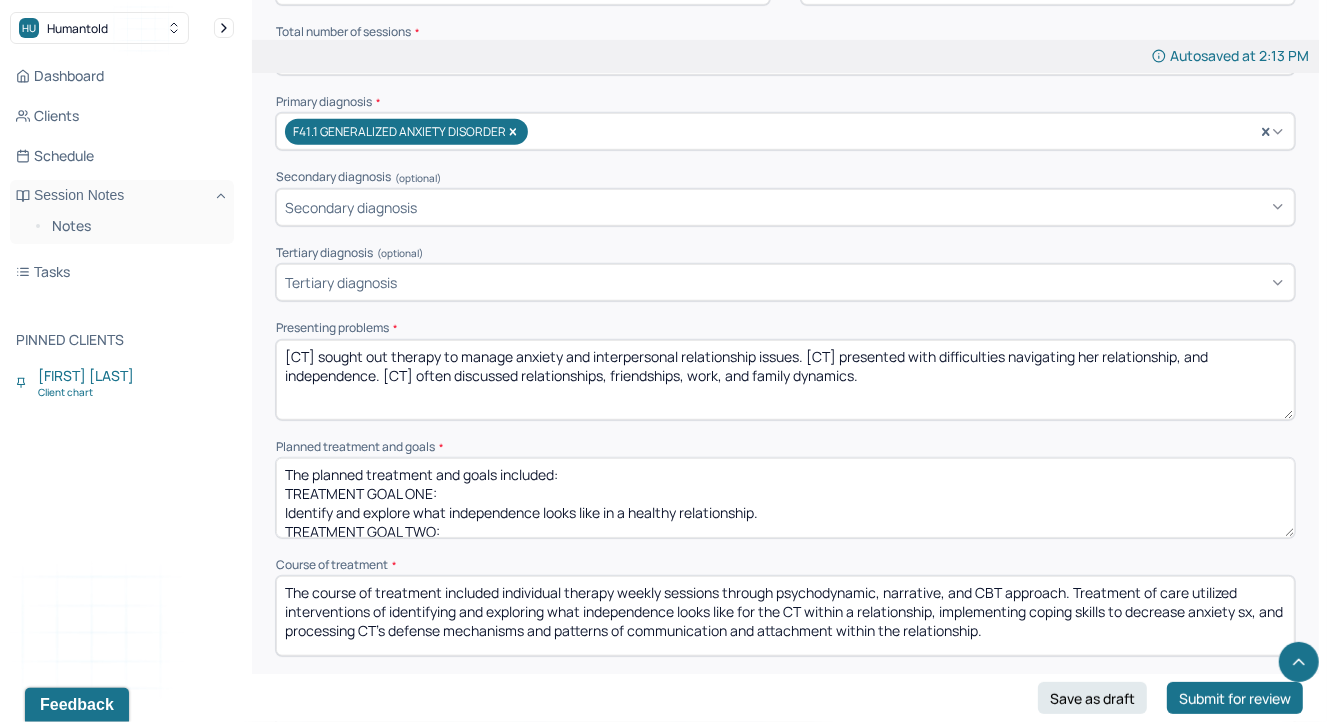 click on "[CT] sought out therapy to manage anxiety and interpersonal relationship issues. [CT] presented with difficulties navigating her relationship, and independence. [CT] often discussed relationships, friendships, work, and family dynamics." at bounding box center (785, 380) 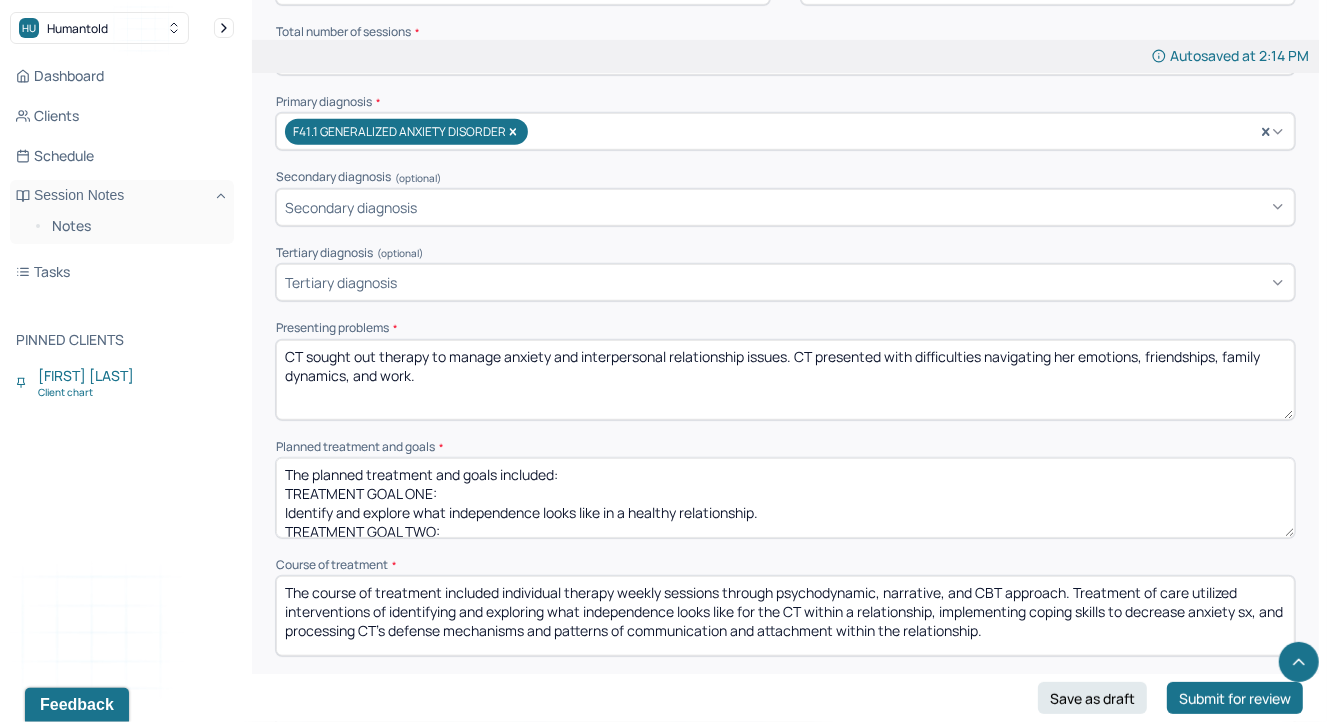 click on "CT sought out therapy to manage anxiety and interpersonal relationship issues. CT presented with difficulties navigating her emotions, friendships, family dyanamics, and work." at bounding box center [785, 380] 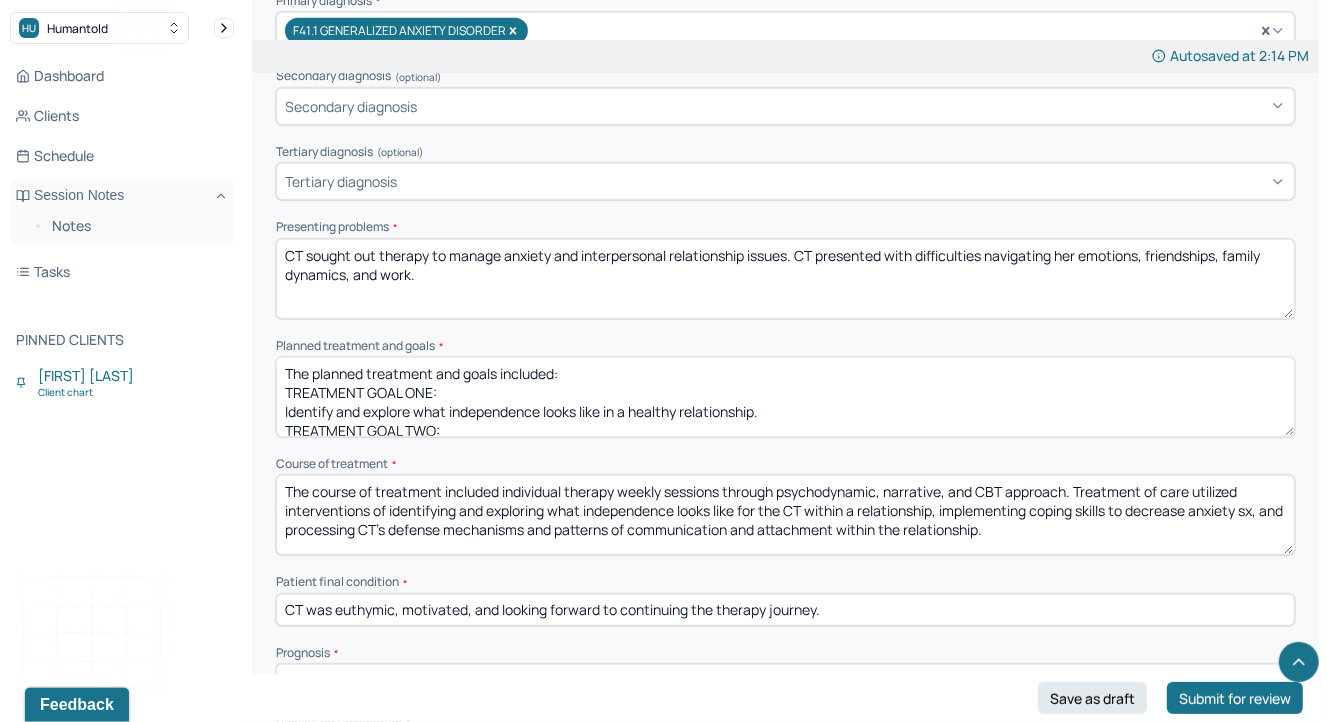 scroll, scrollTop: 893, scrollLeft: 0, axis: vertical 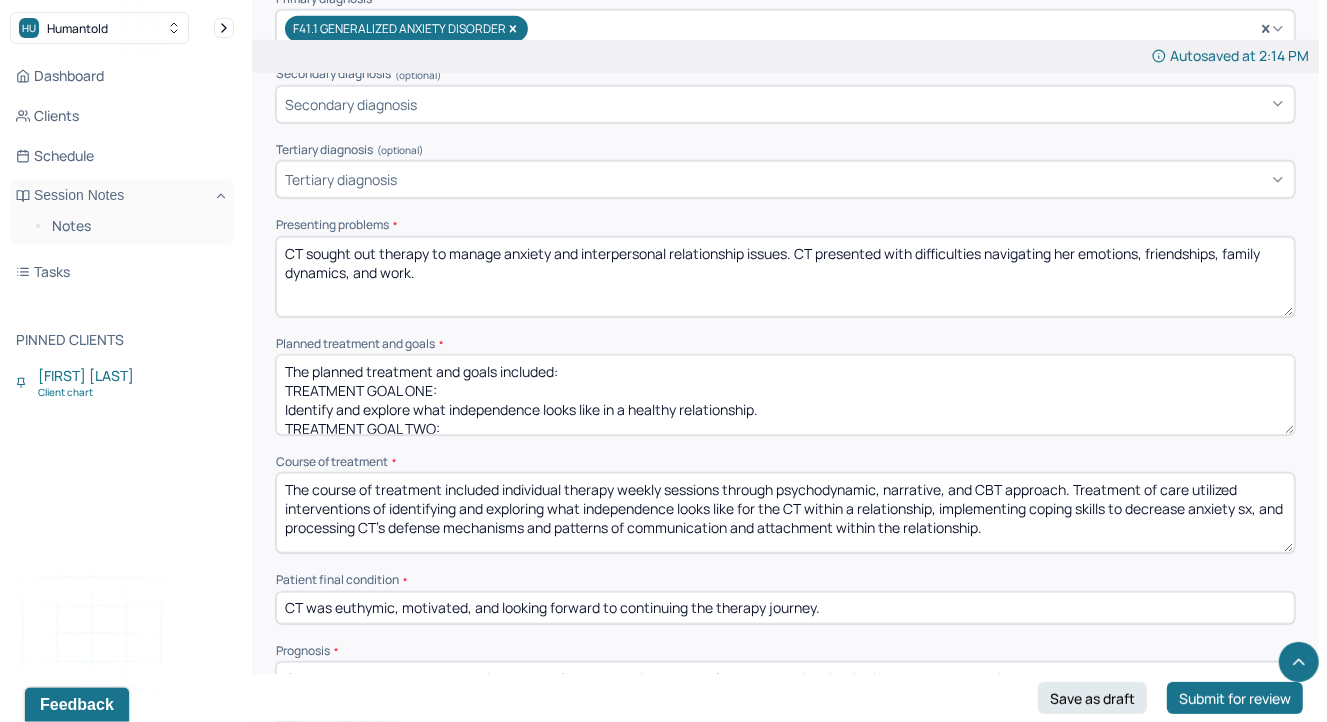 type on "CT sought out therapy to manage anxiety and interpersonal relationship issues. CT presented with difficulties navigating her emotions, friendships, family dynamics, and work." 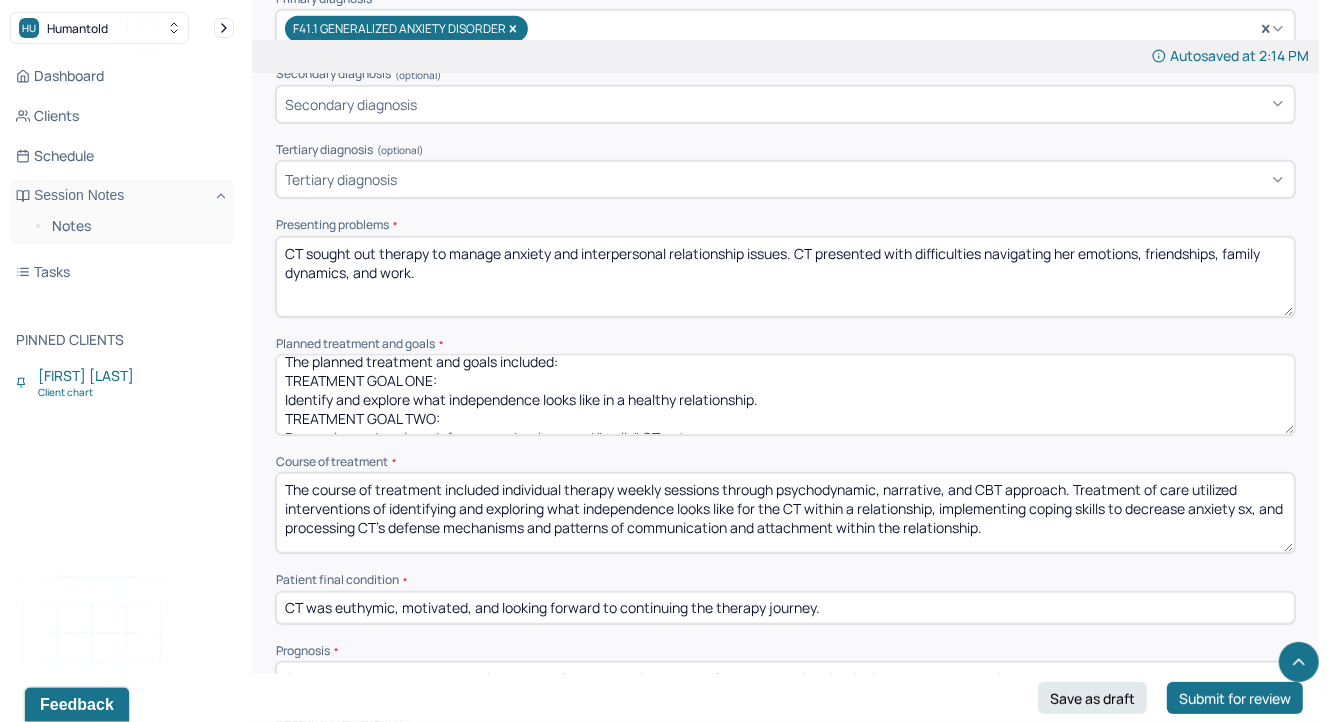 click on "The planned treatment and goals included:
TREATMENT GOAL ONE:
Identify and explore what independence looks like in a healthy relationship.
TREATMENT GOAL TWO:
Recognize and explore defense mechanisms and "walls" CT puts up.
TREATMENT GOAL THREE:
Utilize effective communication to address issues that come up within relationship." at bounding box center [785, 395] 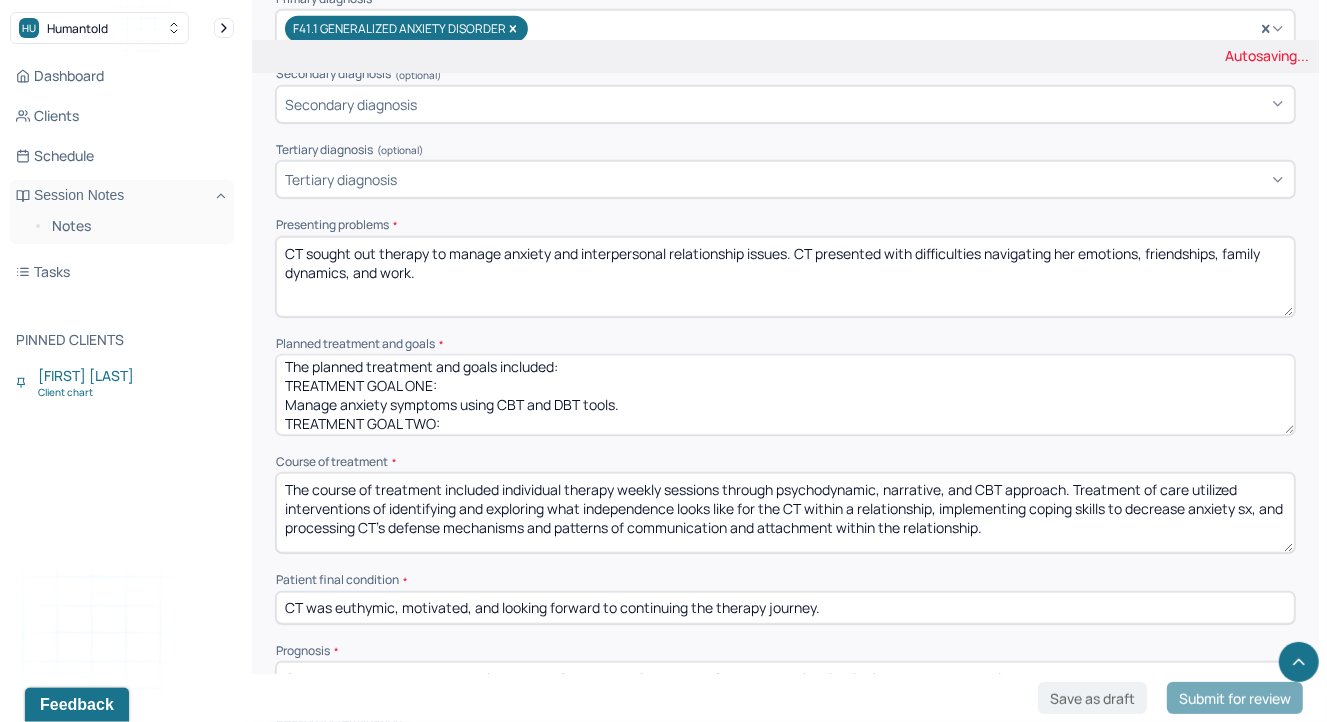 scroll, scrollTop: 0, scrollLeft: 0, axis: both 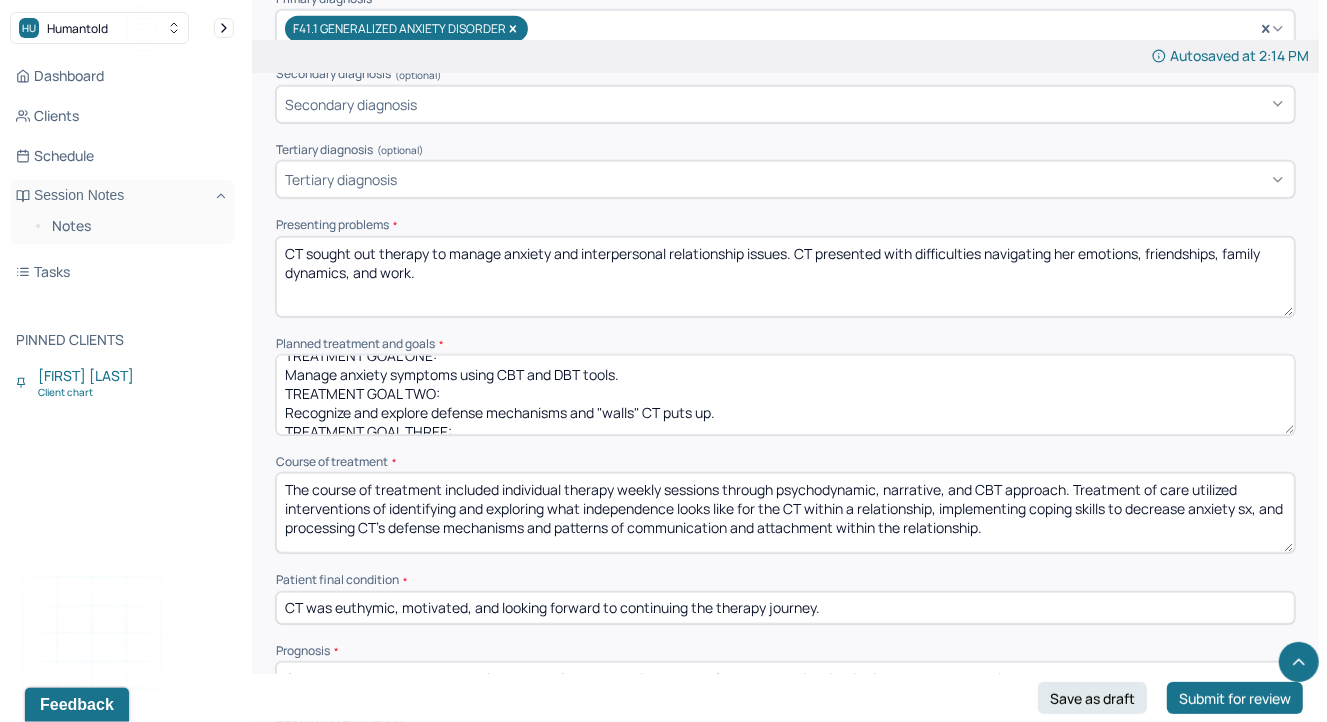 click on "The planned treatment and goals included:
TREATMENT GOAL ONE:
Manage anxiety symptoms using CBT and DBT tools.
TREATMENT GOAL TWO:
Recognize and explore defense mechanisms and "walls" CT puts up.
TREATMENT GOAL THREE:
Utilize effective communication to address issues that come up within relationship." at bounding box center [785, 395] 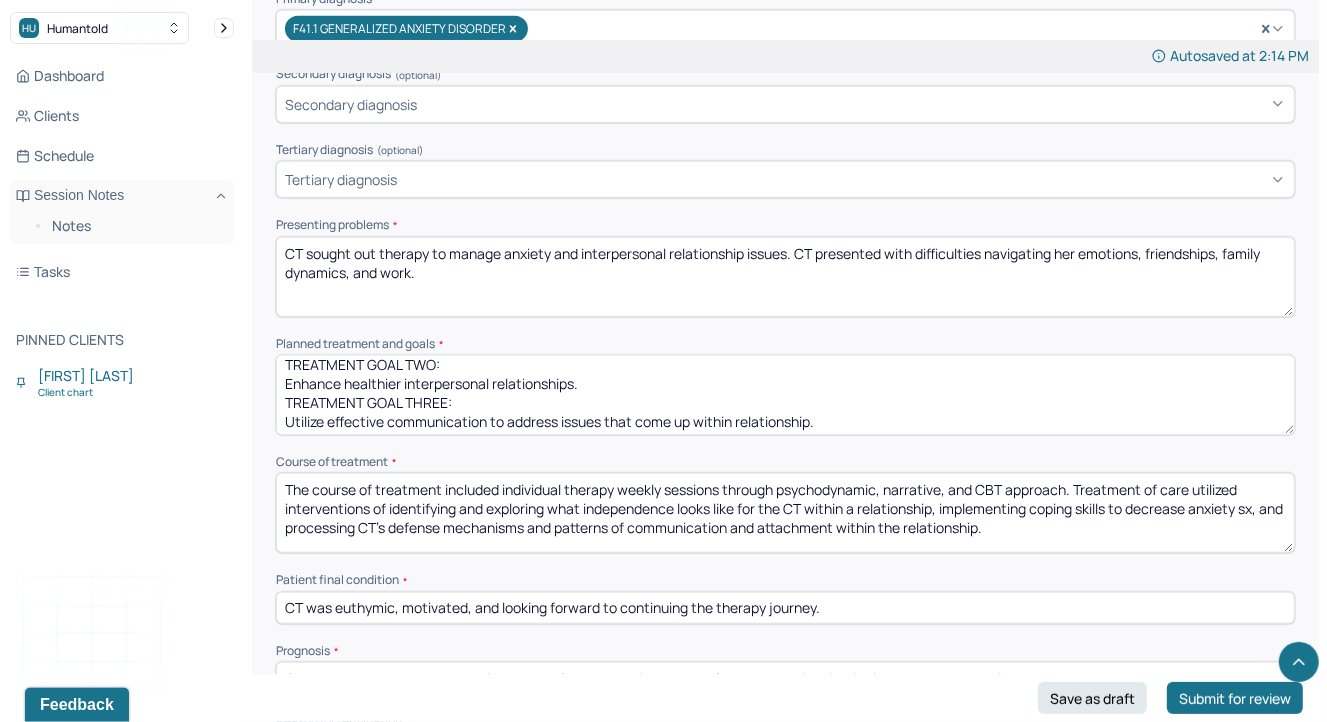 scroll, scrollTop: 66, scrollLeft: 0, axis: vertical 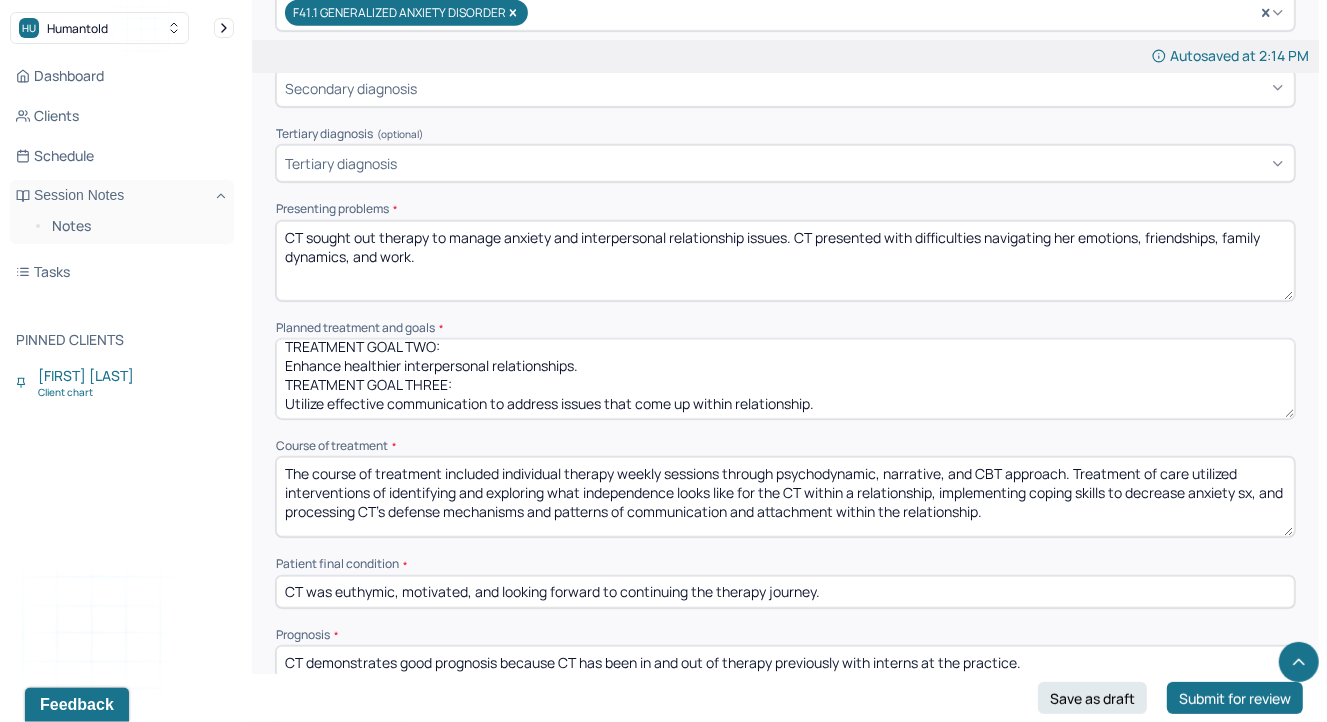 click on "The planned treatment and goals included:
TREATMENT GOAL ONE:
Manage anxiety symptoms using CBT and DBT tools.
TREATMENT GOAL TWO:
Enhance healthier interpersonal relationships.
TREATMENT GOAL THREE:
Utilize effective communication to address issues that come up within relationship." at bounding box center (785, 379) 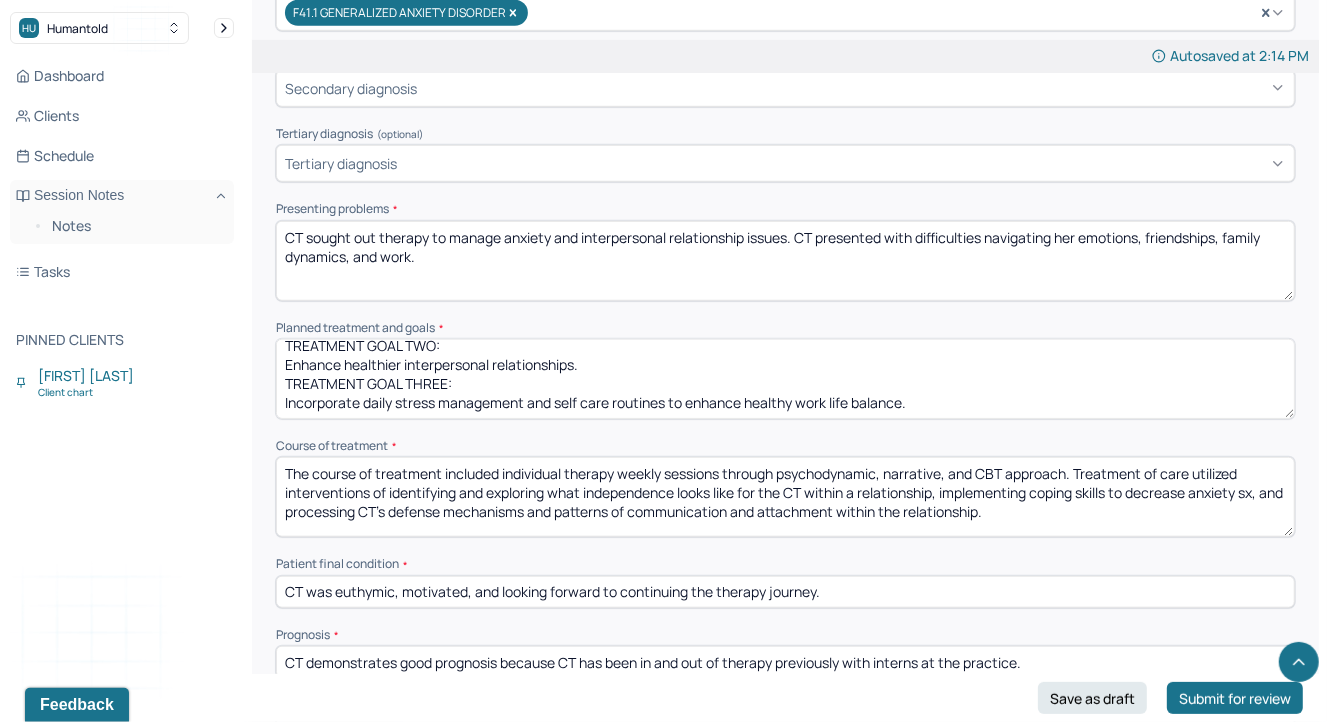 scroll, scrollTop: 85, scrollLeft: 0, axis: vertical 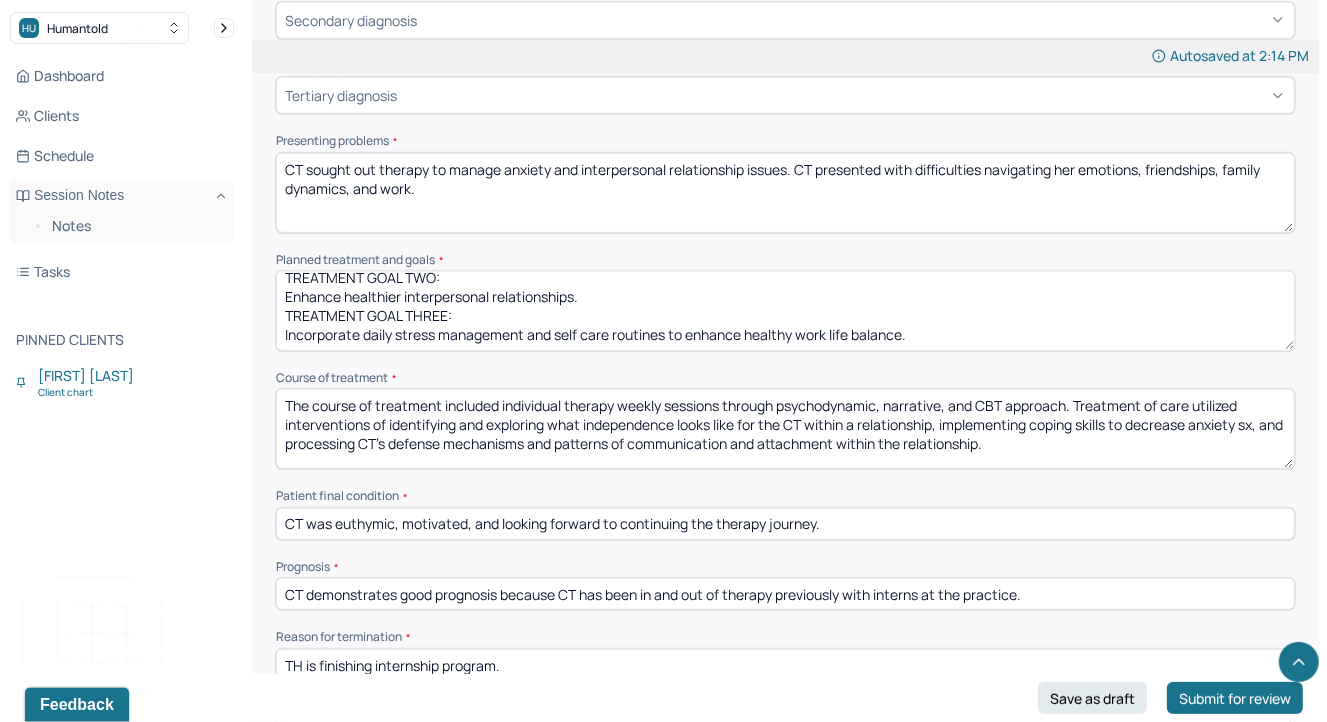 type on "The planned treatment and goals included:
TREATMENT GOAL ONE:
Manage anxiety symptoms using CBT and DBT tools.
TREATMENT GOAL TWO:
Enhance healthier interpersonal relationships.
TREATMENT GOAL THREE:
Incorporate daily stress management and self care routines to enhance healthy work life balance." 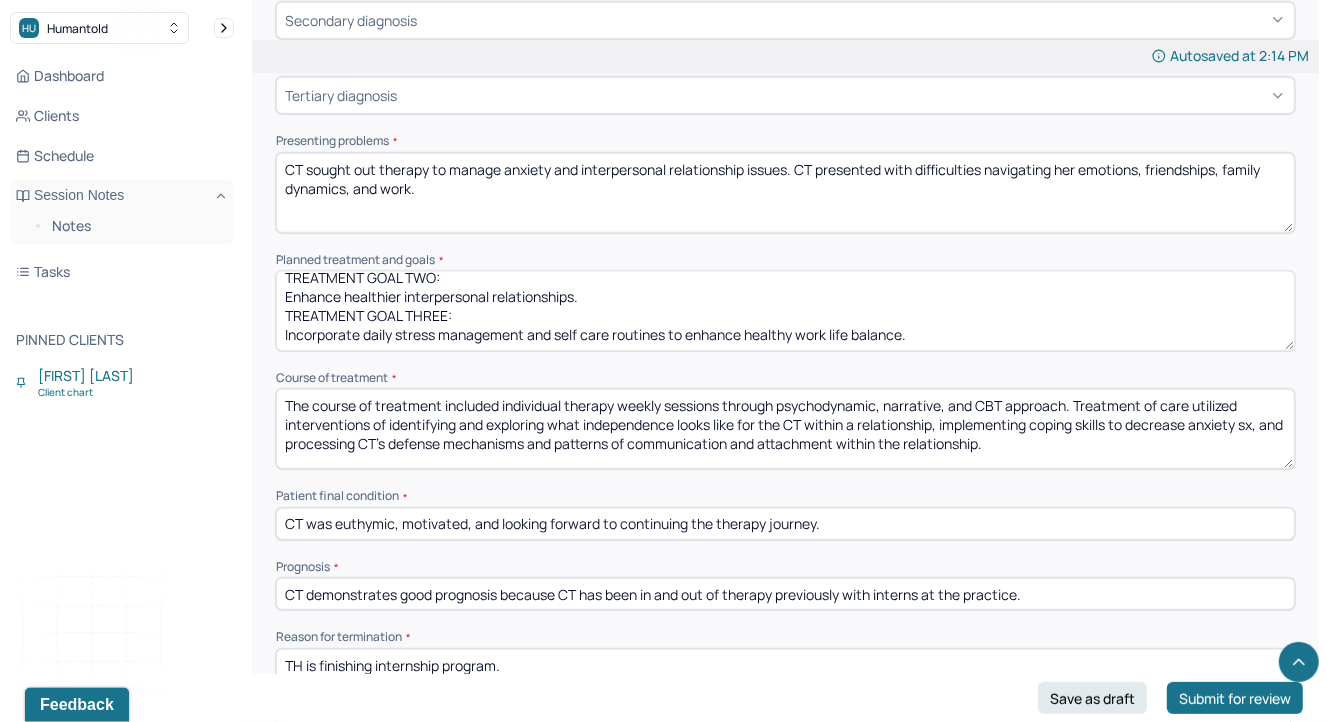 paste on "Treatment plan is to continue bi-weekly individual therapy to decrease anxiety sx by using coping skills. Treatment goals continue to remain appropriate. TH will use CBT, ACT, and psychodynamic approaches to treat GAD. TH and CT will re-evaluate frequency next session." 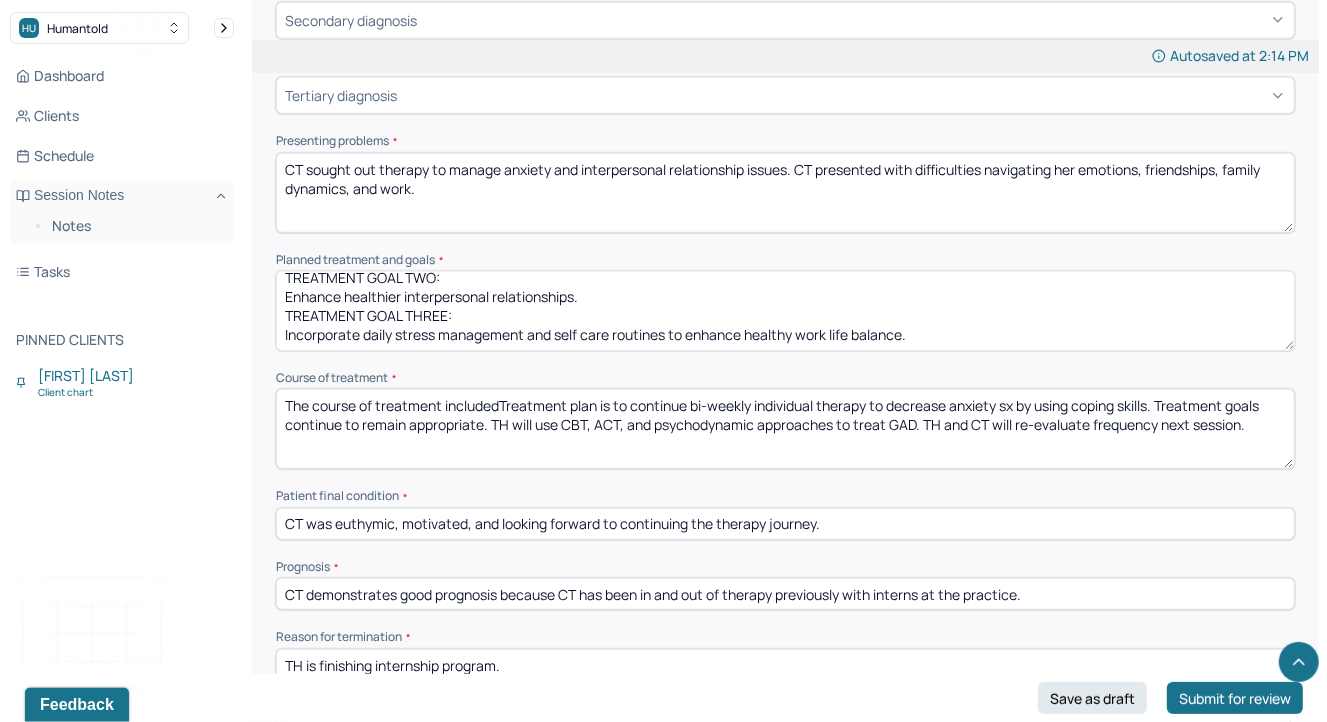 drag, startPoint x: 500, startPoint y: 410, endPoint x: 628, endPoint y: 410, distance: 128 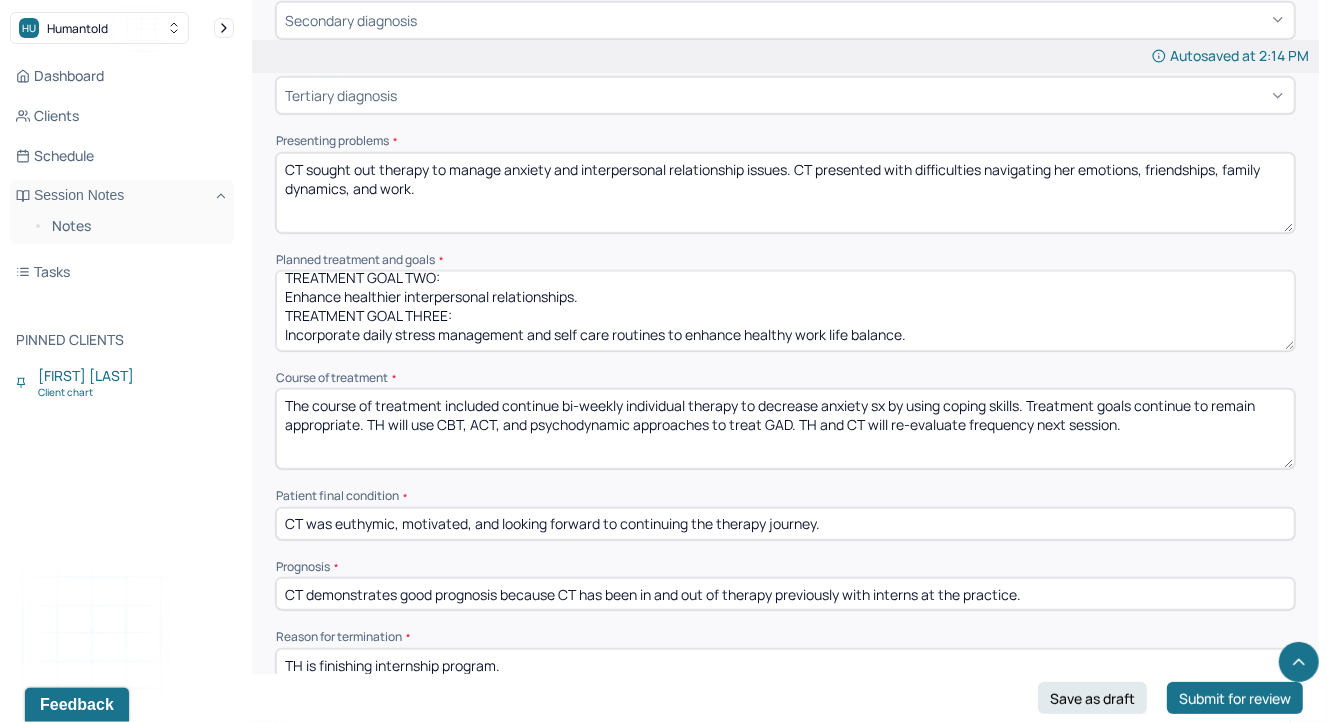 click on "The course of treatment includedTreatment plan is to continue bi-weekly individual therapy to decrease anxiety sx by using coping skills. Treatment goals continue to remain appropriate. TH will use CBT, ACT, and psychodynamic approaches to treat GAD. TH and CT will re-evaluate frequency next session." at bounding box center [785, 429] 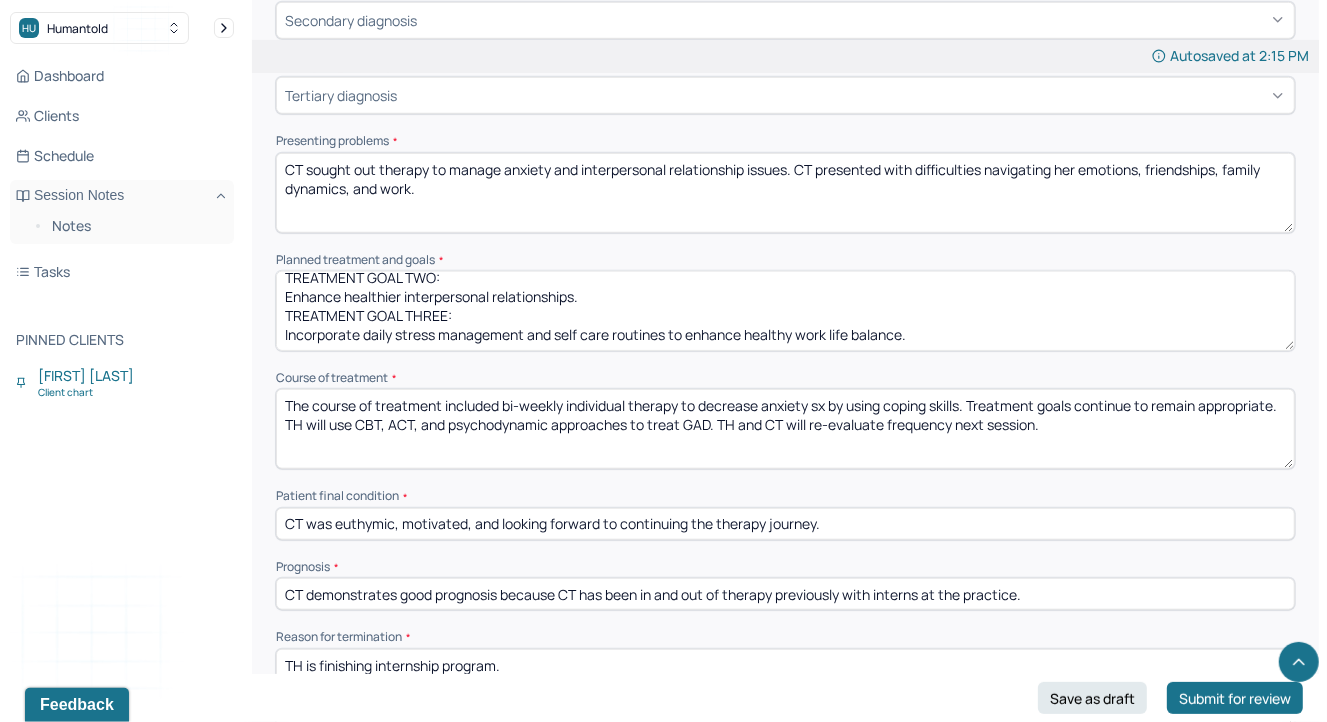 click on "The course of treatment included continue bi-weekly individual therapy to decrease anxiety sx by using coping skills. Treatment goals continue to remain appropriate. TH will use CBT, ACT, and psychodynamic approaches to treat GAD. TH and CT will re-evaluate frequency next session." at bounding box center [785, 429] 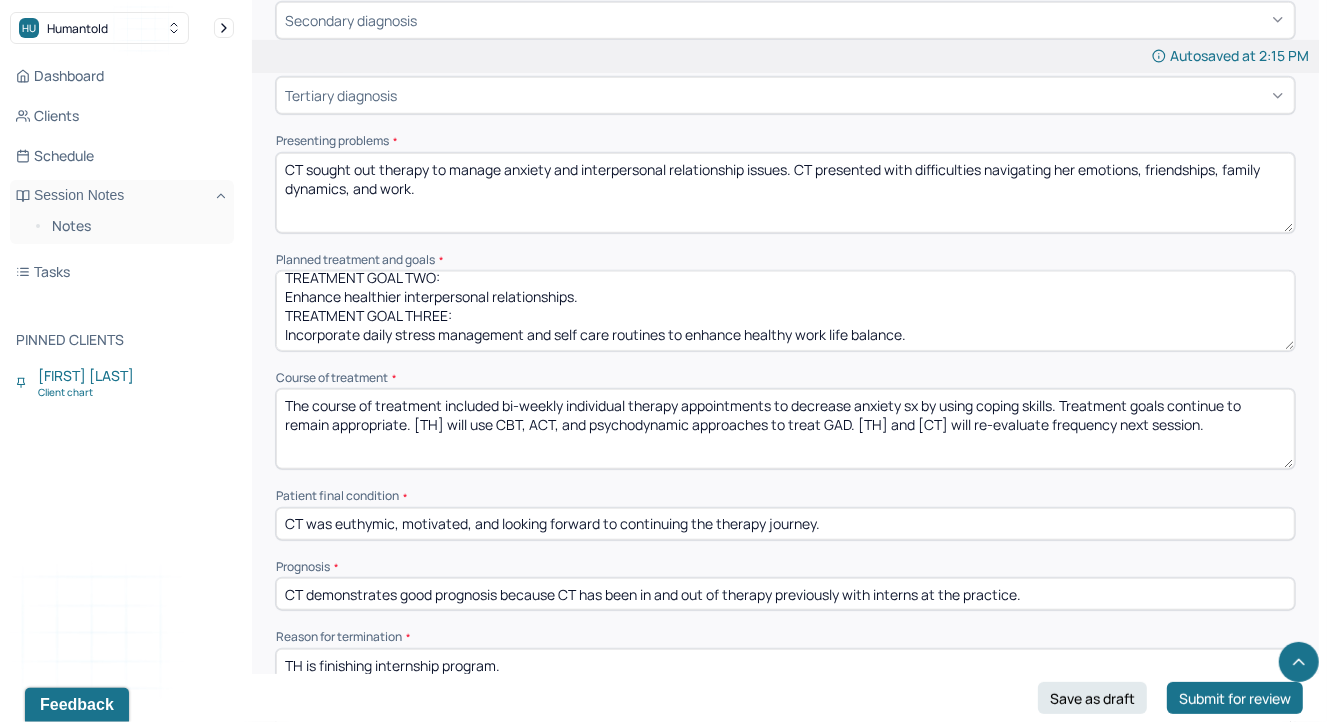 drag, startPoint x: 1056, startPoint y: 407, endPoint x: 478, endPoint y: 426, distance: 578.3122 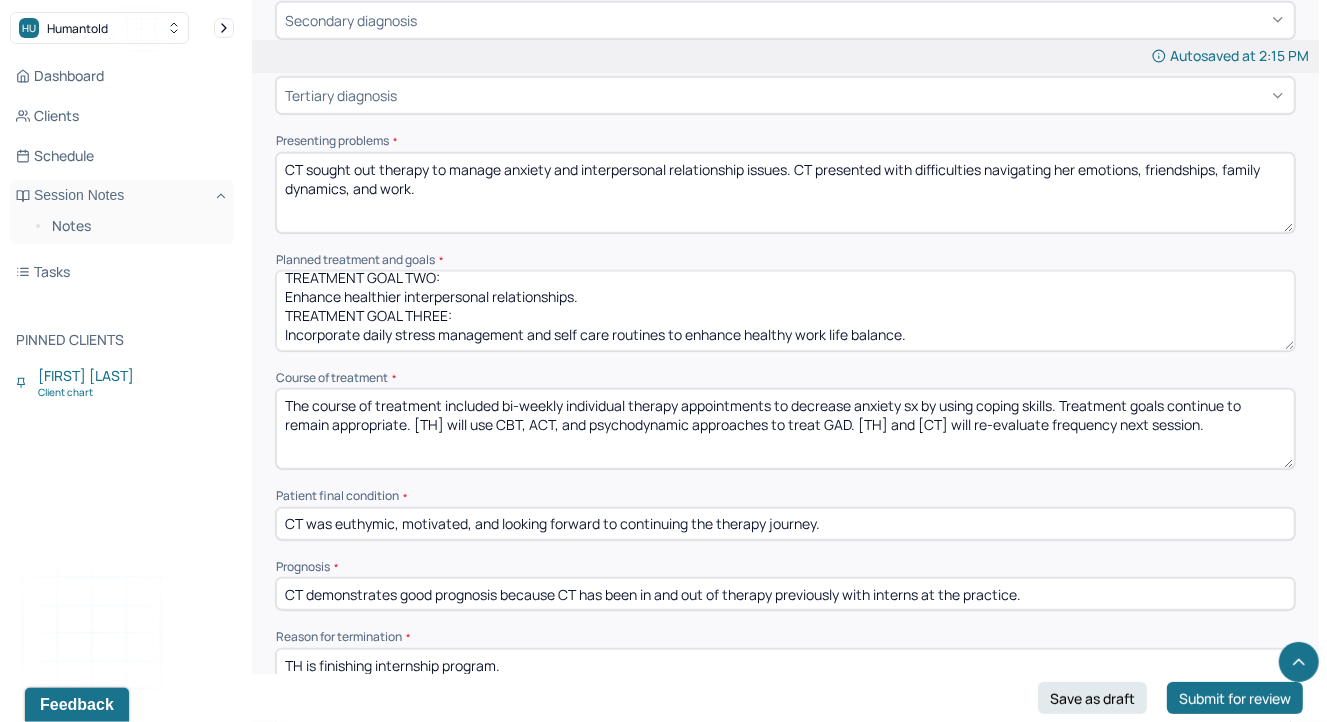 click on "The course of treatment included bi-weekly individual therapy appointments to decrease anxiety sx by using coping skills. Treatment goals continue to remain appropriate. [TH] will use CBT, ACT, and psychodynamic approaches to treat GAD. [TH] and [CT] will re-evaluate frequency next session." at bounding box center (785, 429) 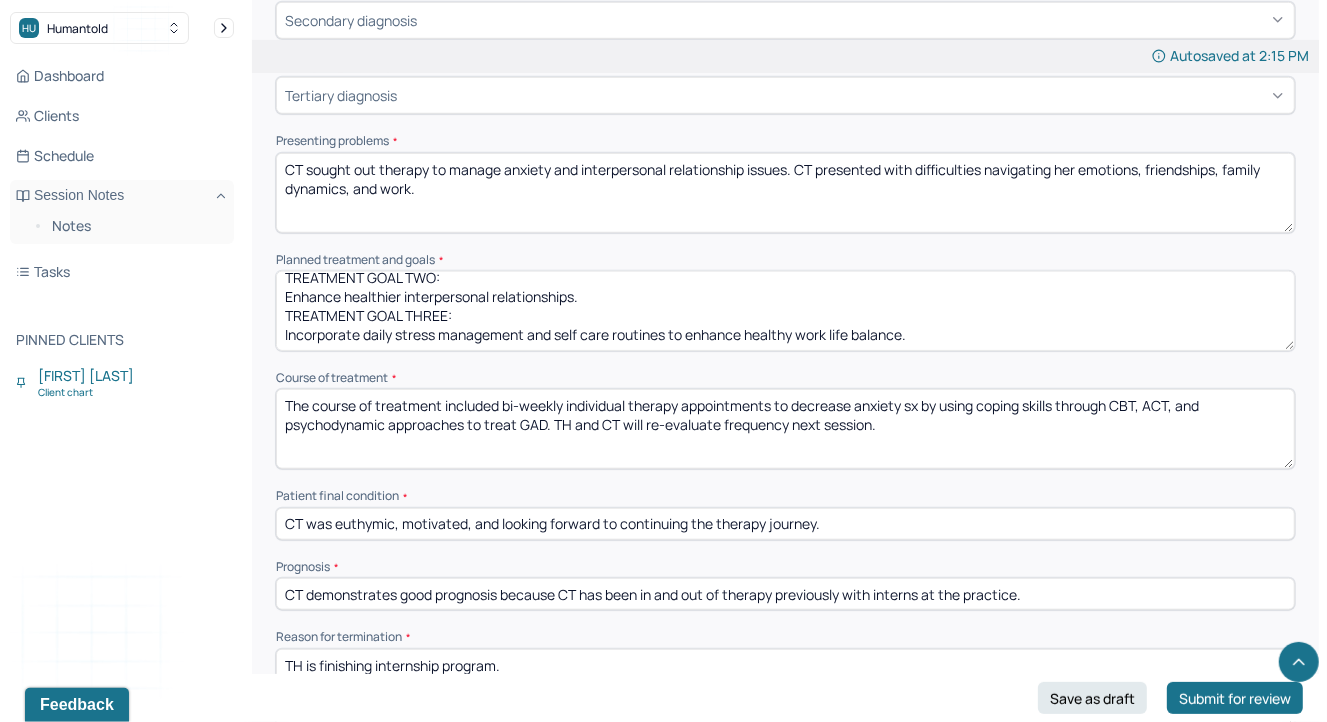 drag, startPoint x: 622, startPoint y: 426, endPoint x: 647, endPoint y: 426, distance: 25 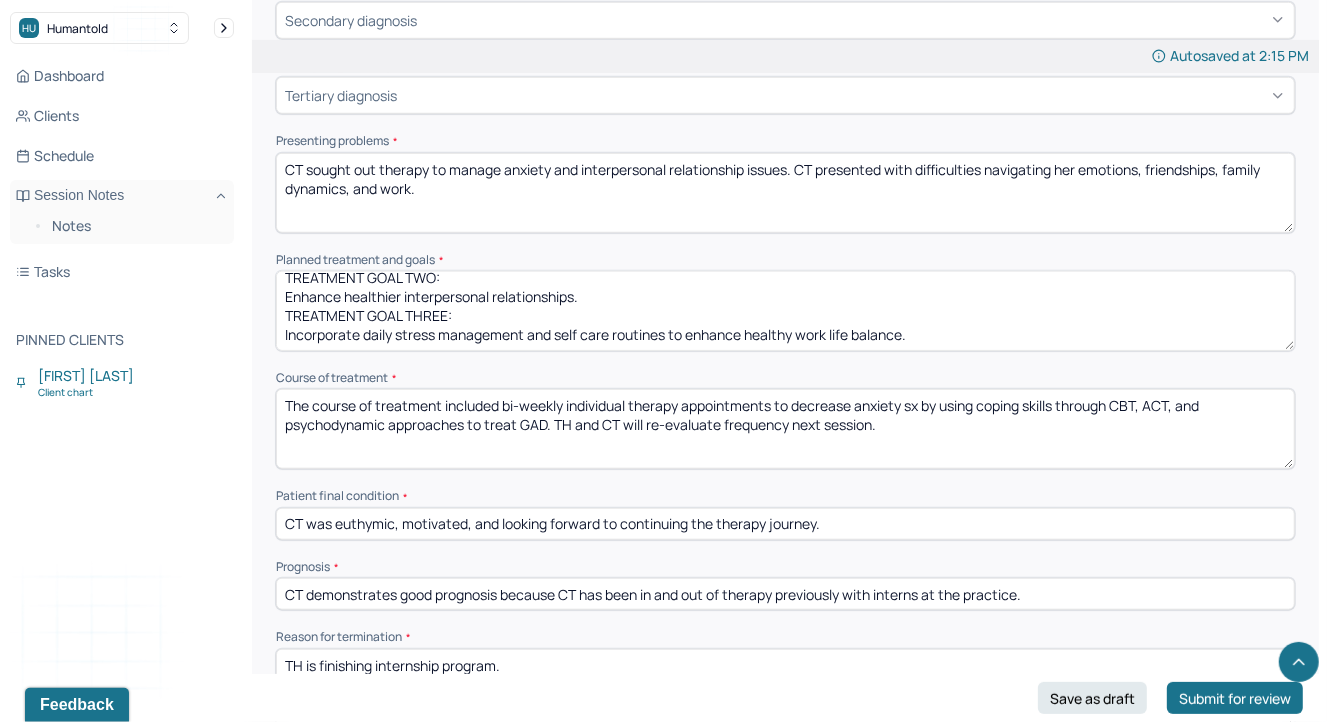 click on "The course of treatment included bi-weekly individual therapy appointments to decrease anxiety sx by using coping skills through CBT, ACT, and psychodynamic approaches to treat GAD. TH and CT will re-evaluate frequency next session." at bounding box center (785, 429) 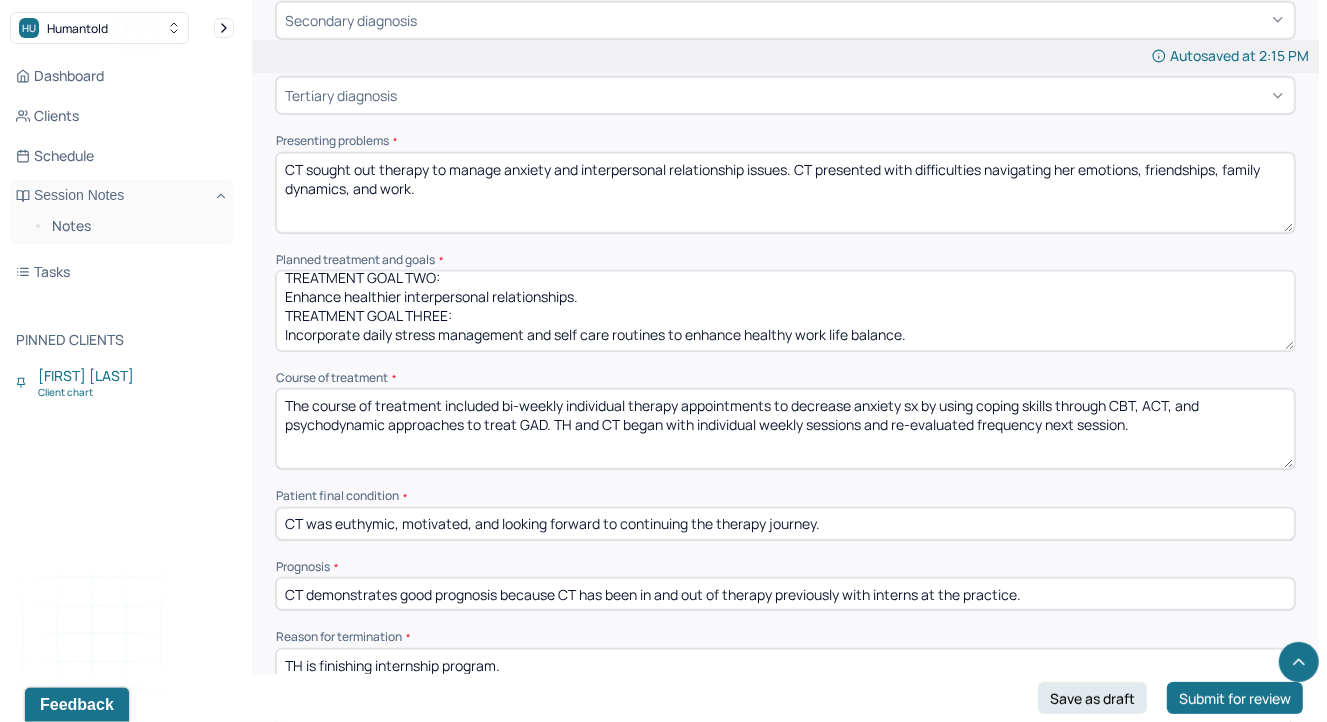drag, startPoint x: 1049, startPoint y: 430, endPoint x: 1297, endPoint y: 422, distance: 248.129 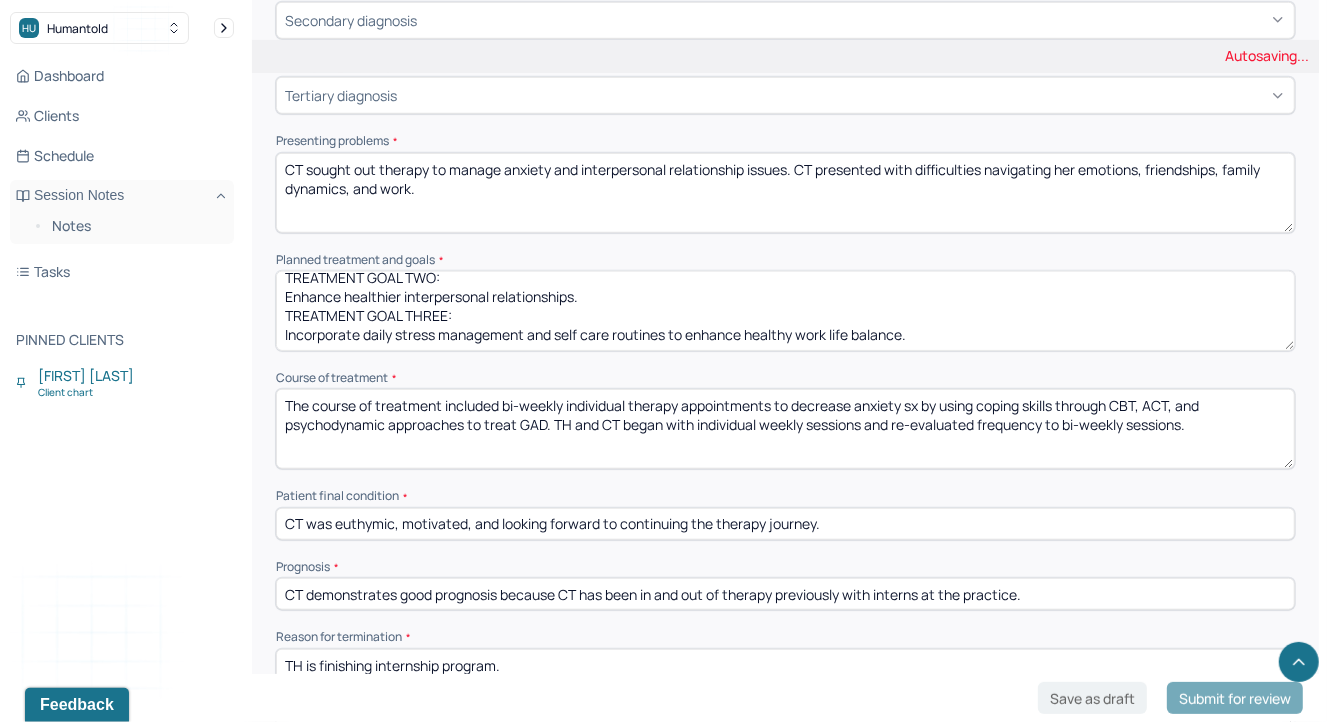 type on "The course of treatment included bi-weekly individual therapy appointments to decrease anxiety sx by using coping skills through CBT, ACT, and psychodynamic approaches to treat GAD. TH and CT began with individual weekly sessions and re-evaluated frequency to bi-weekly sessions." 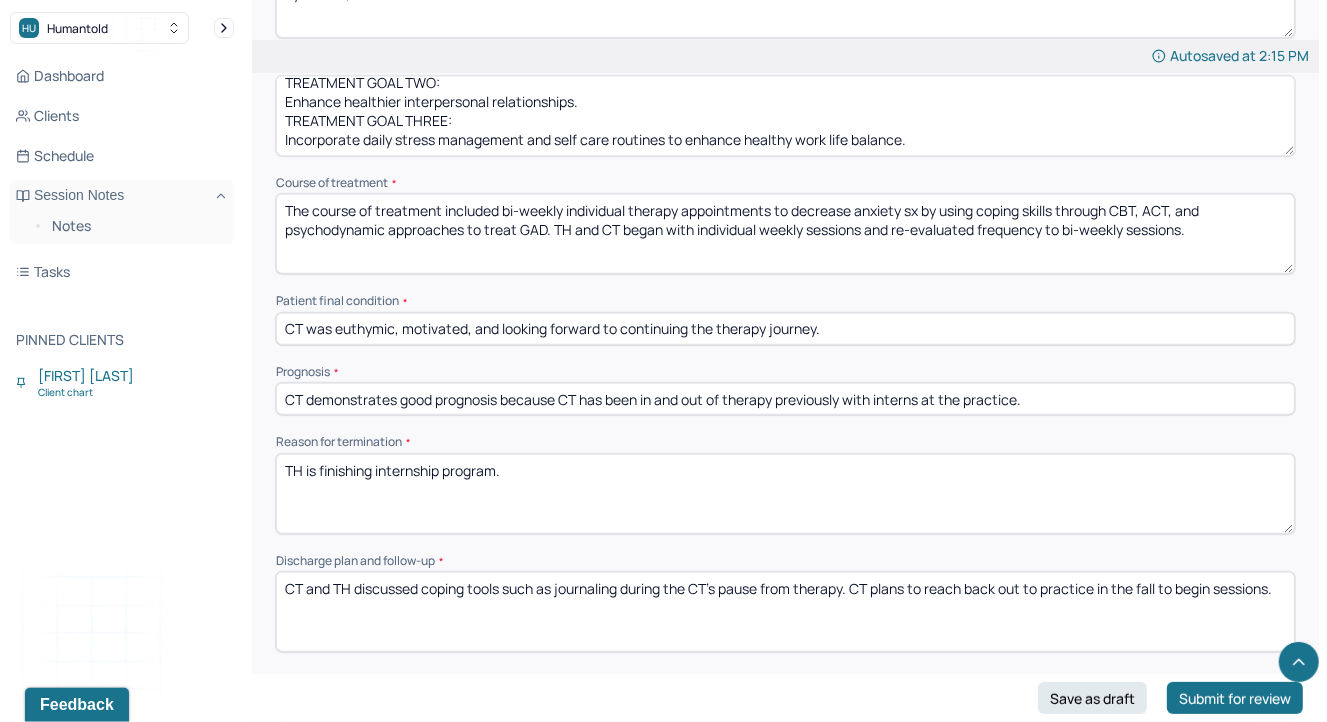 scroll, scrollTop: 1172, scrollLeft: 0, axis: vertical 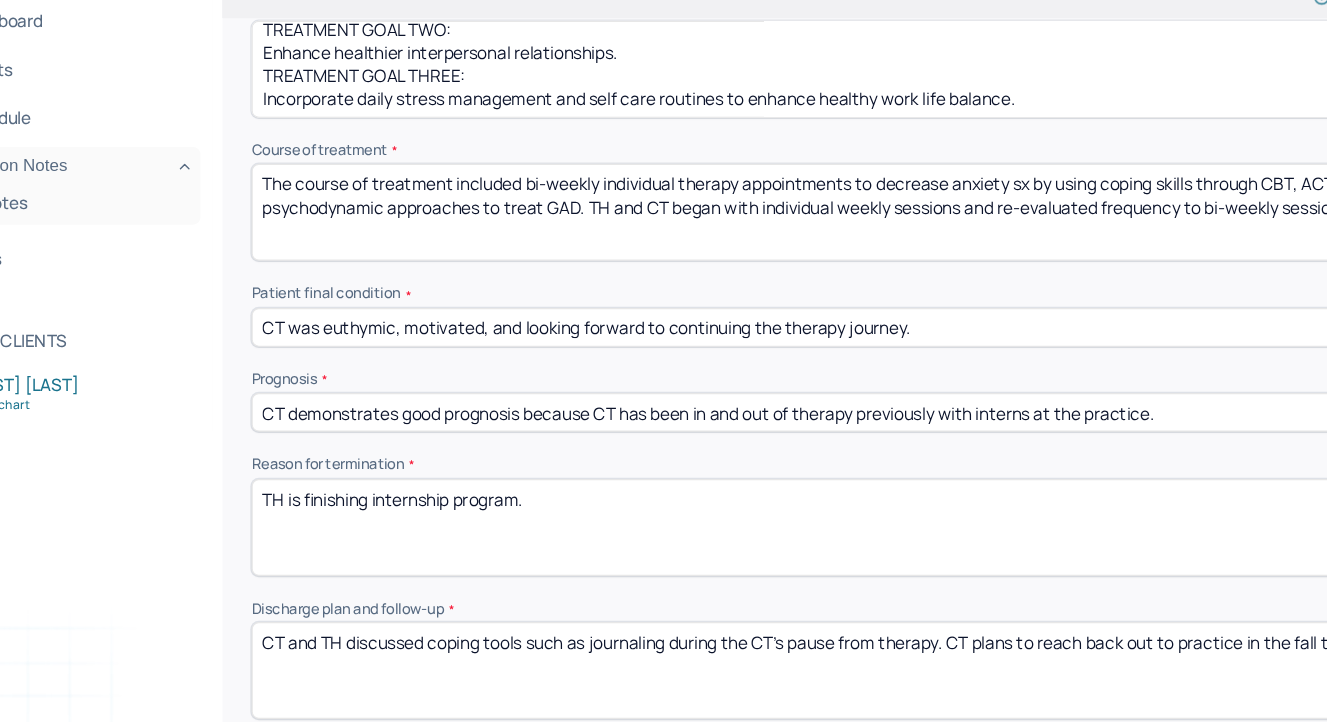 drag, startPoint x: 619, startPoint y: 338, endPoint x: 952, endPoint y: 338, distance: 333 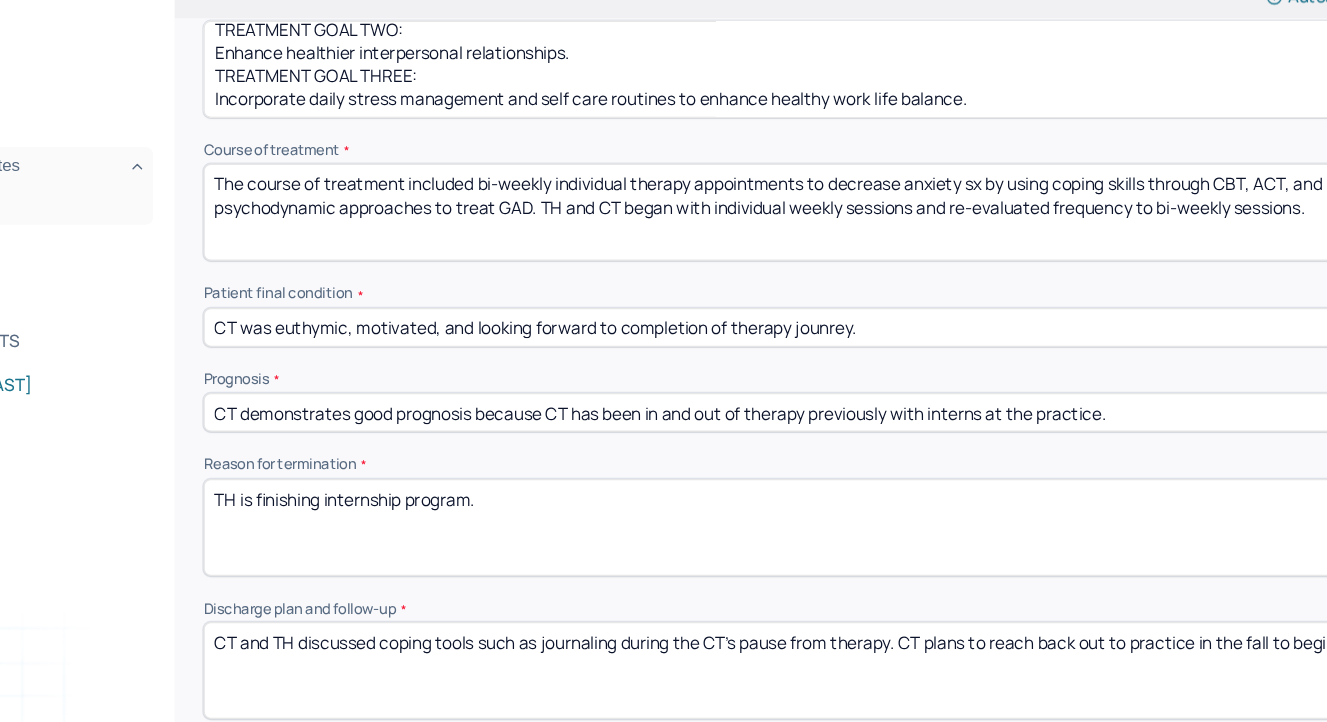 type on "CT was euthymic, motivated, and looking forward to completion of therapy jounrey." 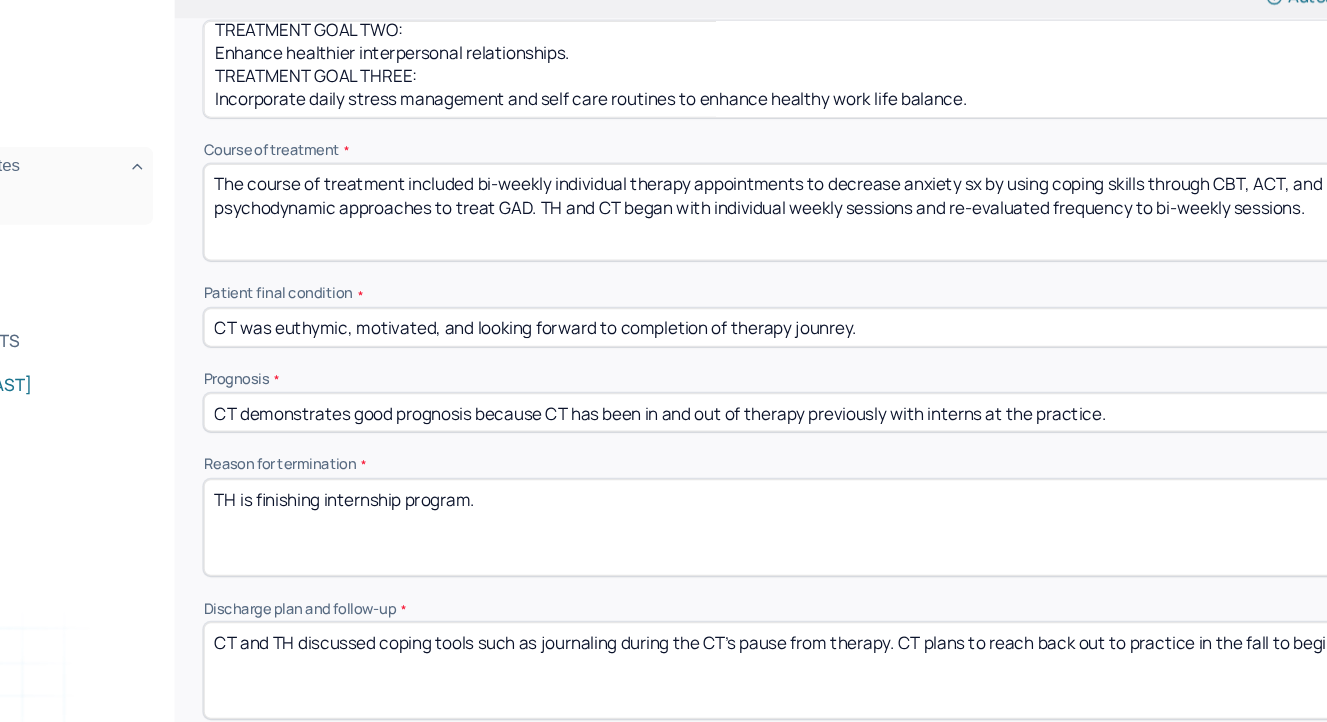 drag, startPoint x: 561, startPoint y: 406, endPoint x: 924, endPoint y: 407, distance: 363.00137 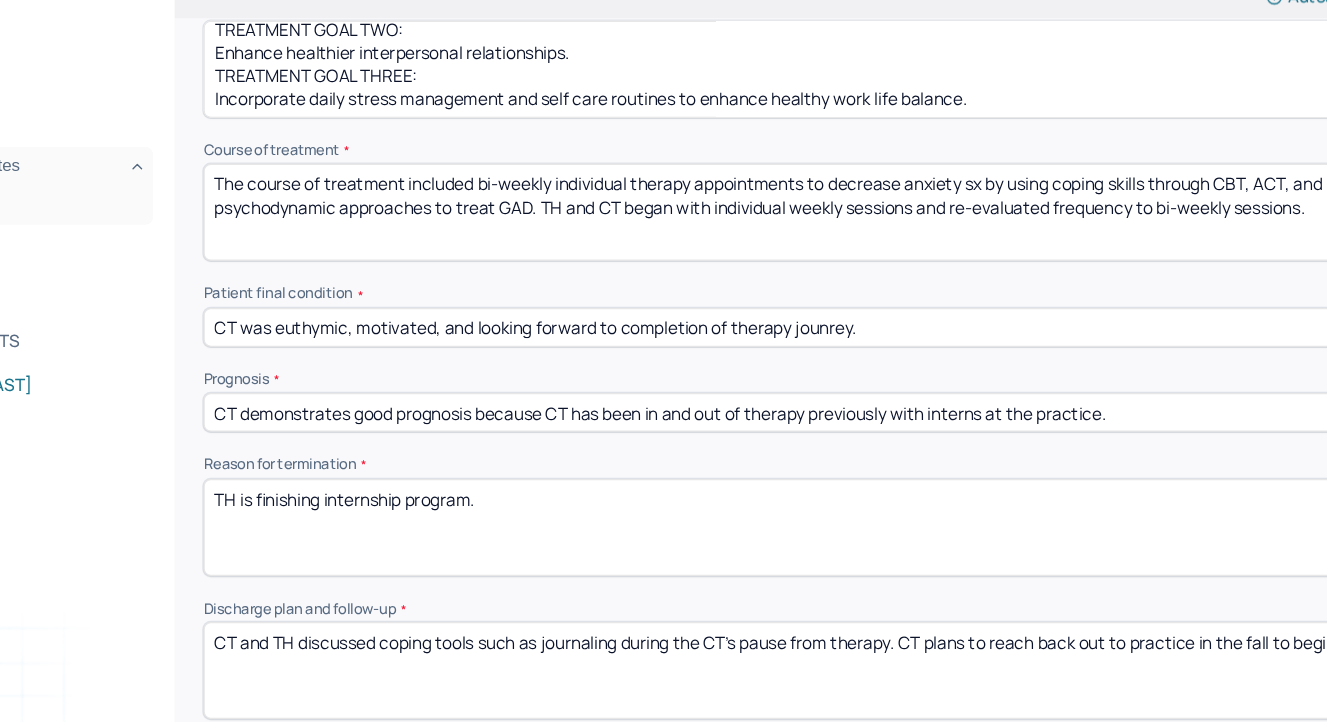click on "CT demonstrates good prognosis because CT has been in and out of therapy previously with interns at the practice." at bounding box center [785, 399] 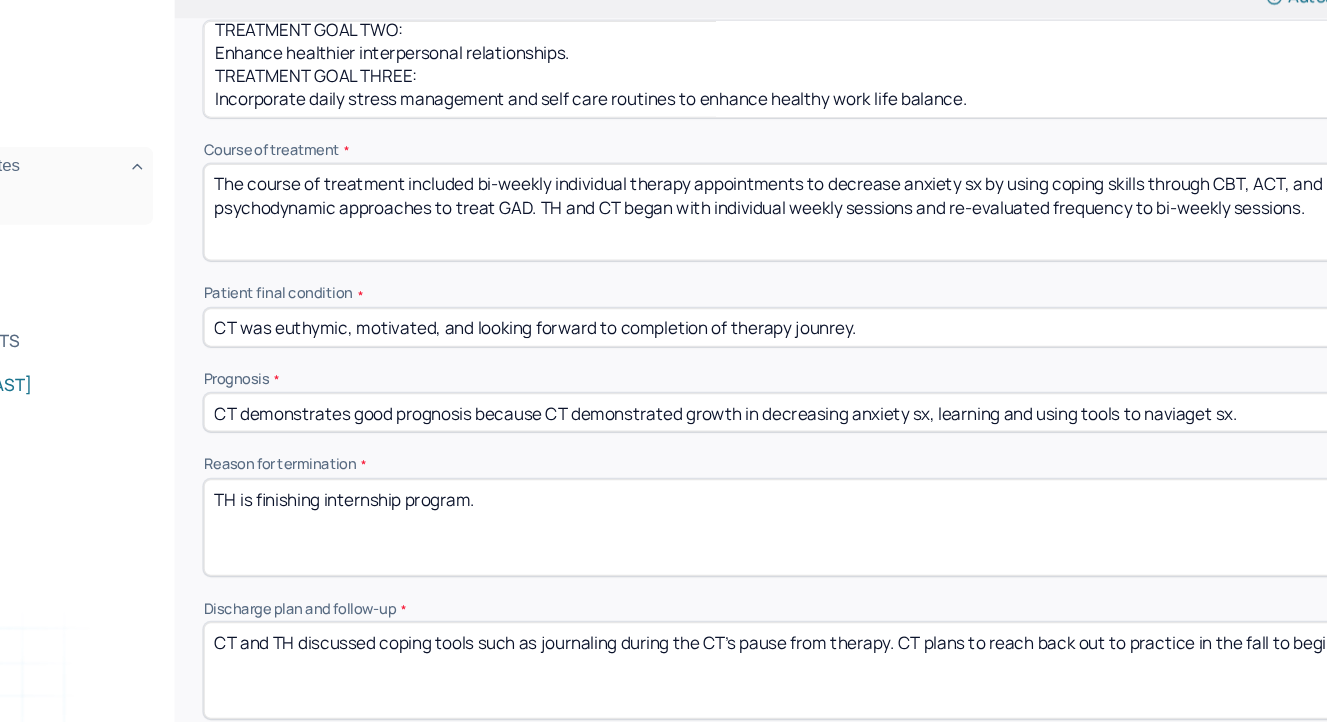 click on "CT demonstrates good prognosis because CT demonstrated growth in decreasing anxiety sx, learning and using tools to naviaget sx." at bounding box center [785, 399] 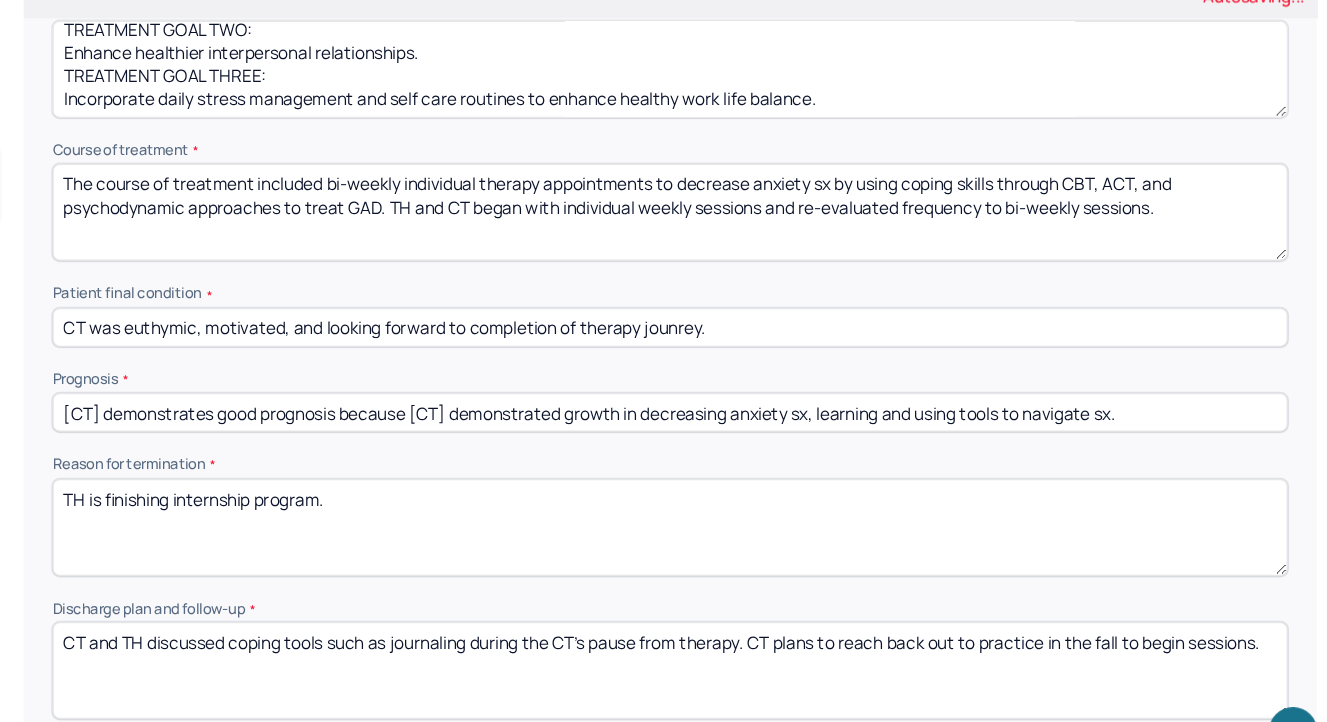 click on "[CT] demonstrates good prognosis because [CT] demonstrated growth in decreasing anxiety sx, learning and using tools to navigate sx." at bounding box center [785, 399] 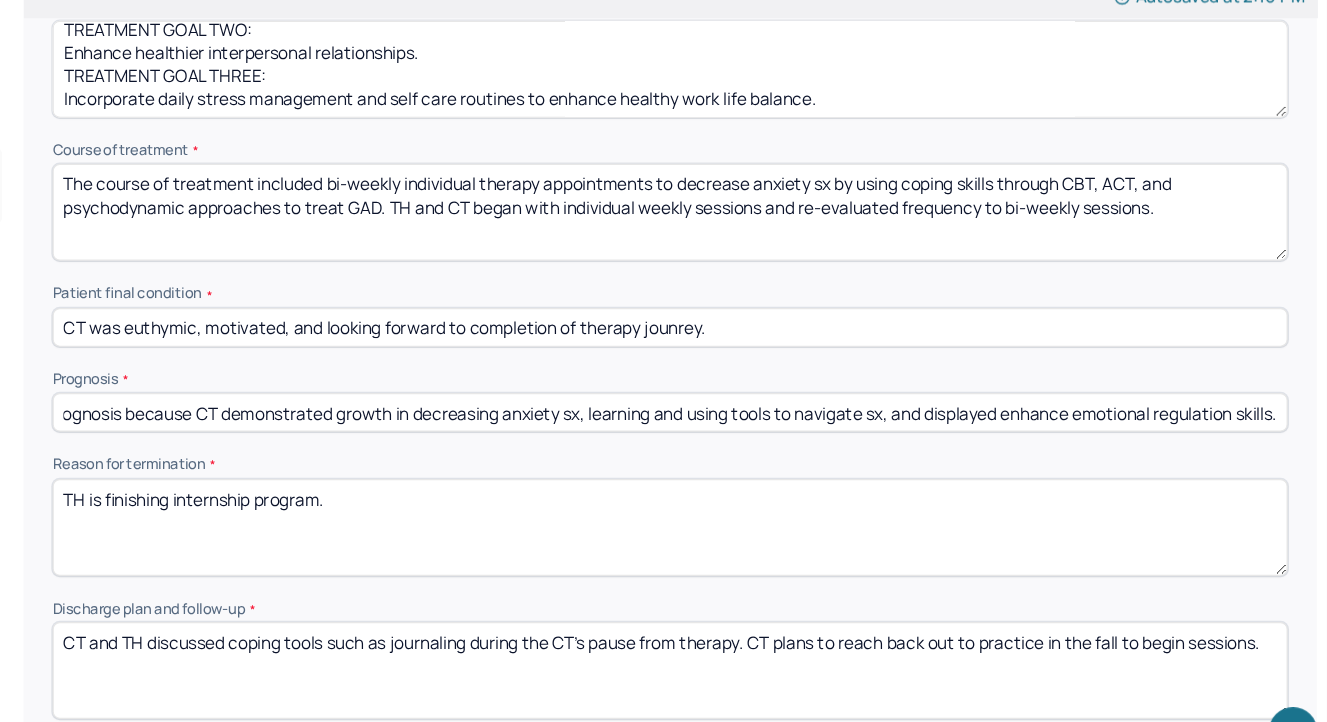 scroll, scrollTop: 0, scrollLeft: 175, axis: horizontal 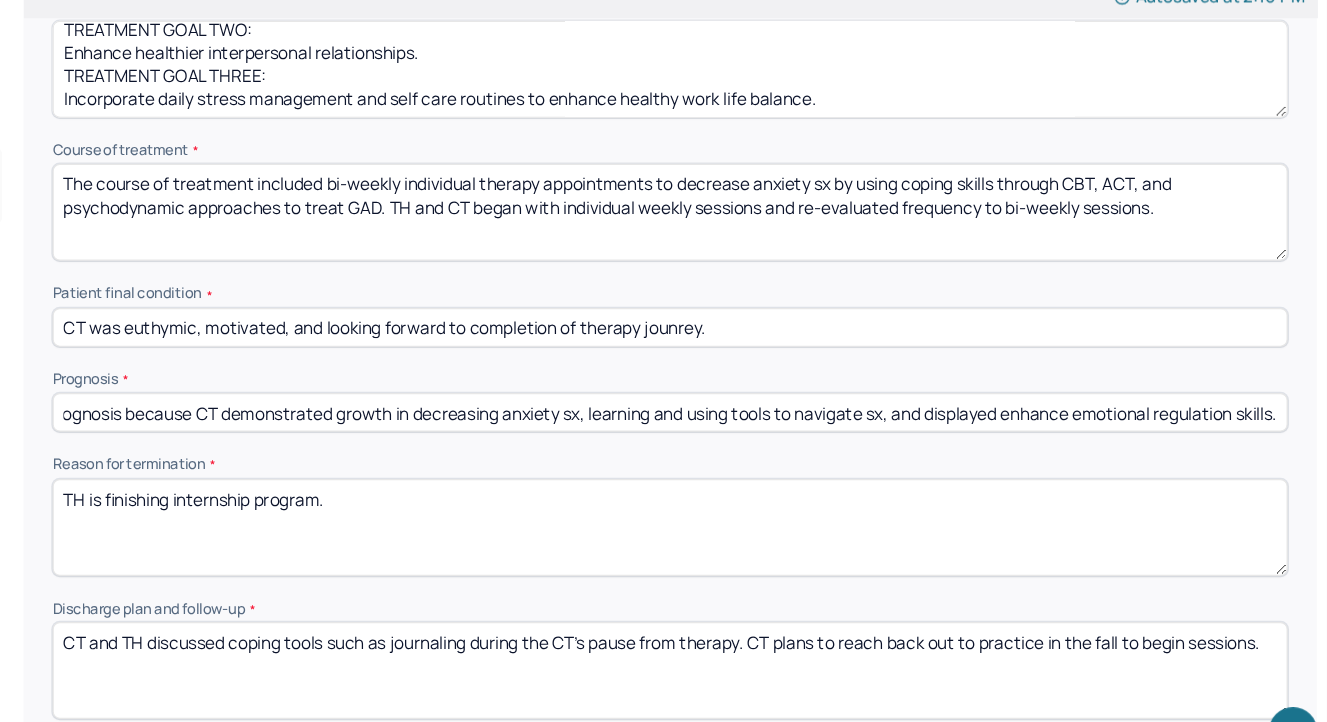 type on "CT demonstrates good prognosis because CT demonstrated growth in decreasing anxiety sx, learning and using tools to navigate sx, and displayed enhance emotional regulation skills." 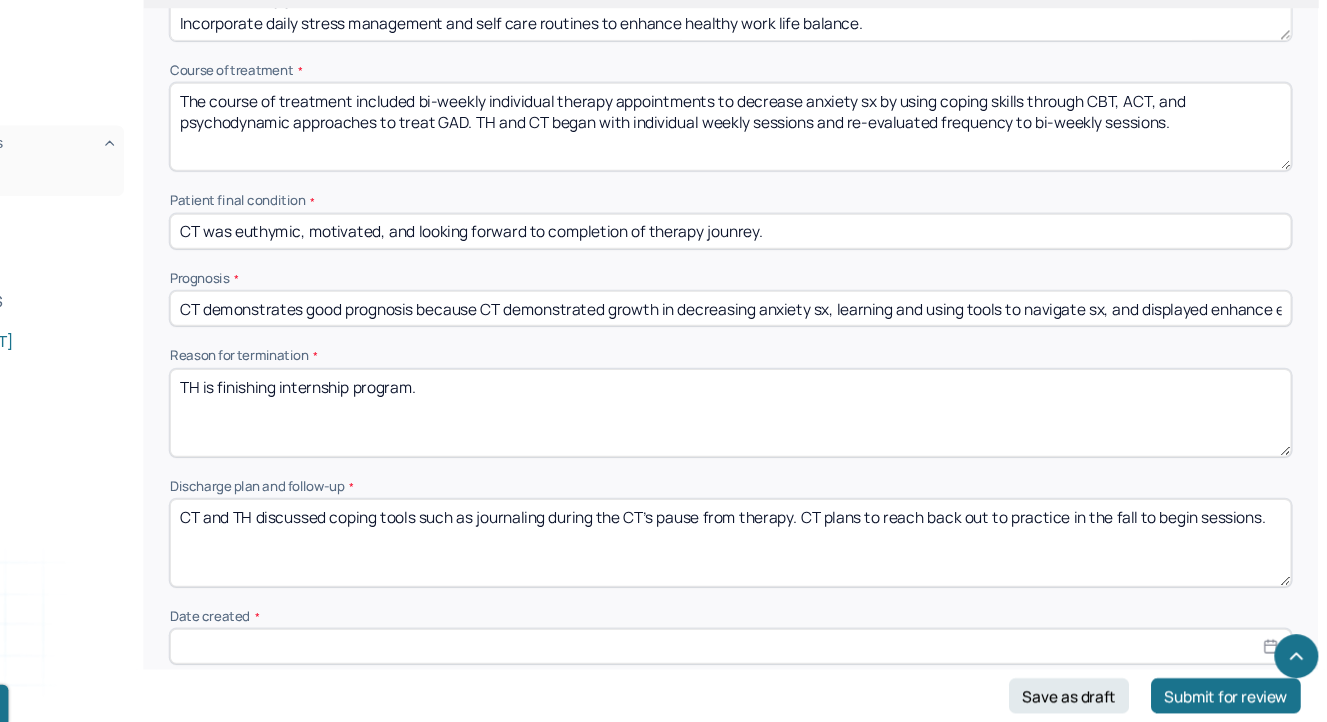 scroll, scrollTop: 1237, scrollLeft: 0, axis: vertical 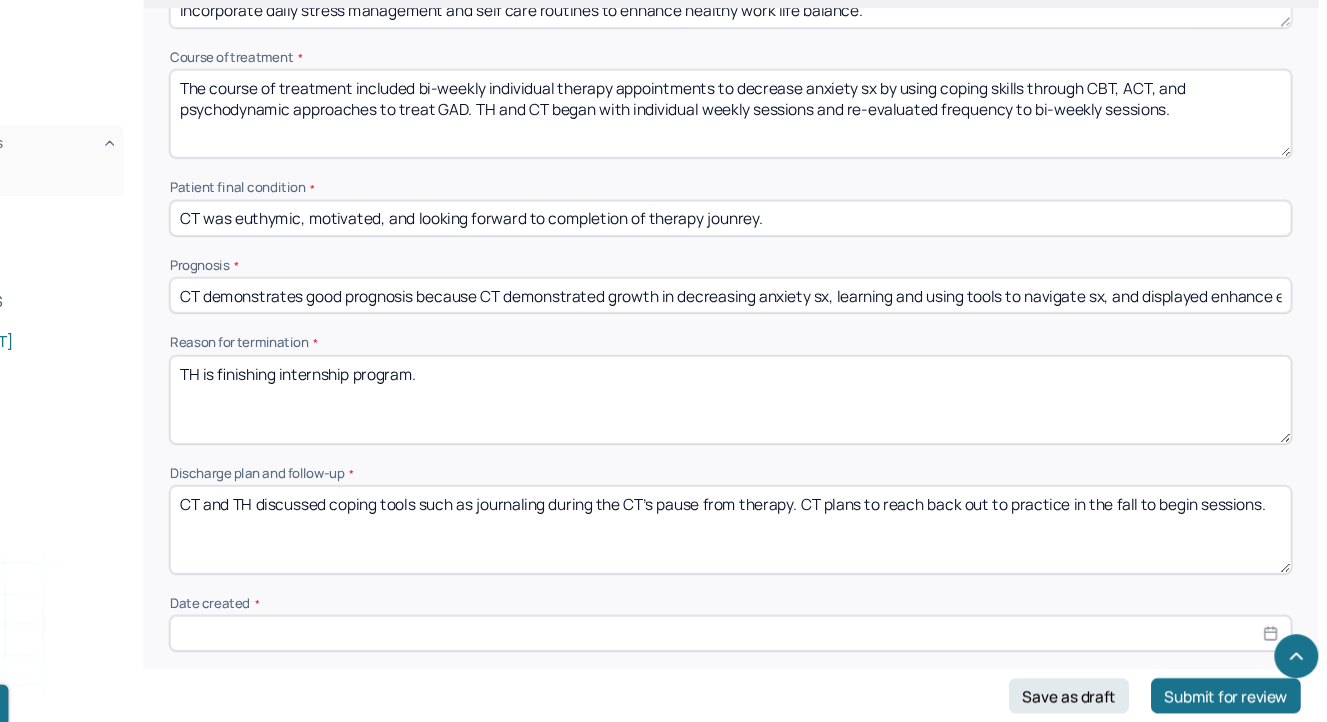 click on "TH is finishing internship program." at bounding box center [785, 429] 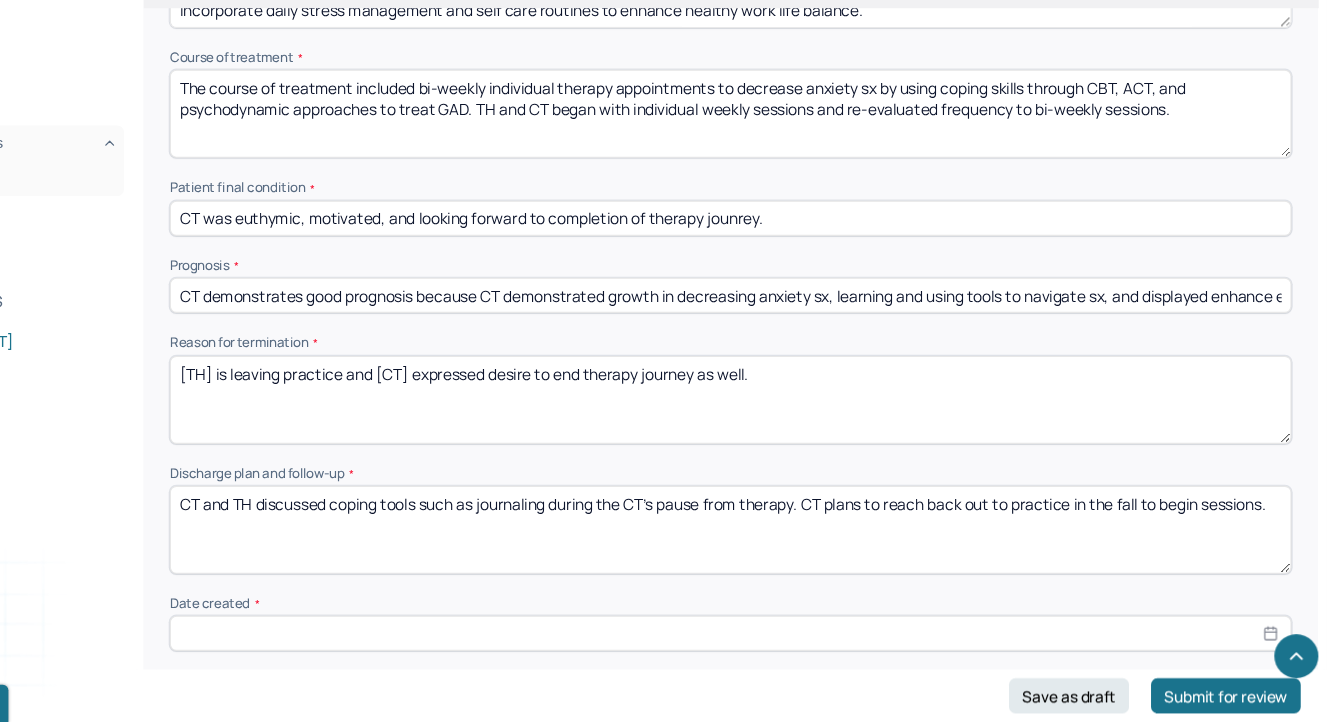 click on "[TH] is leaving practice and [CT] expressed desire to end therapy journey as well." at bounding box center [785, 429] 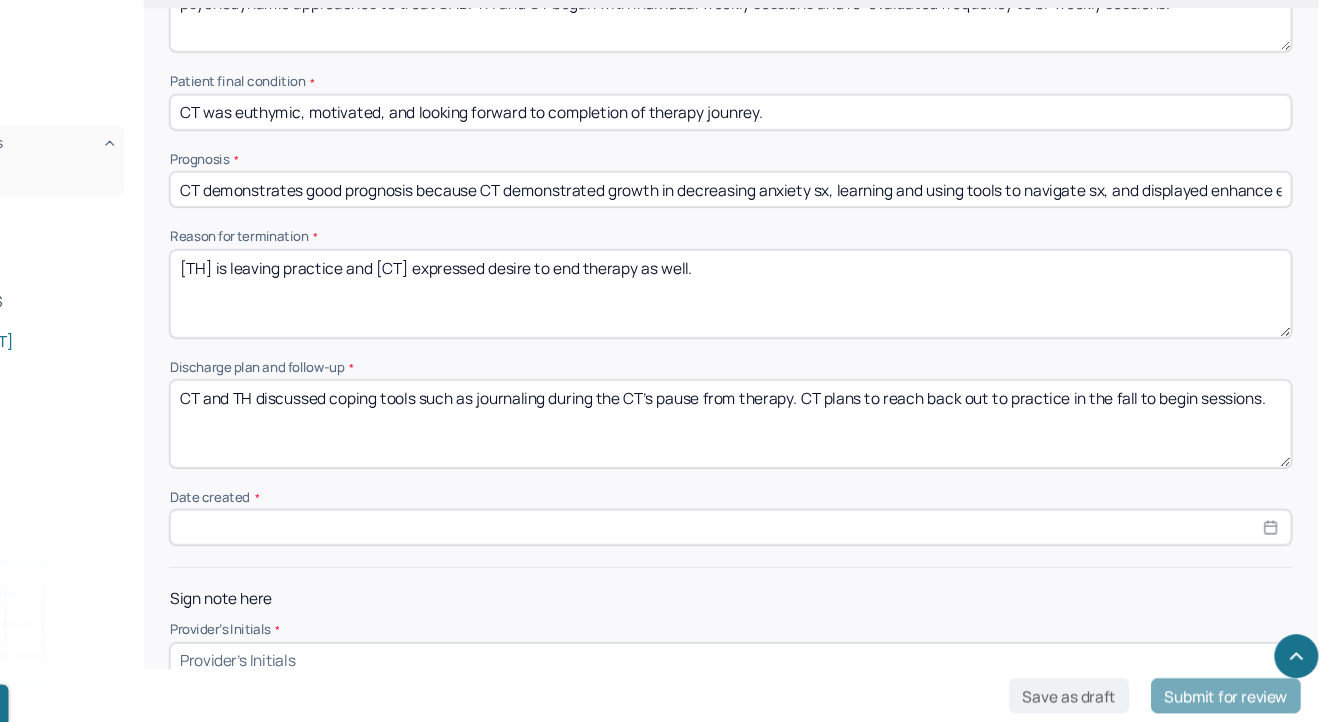 scroll, scrollTop: 1375, scrollLeft: 0, axis: vertical 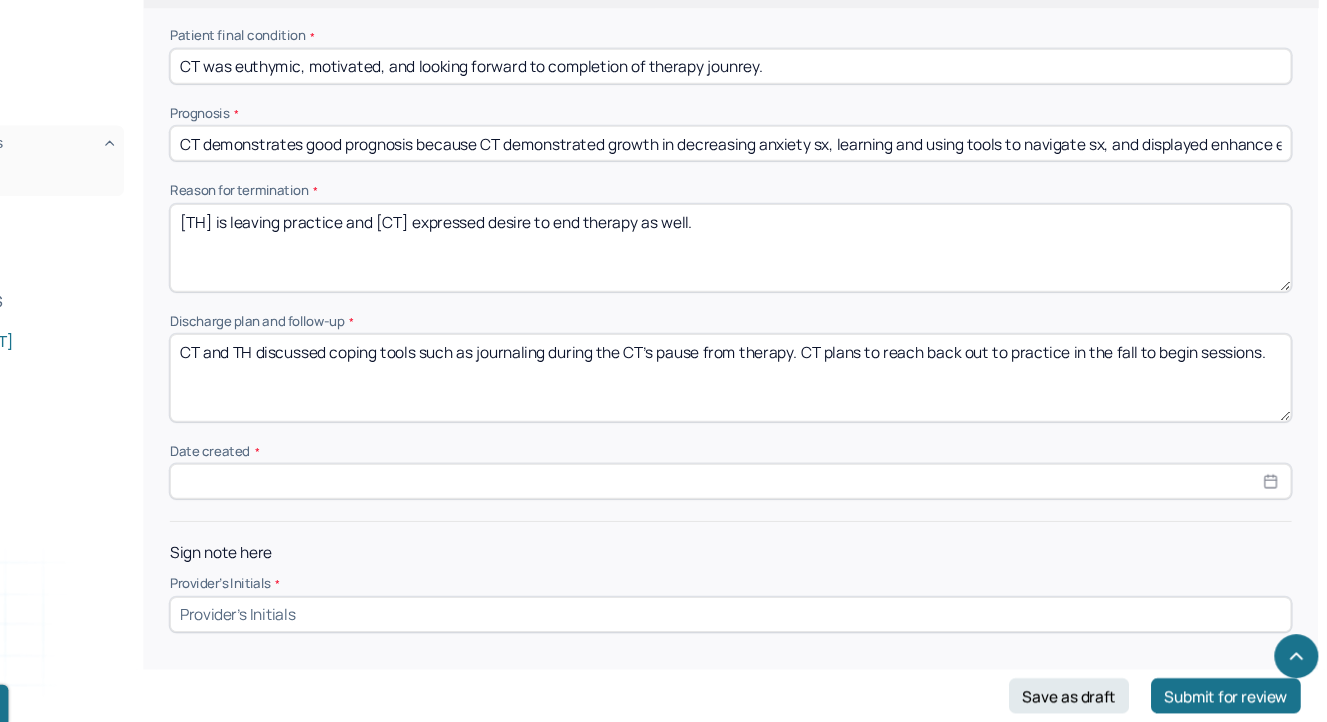 type on "[TH] is leaving practice and [CT] expressed desire to end therapy as well." 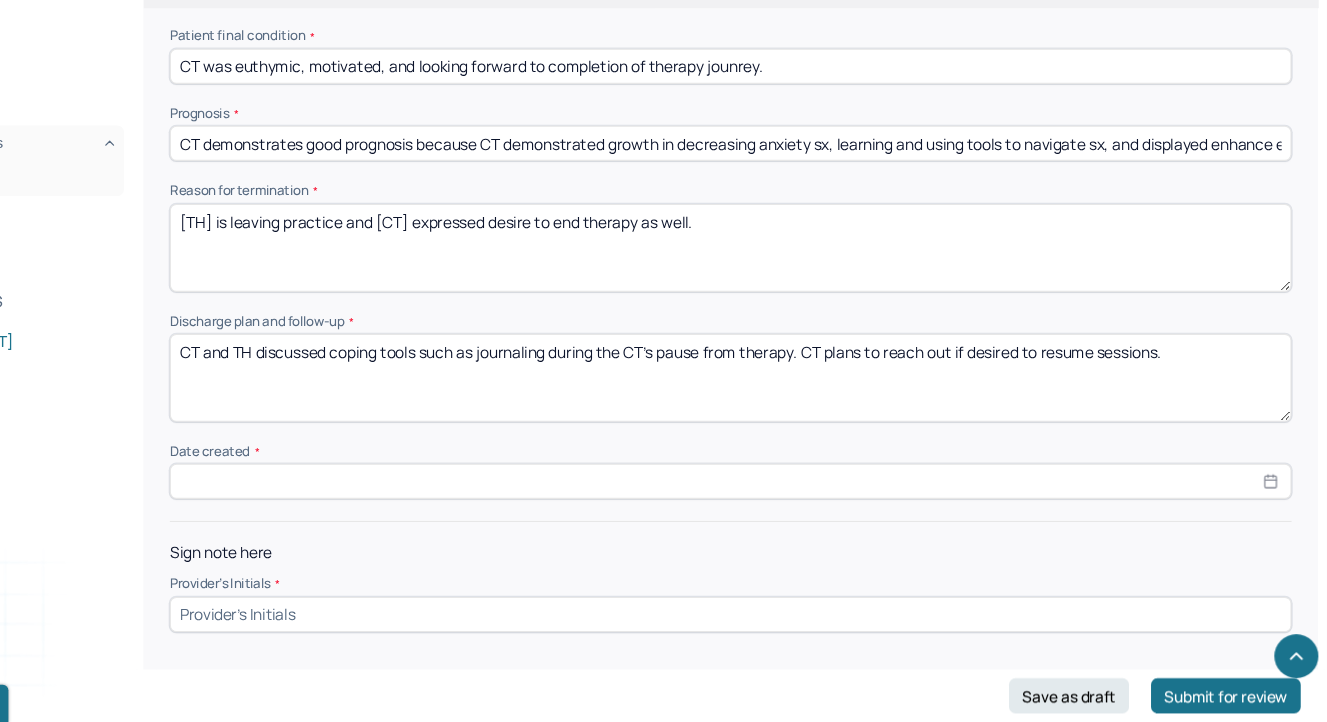 click on "CT and TH discussed coping tools such as journaling during the CT's pause from therapy. CT plans to reach out if desired to resume sessions." at bounding box center [785, 409] 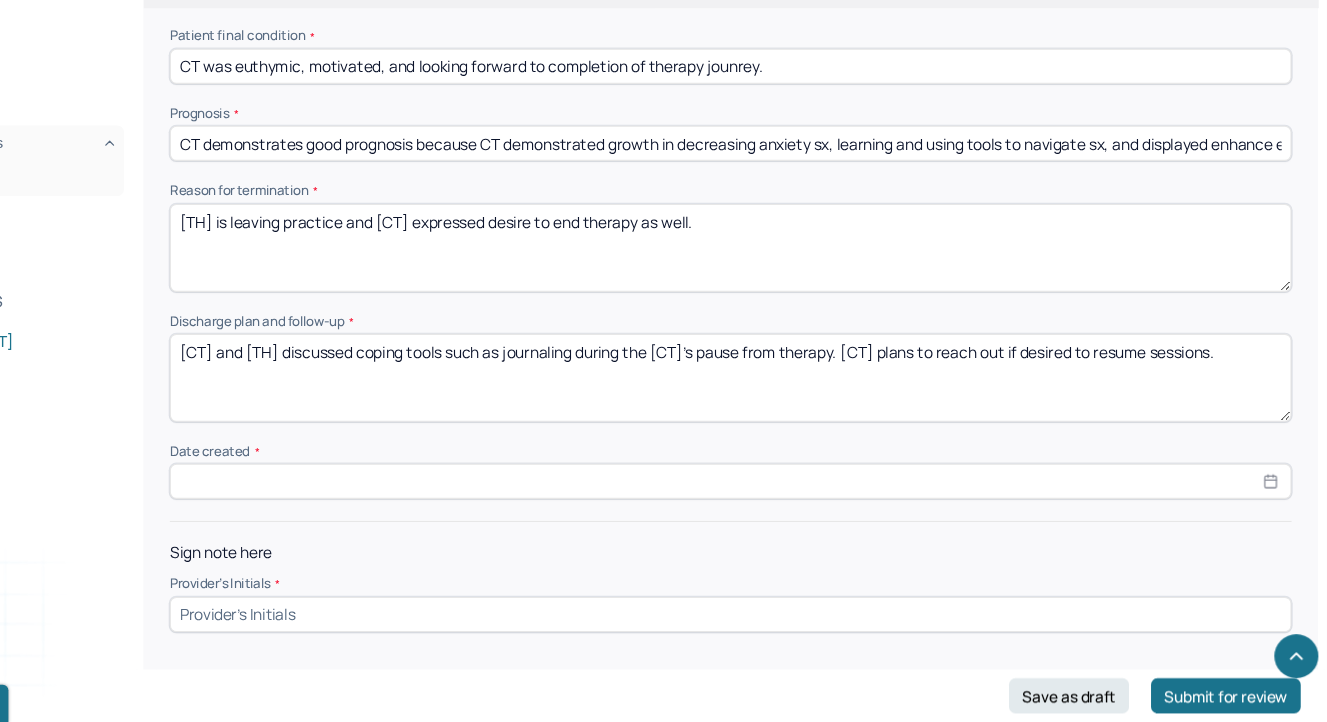 click on "CT and TH discussed coping tools such as journaling during the CT's pause from therapy. CT plans to reach out if desired to resume sessions." at bounding box center [785, 409] 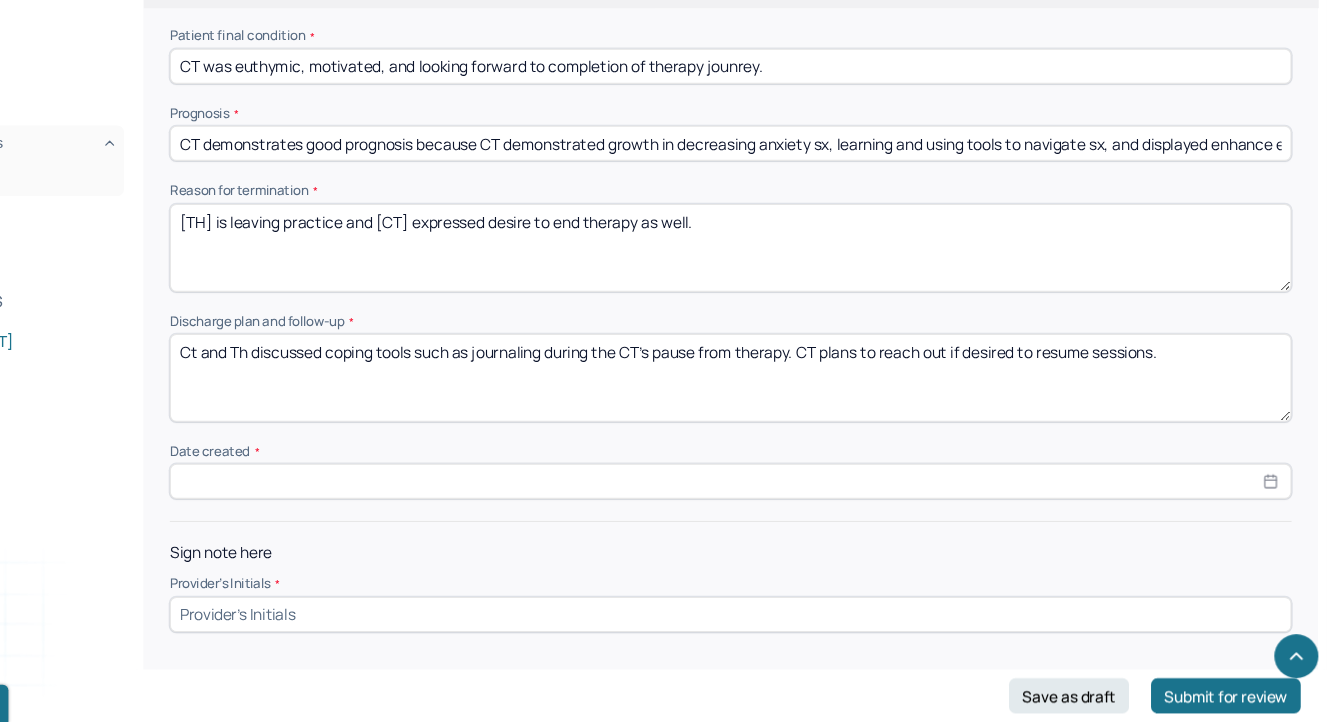 drag, startPoint x: 499, startPoint y: 388, endPoint x: 842, endPoint y: 383, distance: 343.03644 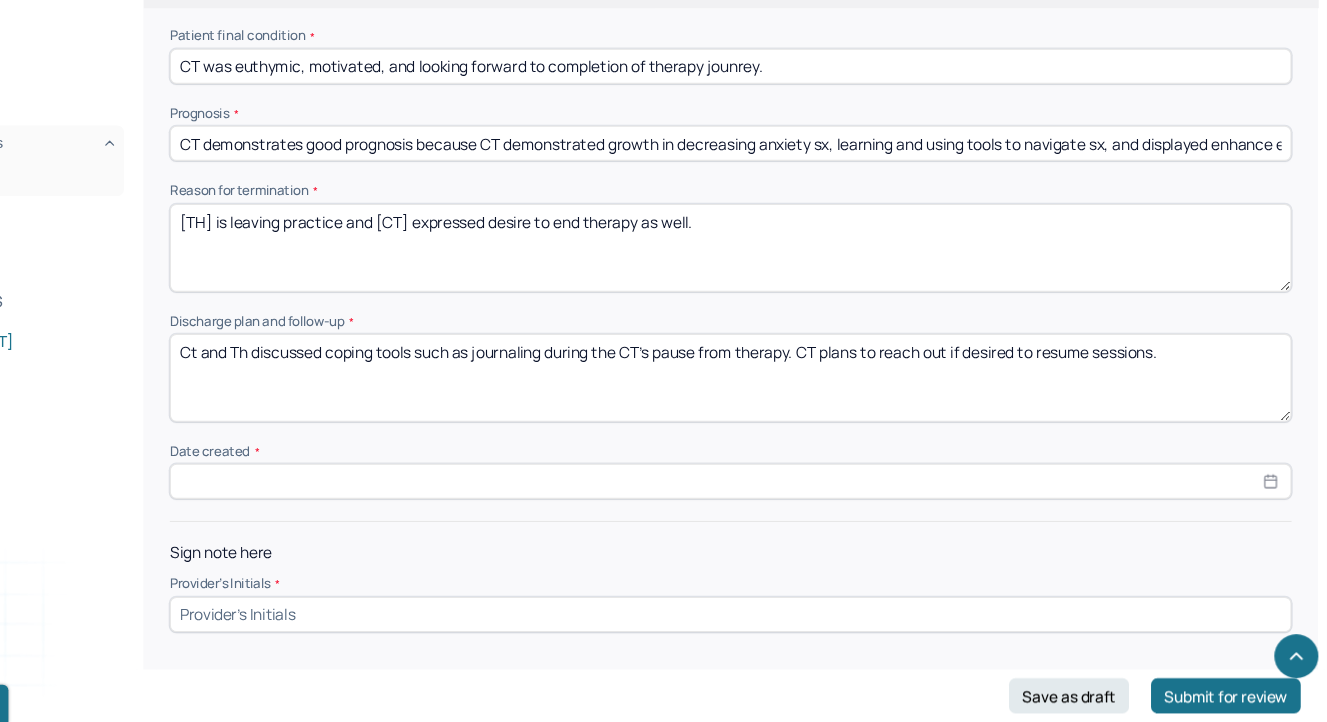 click on "Ct and Th discussed coping tools such as journaling during the CT's pause from therapy. CT plans to reach out if desired to resume sessions." at bounding box center [785, 409] 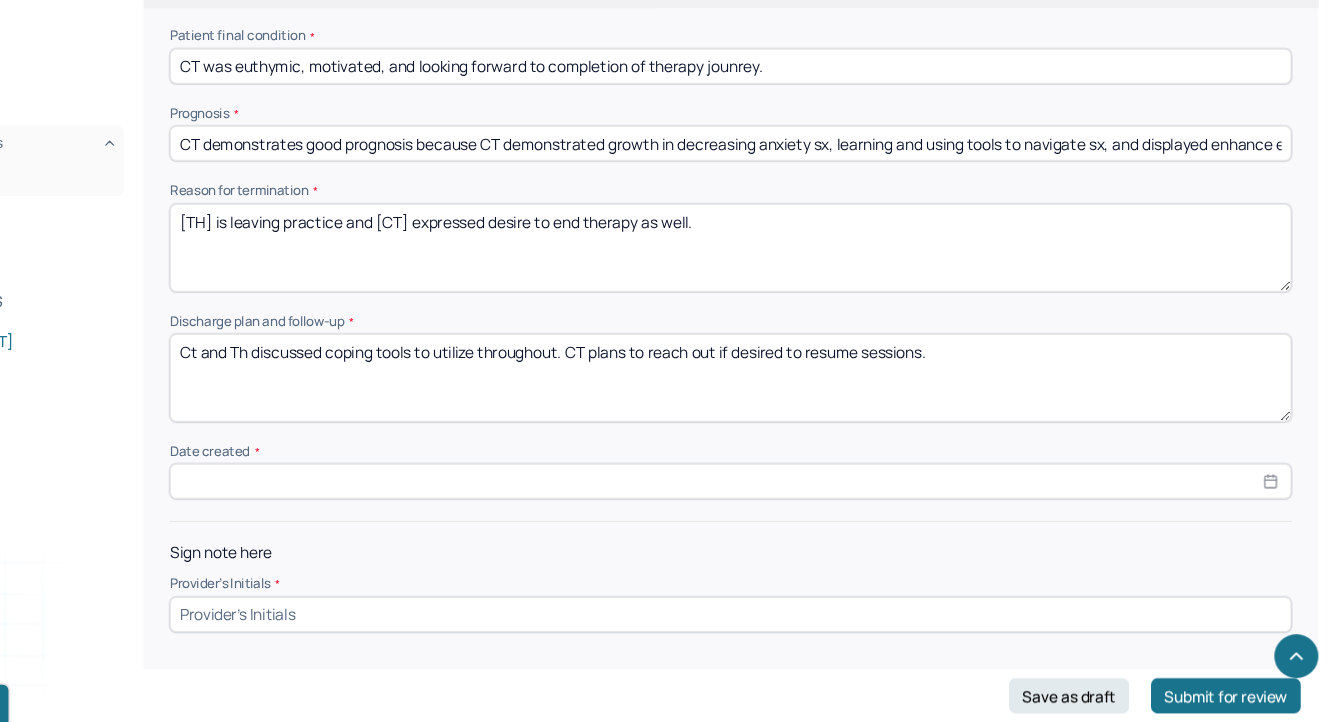 click on "[CT] and [TH] discussed coping tools to utilize throughou. [CT] plans to reach out if desired to resume sessions." at bounding box center [785, 409] 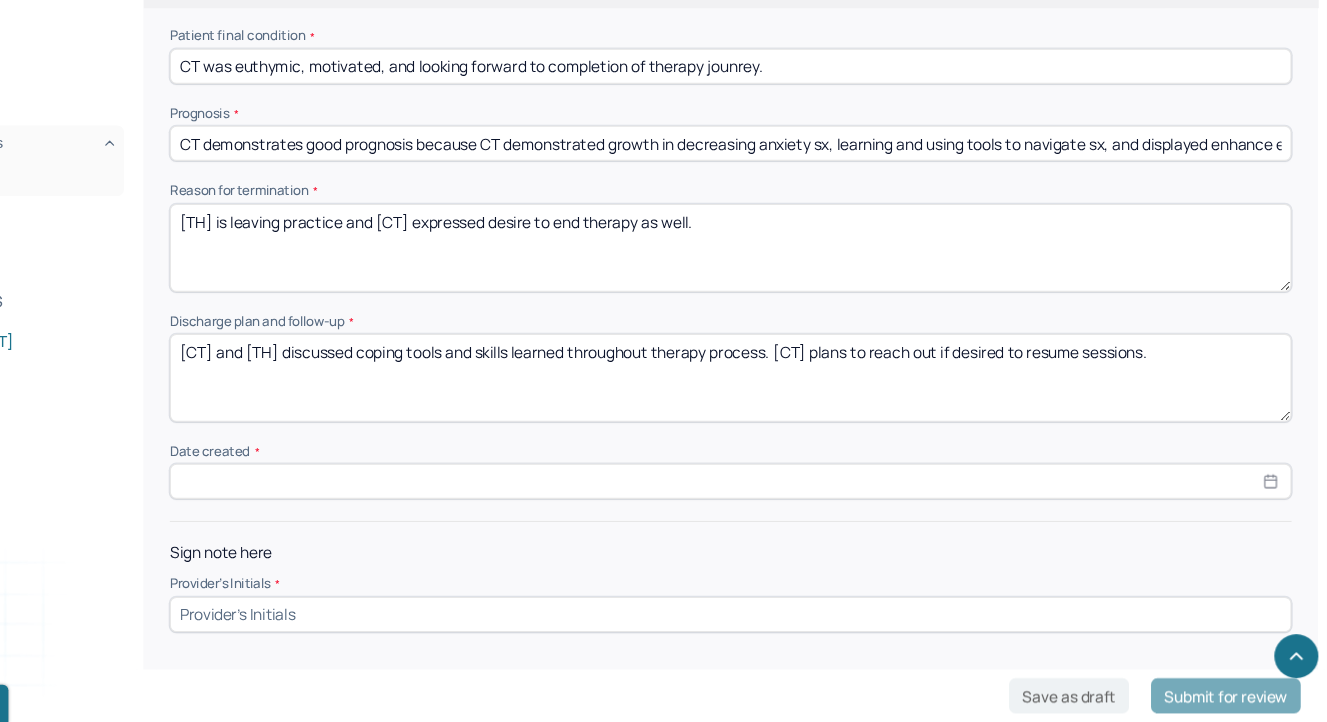 click on "[CT] and [TH] discussed coping tools to utilize throughou. [CT] plans to reach out if desired to resume sessions." at bounding box center [785, 409] 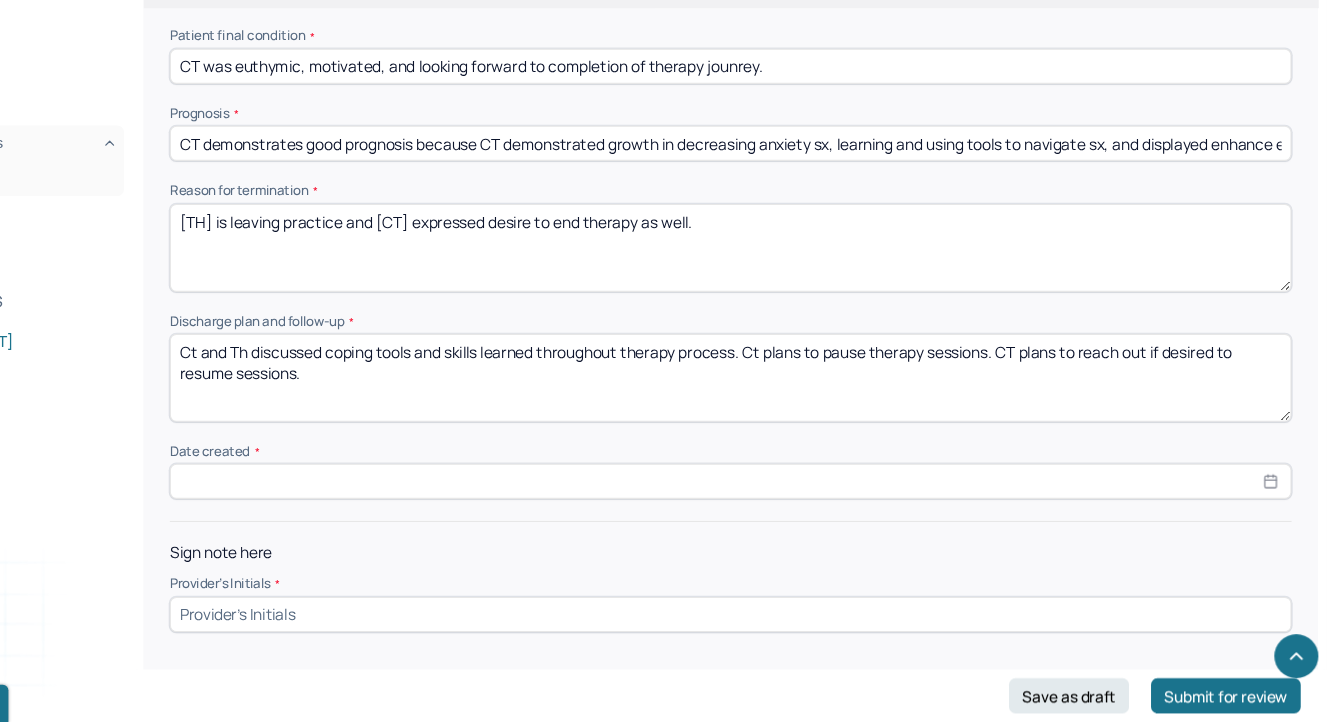 click on "[CT] and [TH] discussed coping tools and skills learned throughout therapy process. [CT] plans to reach out if desired to resume sessions." at bounding box center (785, 409) 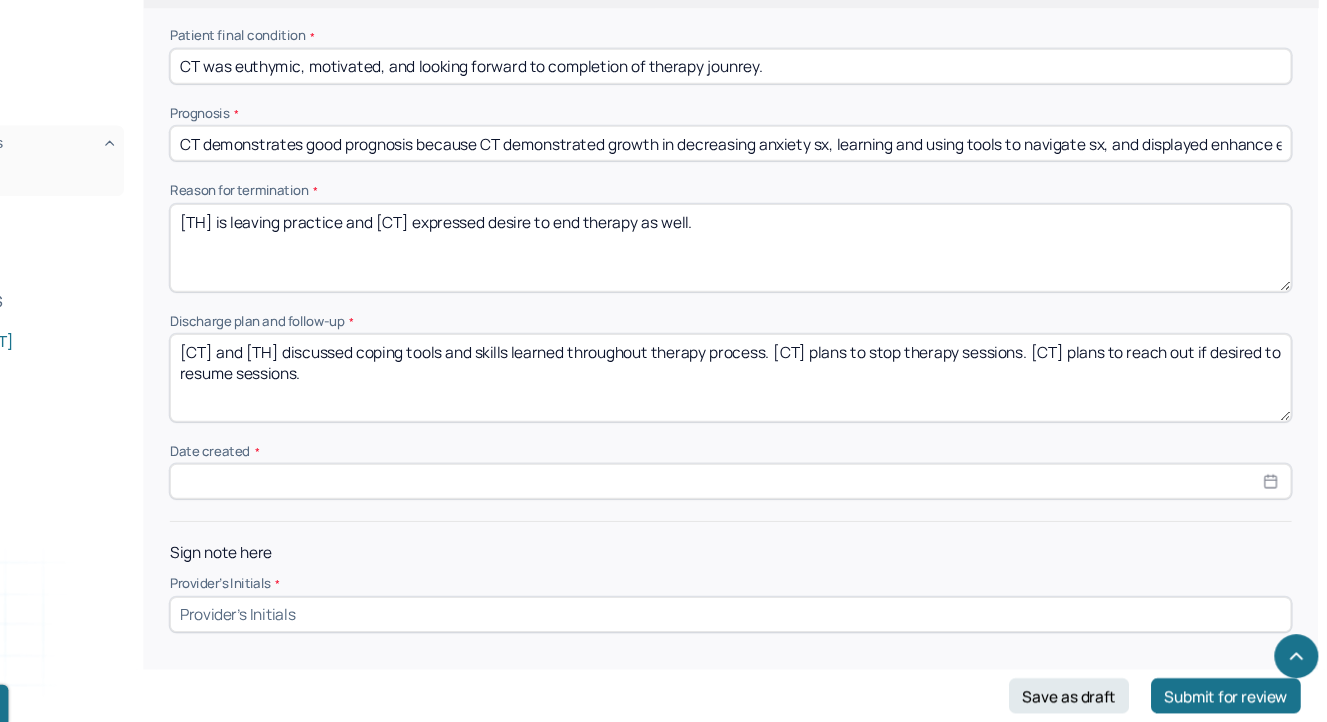 click on "[CT] and [TH] discussed coping tools and skills learned throughout therapy process. [CT] plans to stop therapy sessions. [CT] plans to reach out if desired to resume sessions." at bounding box center (785, 409) 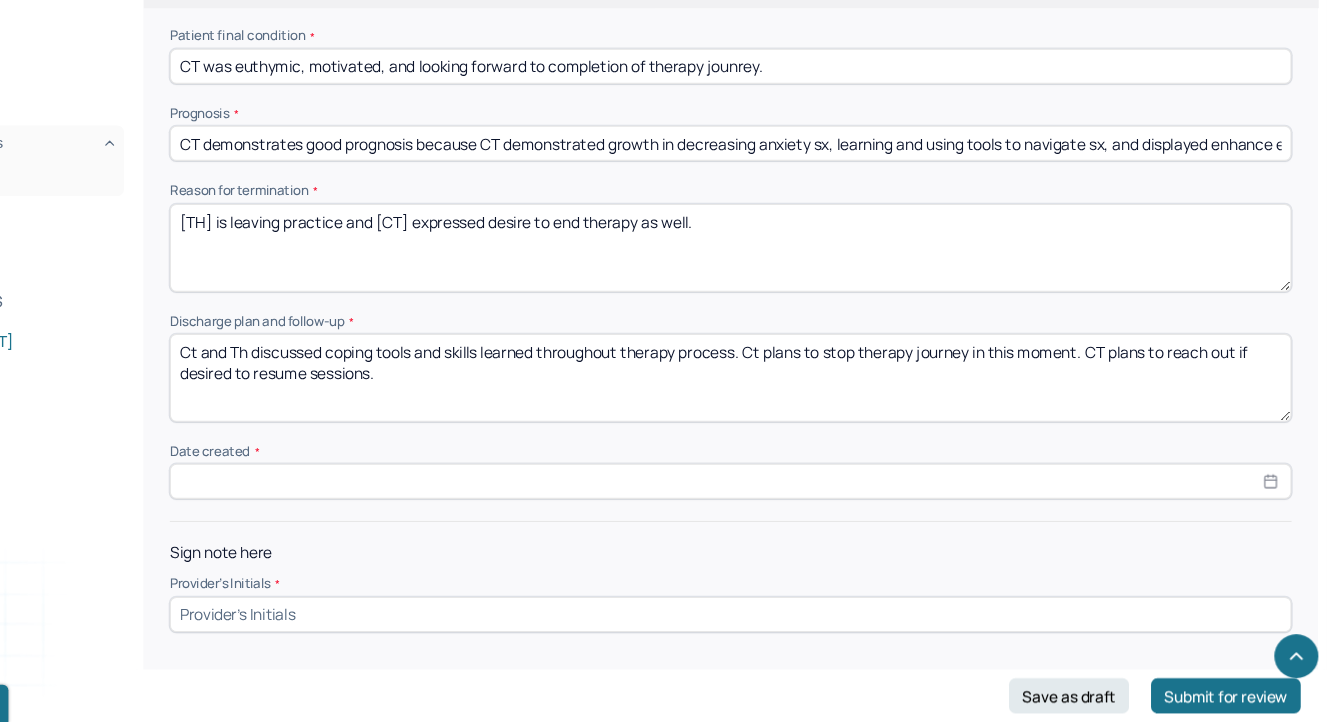 type on "Ct and Th discussed coping tools and skills learned throughout therapy process. Ct plans to stop therapy journey in this moment. CT plans to reach out if desired to resume sessions." 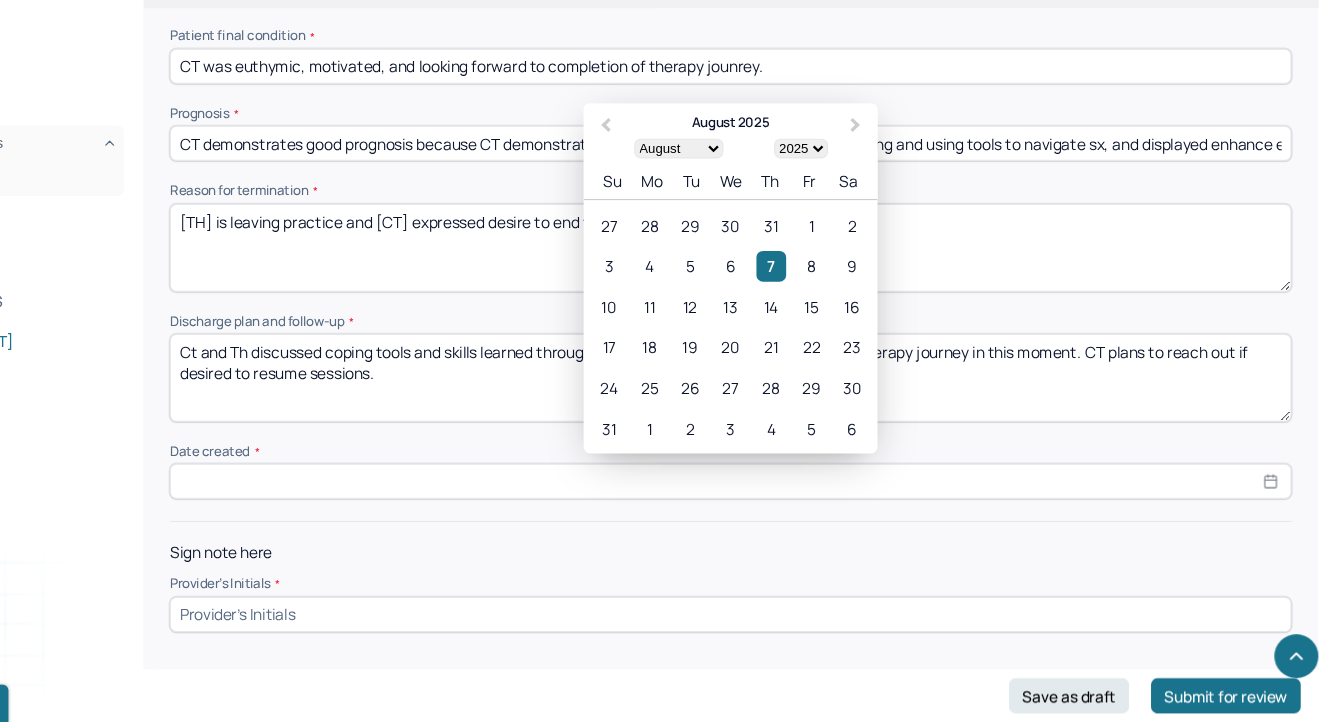click at bounding box center (785, 503) 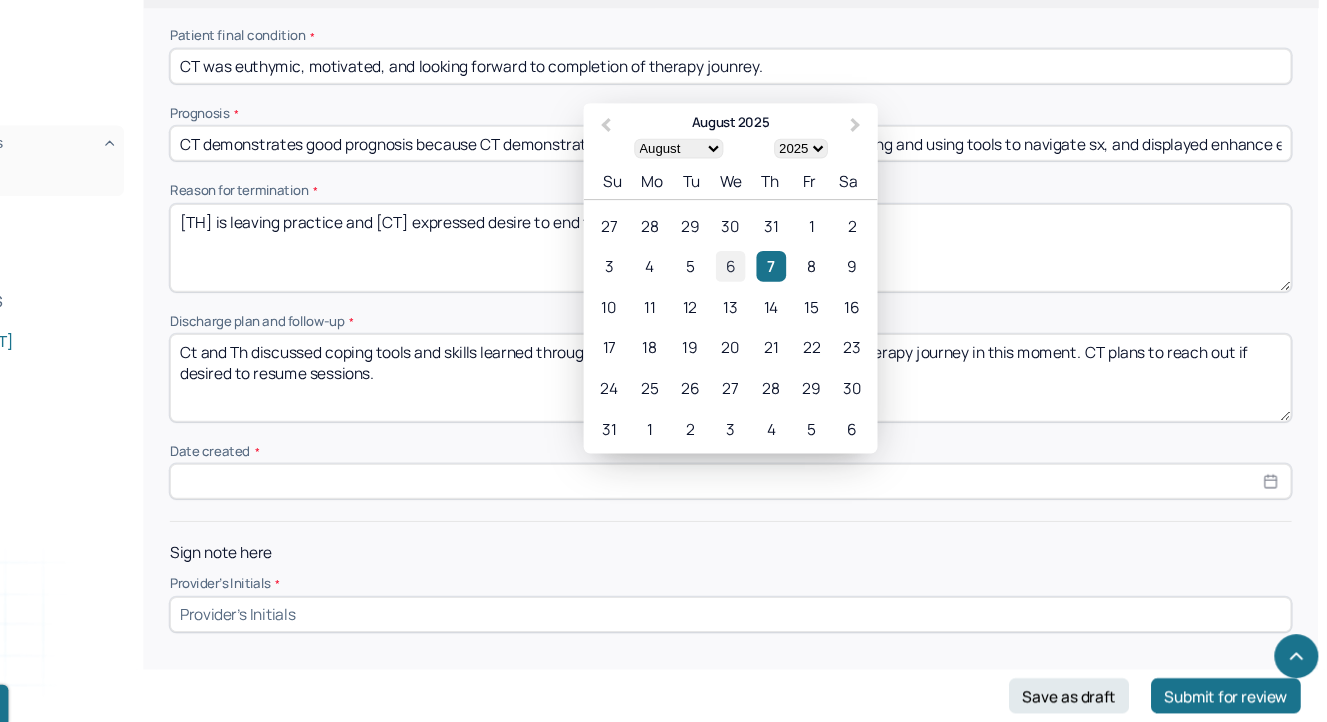 click on "6" at bounding box center [785, 308] 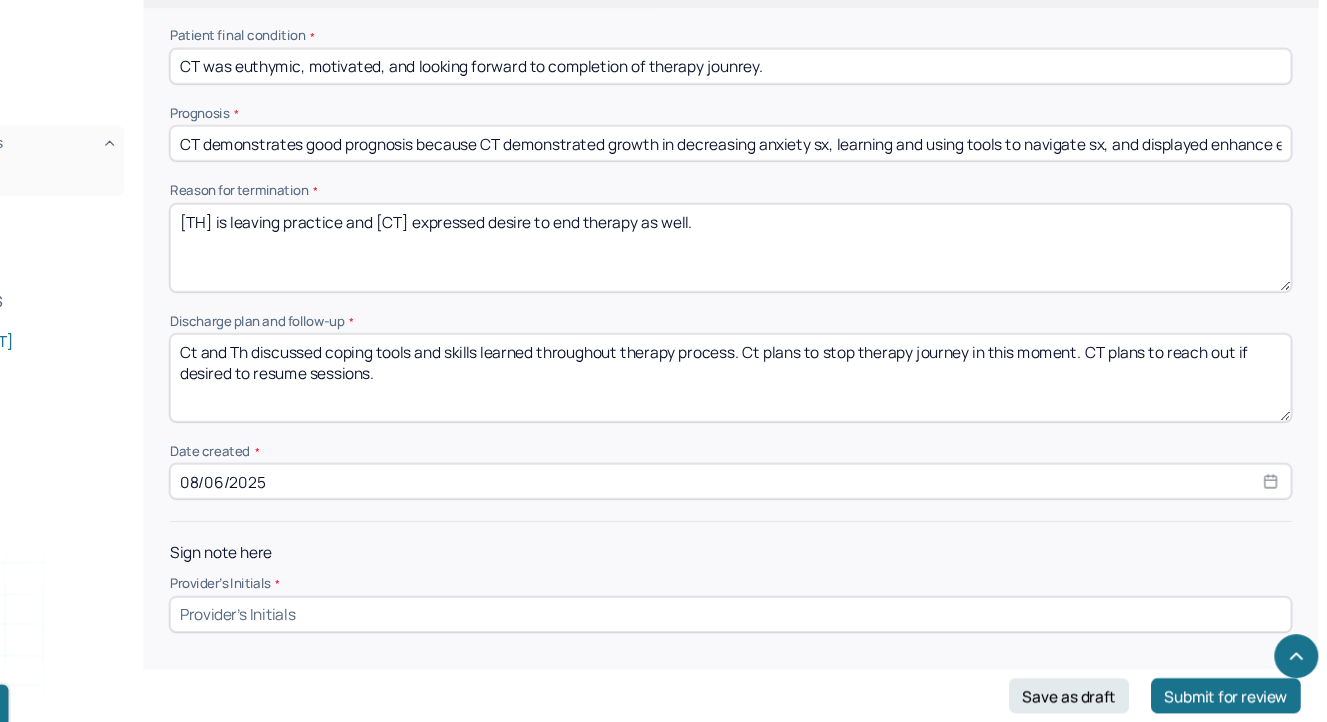 click on "08/06/2025" at bounding box center [785, 503] 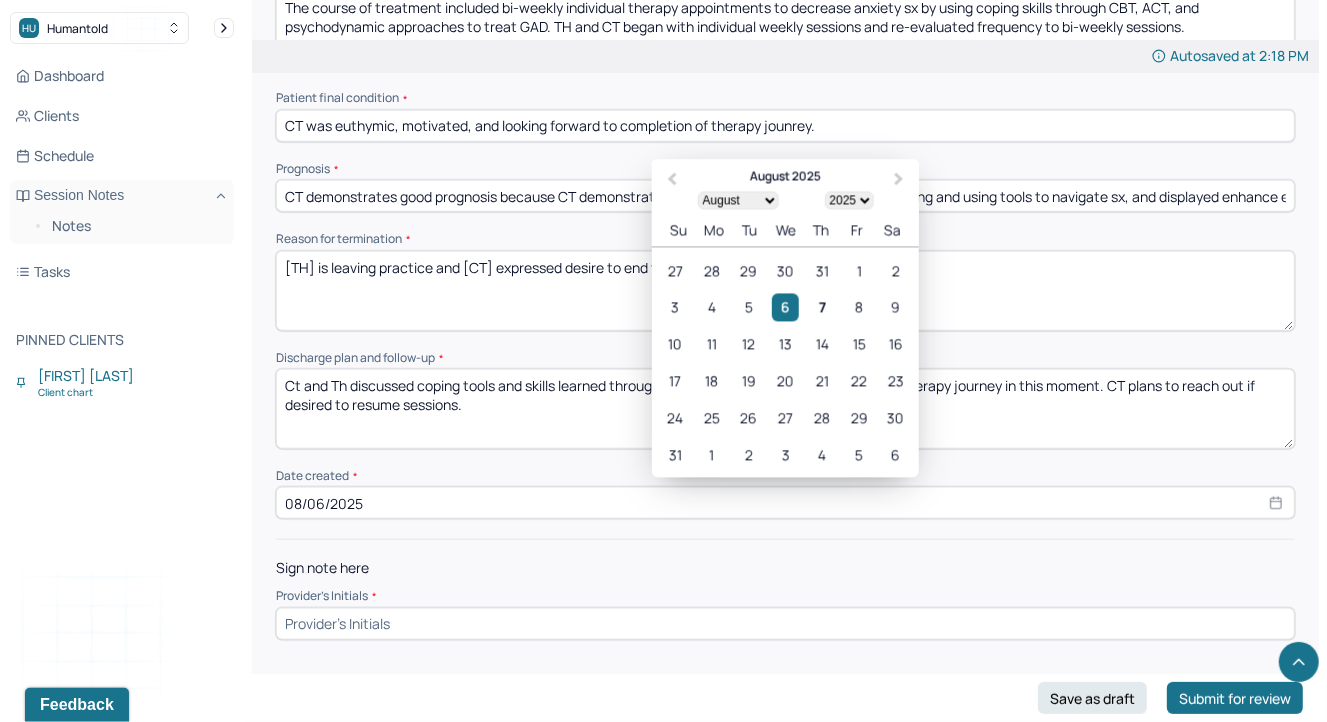 click on "Instructions The fields marked with an asterisk ( * ) are required before you can submit your notes. Before you can submit your session notes, they must be signed. You have the option to save your notes as a draft before making a submission. Appointment location * Teletherapy Client Teletherapy Location Home Office Other Provider Teletherapy Location Home Office Other Consent was received for the teletherapy session The teletherapy session was conducted via video First session date * [DATE] Last session date * [DATE] Total number of sessions * 30 Primary diagnosis * F41.1 GENERALIZED ANXIETY DISORDER Secondary diagnosis (optional) Secondary diagnosis Tertiary diagnosis (optional) Tertiary diagnosis Presenting problems * CT sought out therapy to manage anxiety and interpersonal relationship issues. CT presented with difficulties navigating her emotions, friendships, family dynamics, and work.  Planned treatment and goals * Course of treatment * Patient final condition * Prognosis * * * Date created * 1" at bounding box center [785, -190] 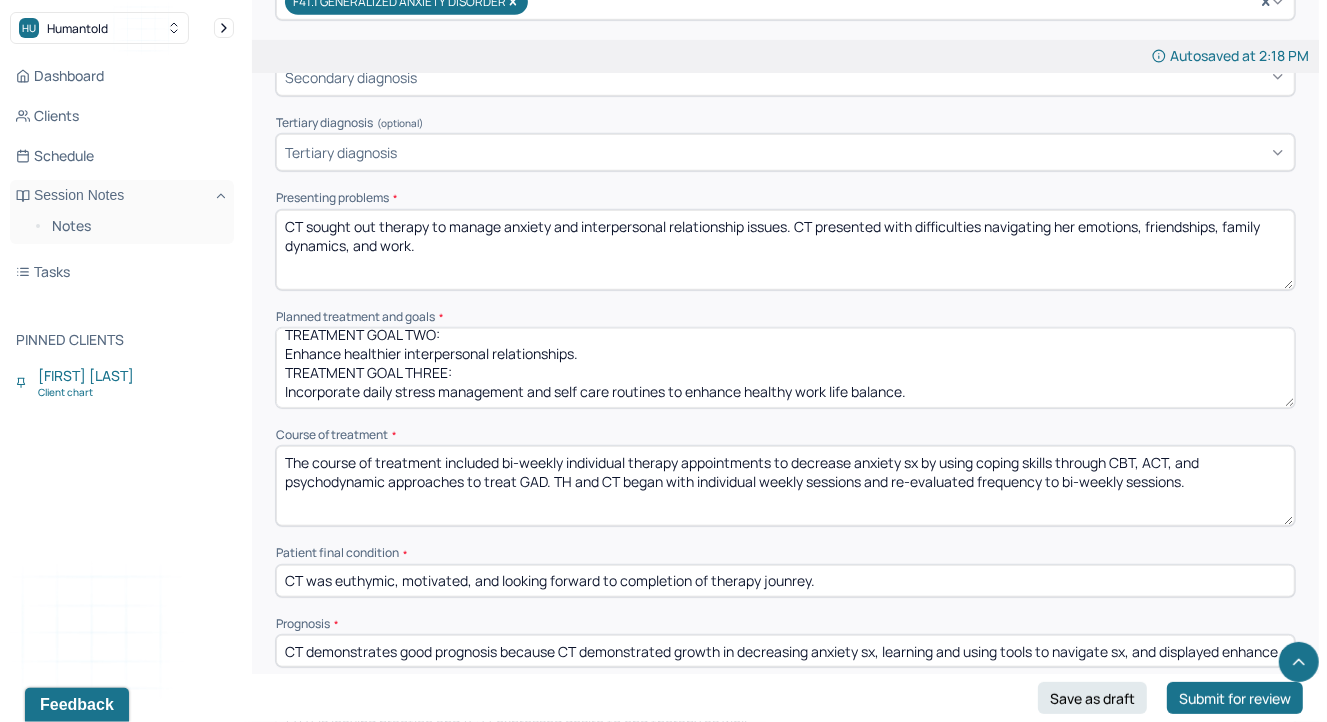 scroll, scrollTop: 0, scrollLeft: 0, axis: both 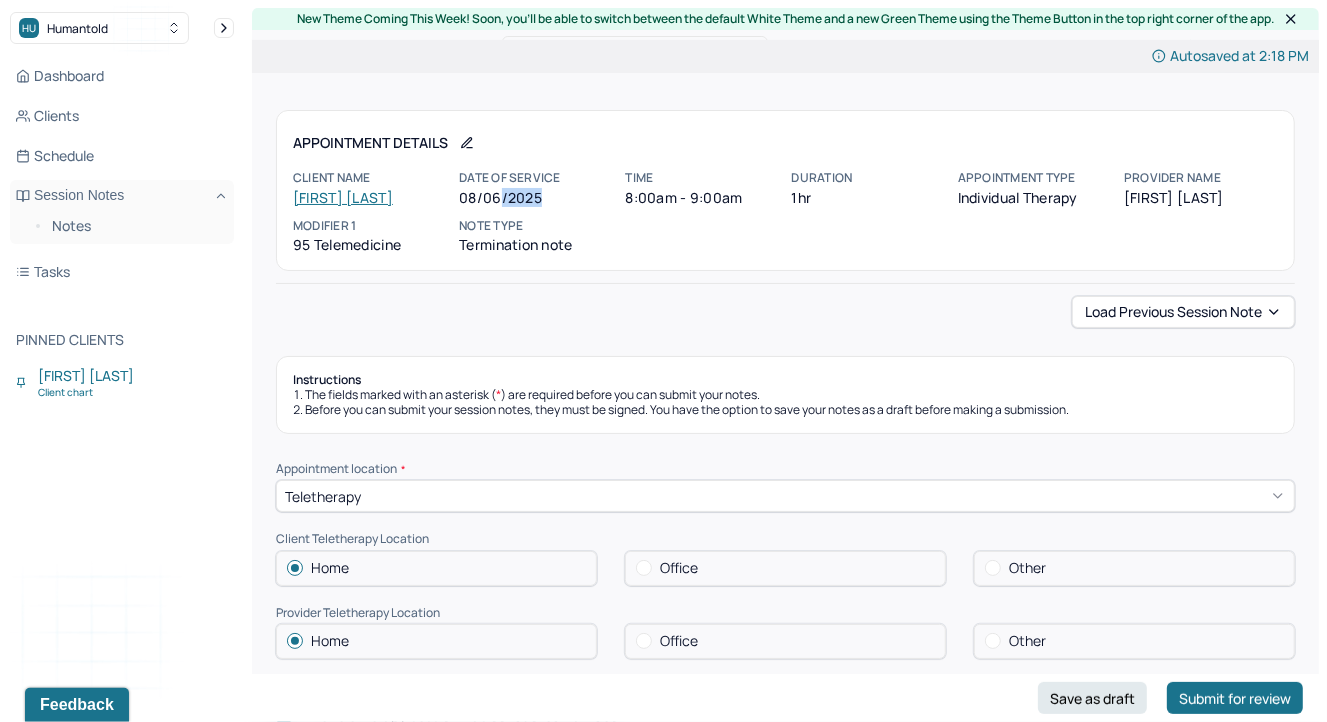 drag, startPoint x: 496, startPoint y: 207, endPoint x: 567, endPoint y: 205, distance: 71.02816 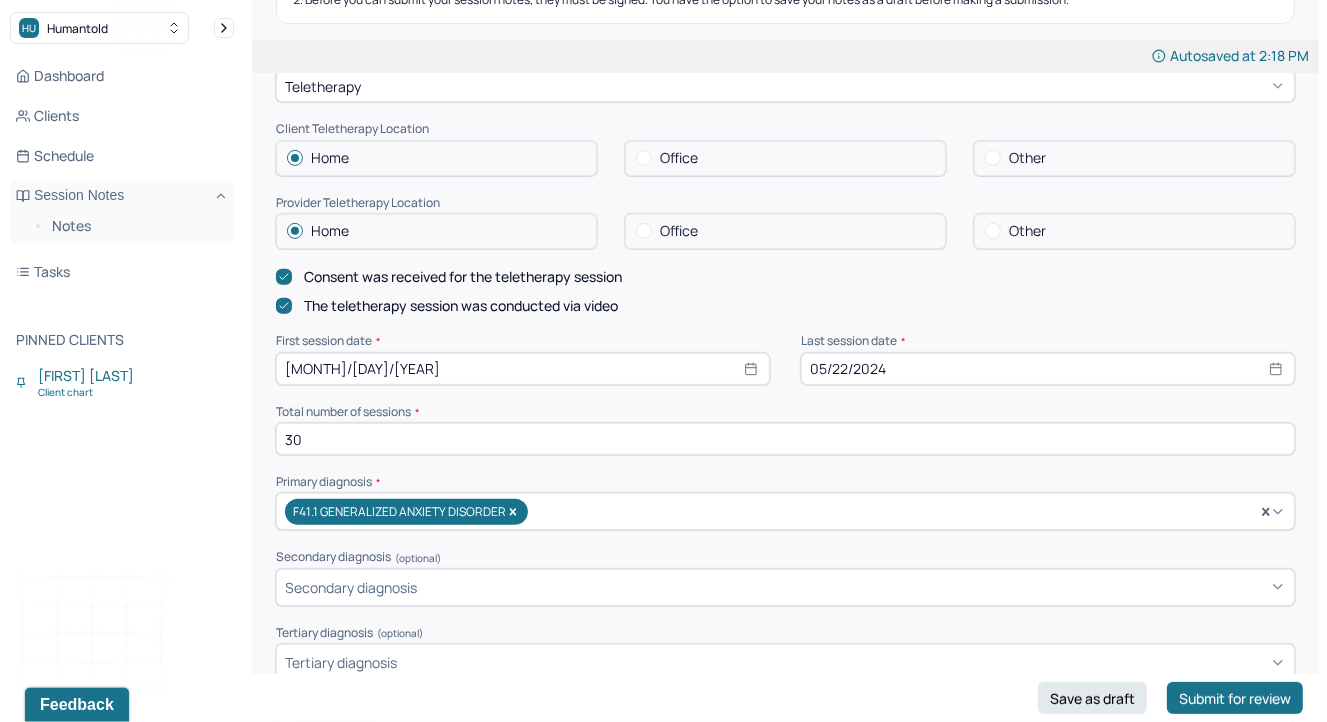 scroll, scrollTop: 414, scrollLeft: 0, axis: vertical 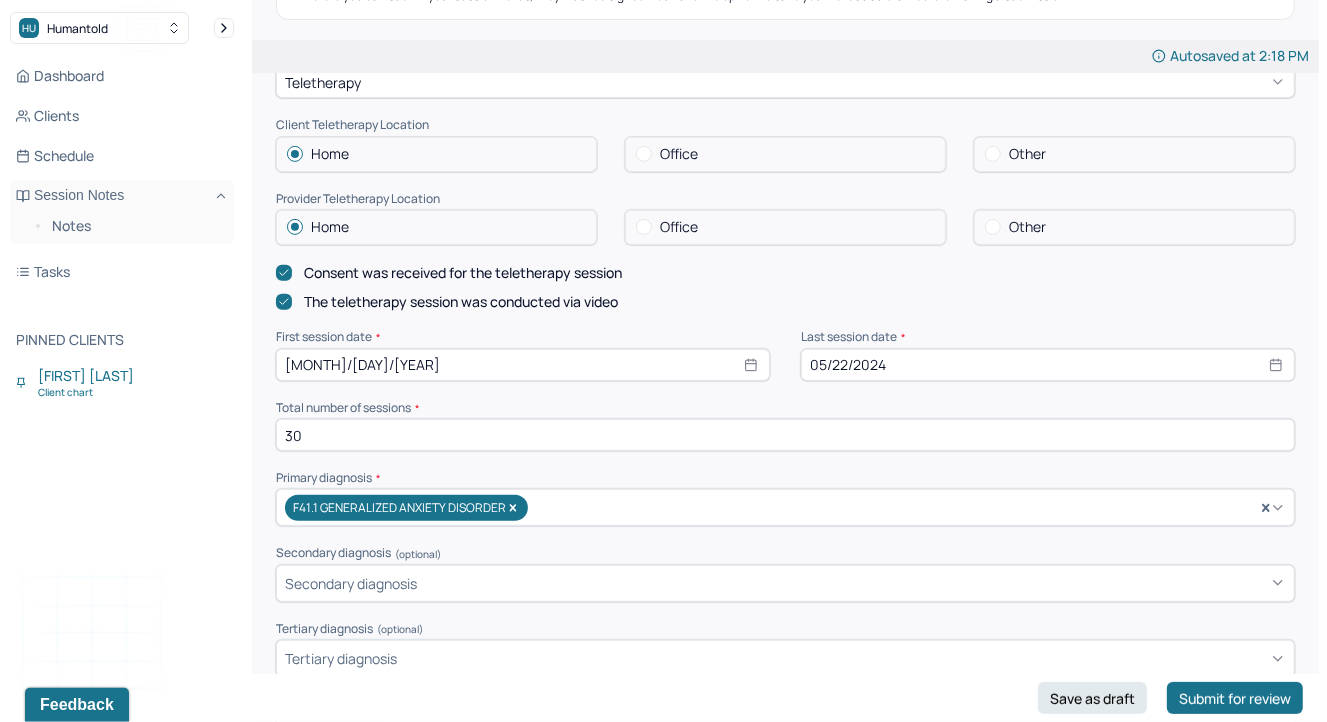 click on "[MONTH]/[DAY]/[YEAR]" at bounding box center [523, 365] 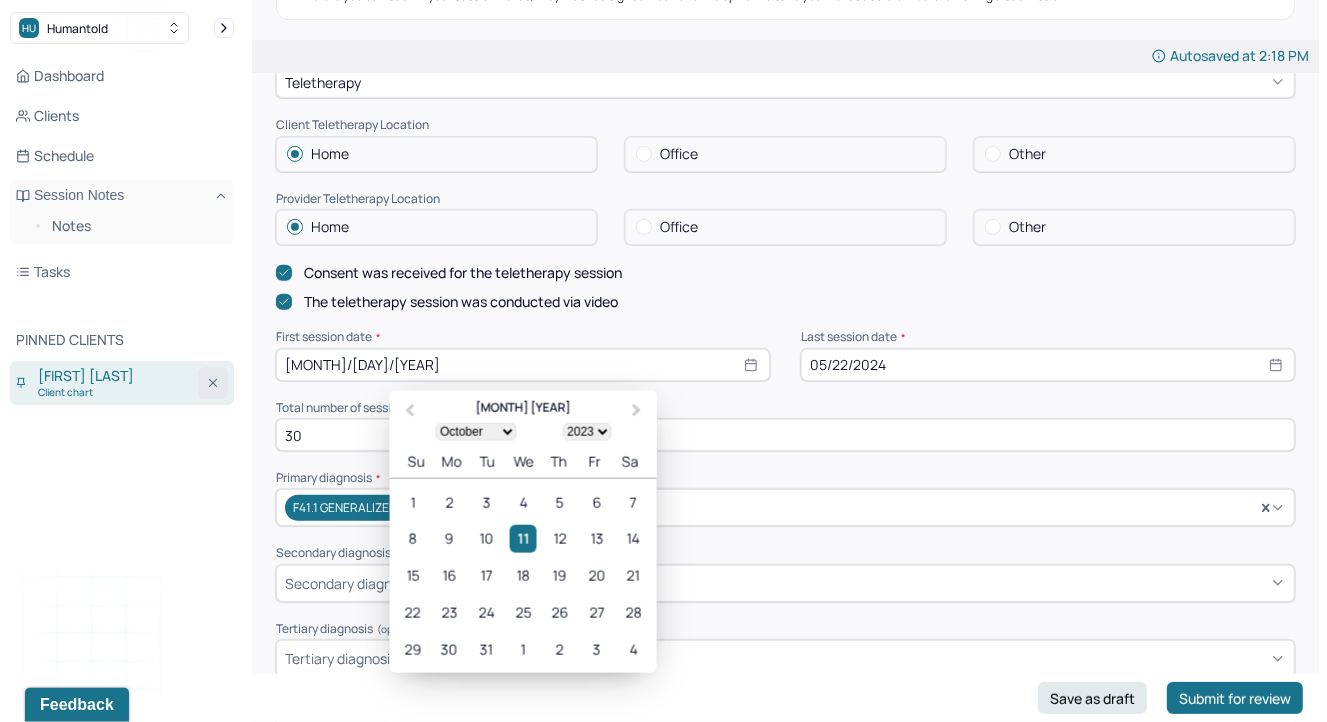 drag, startPoint x: 378, startPoint y: 375, endPoint x: 220, endPoint y: 375, distance: 158 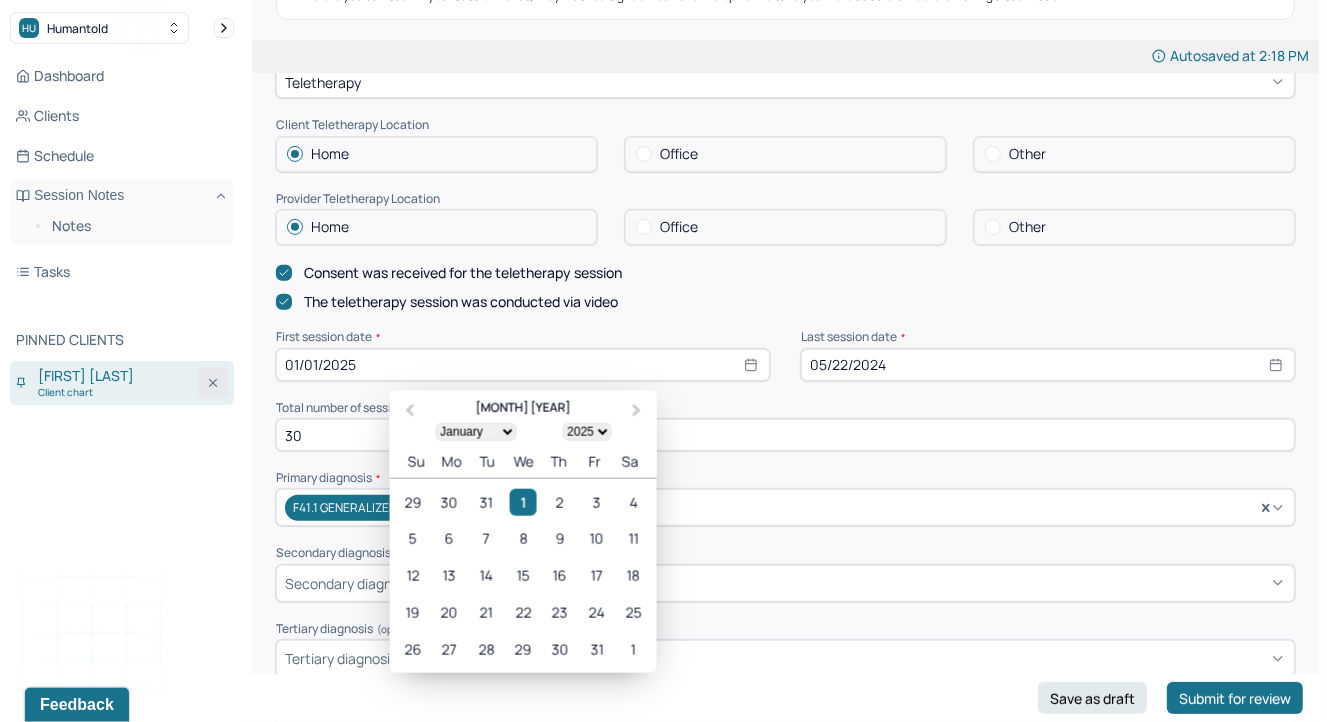 type on "[DATE]" 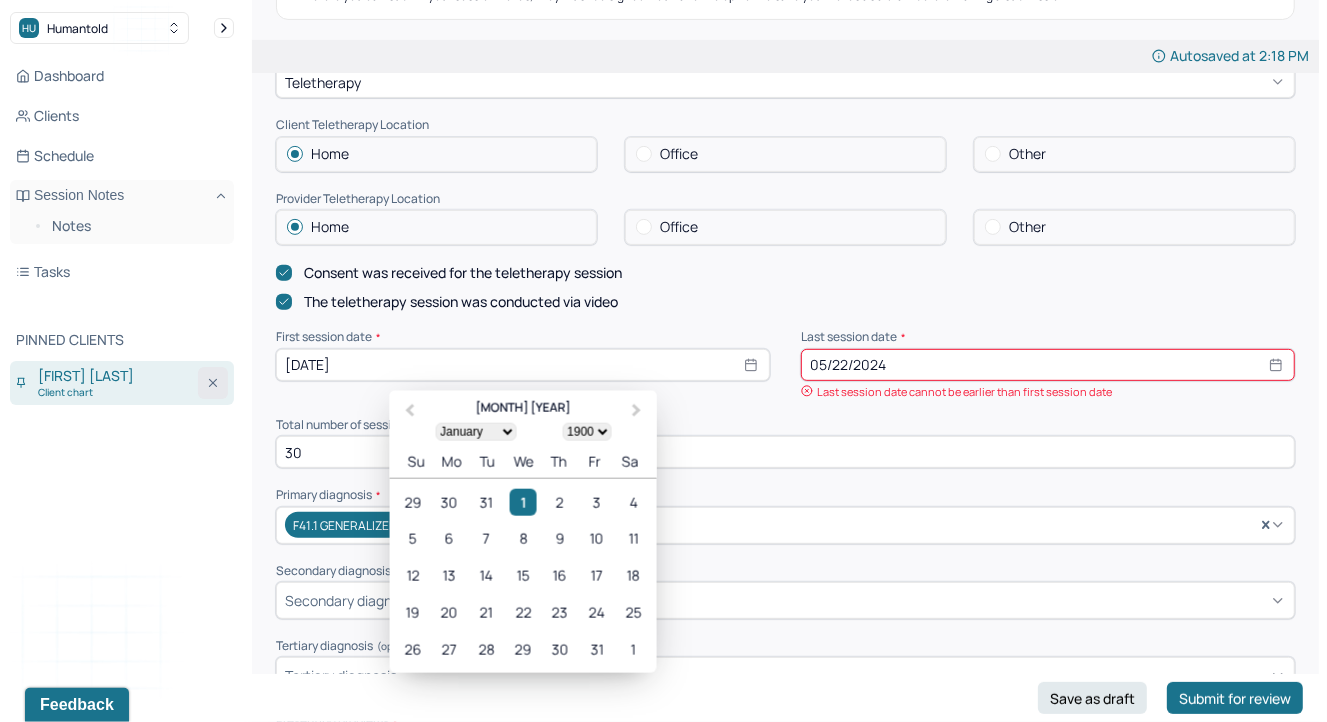 type on "01/01/2025" 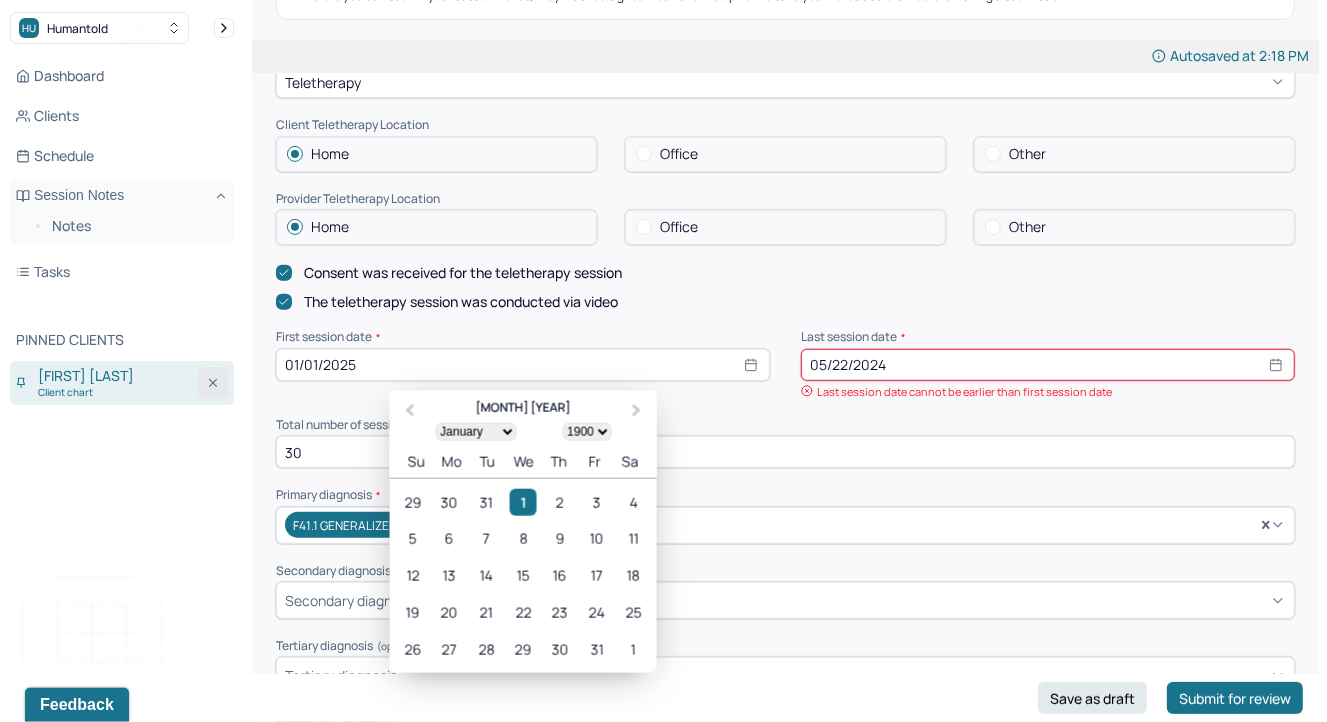select on "2025" 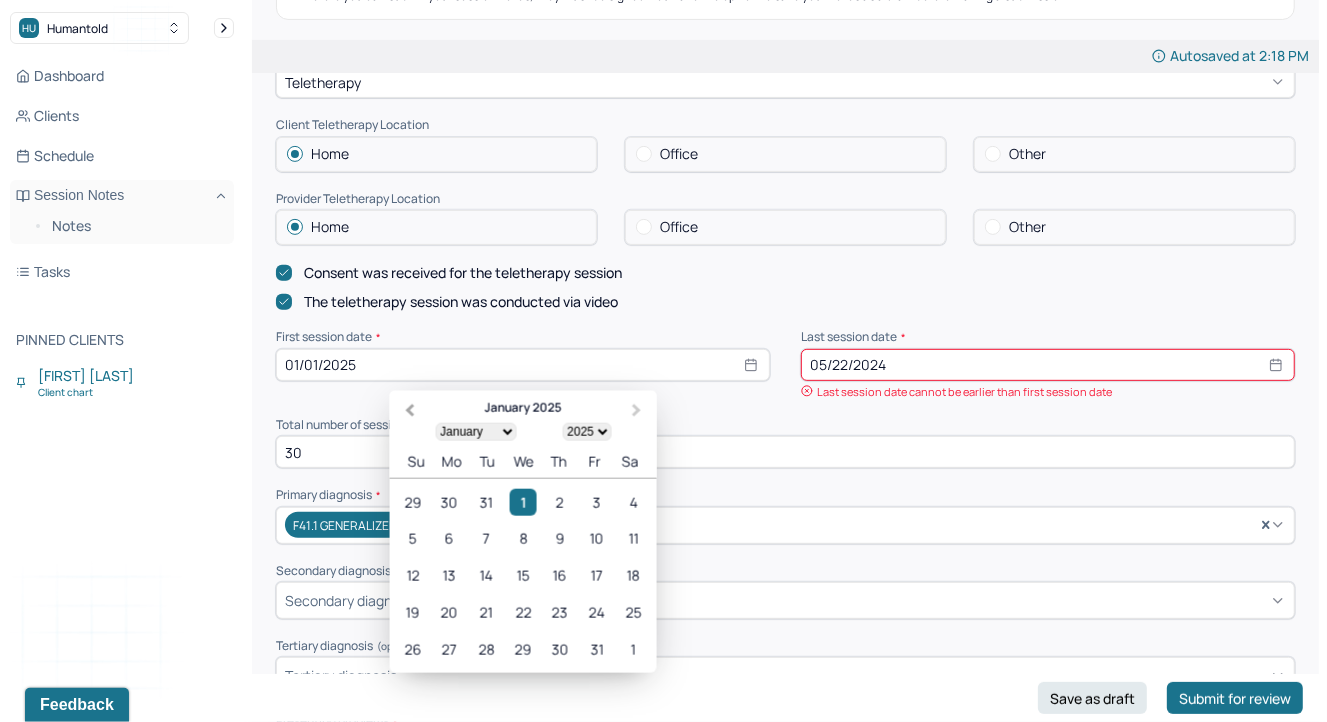 type on "01/01/2025" 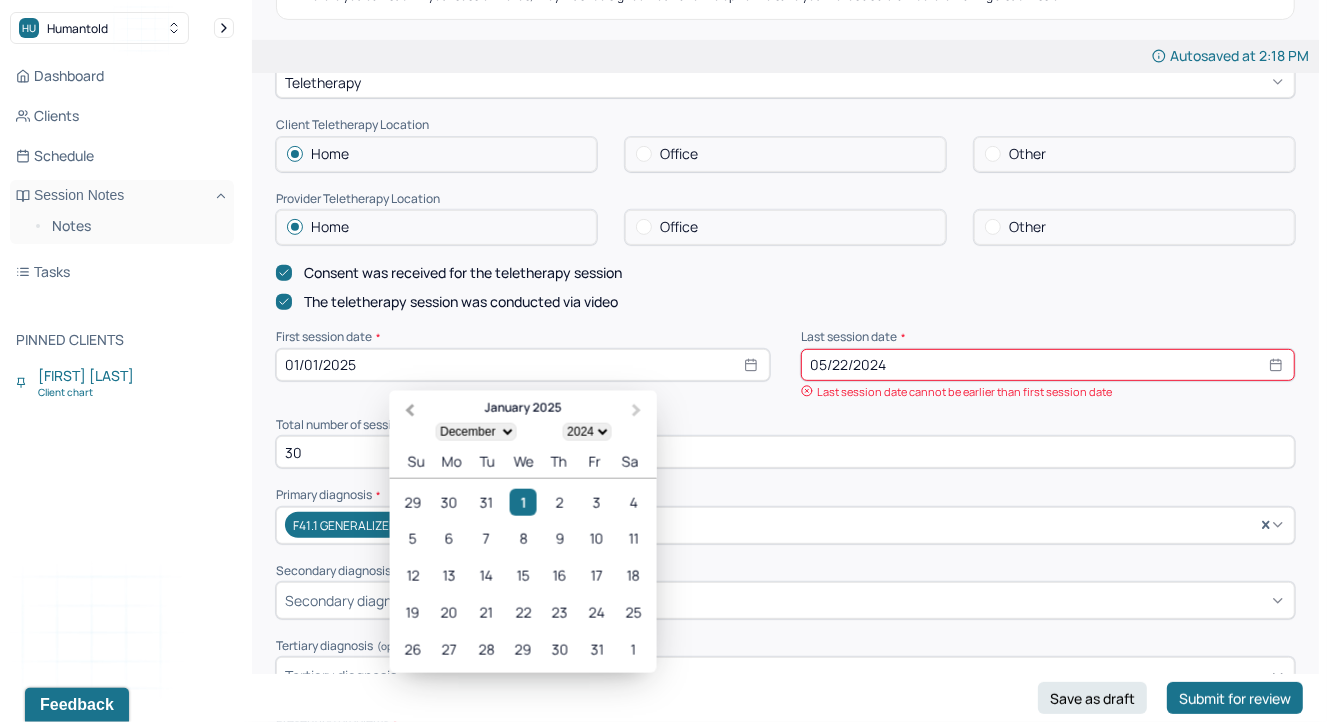 click on "Previous Month" at bounding box center (408, 412) 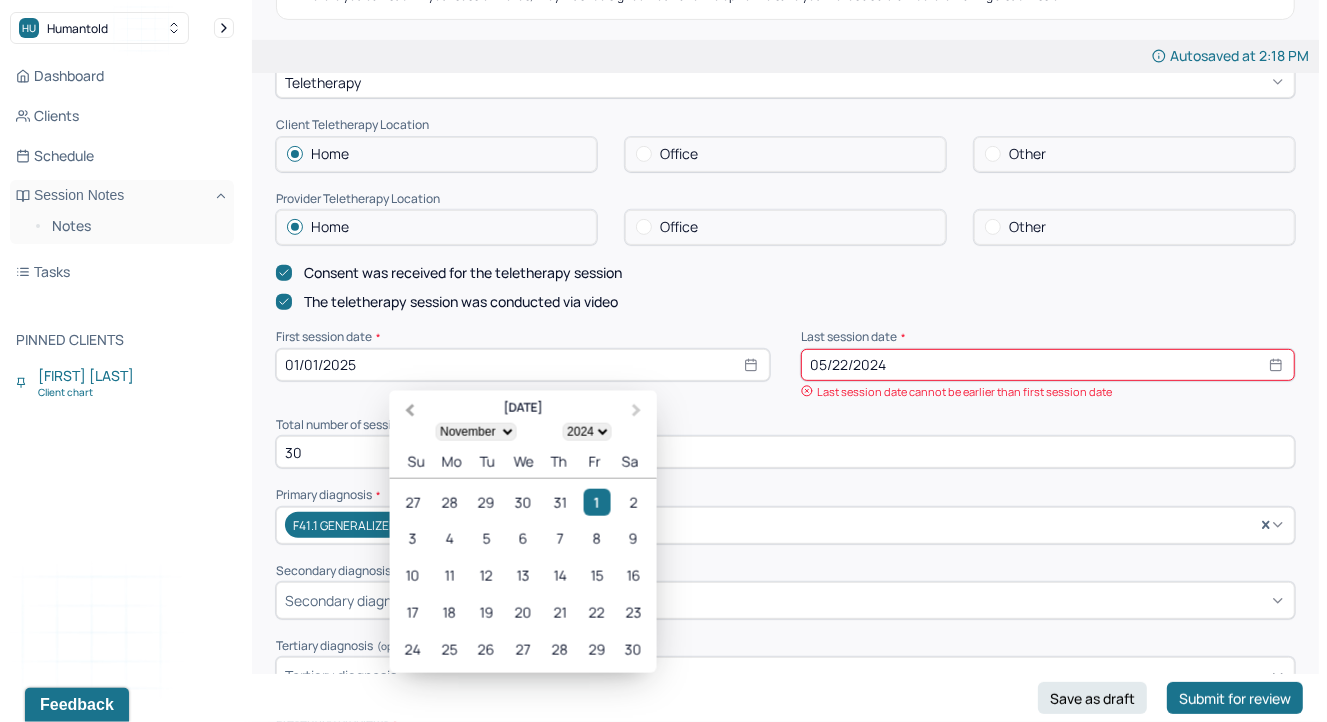 click on "Previous Month" at bounding box center (408, 412) 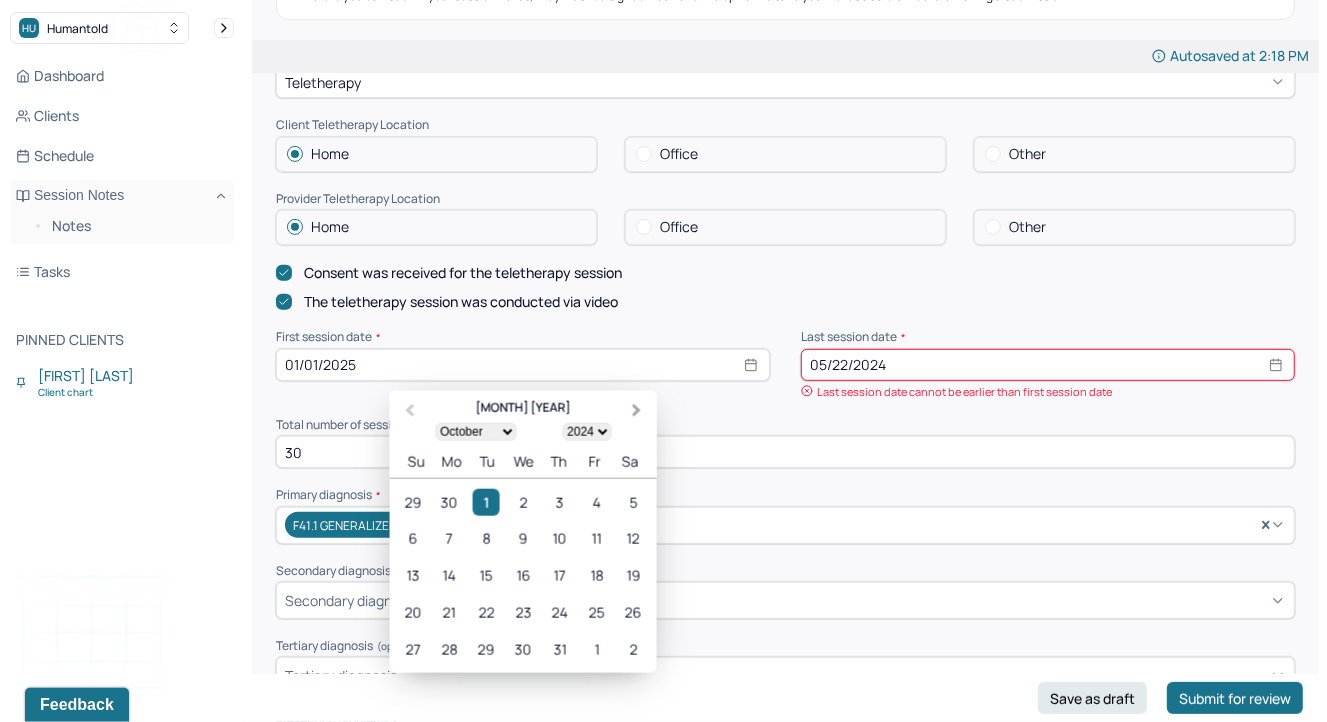 click on "Next Month" at bounding box center [637, 410] 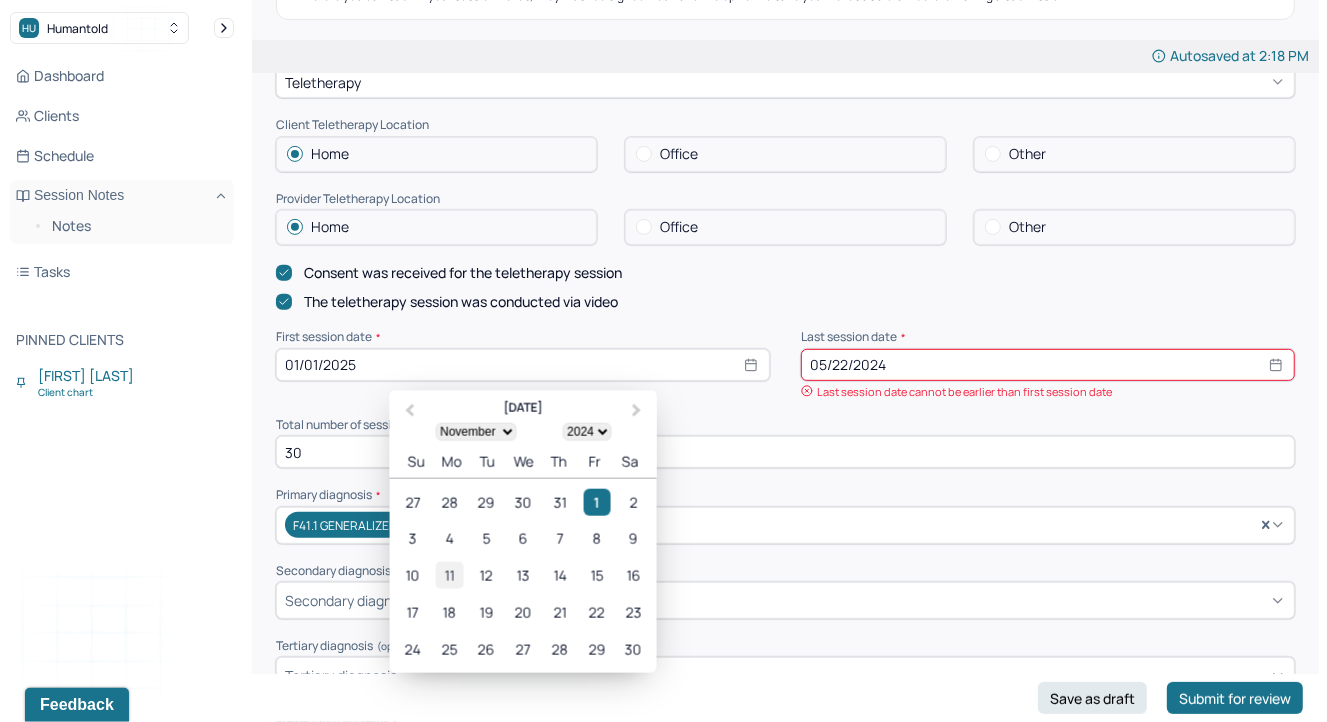 click on "11" at bounding box center (449, 575) 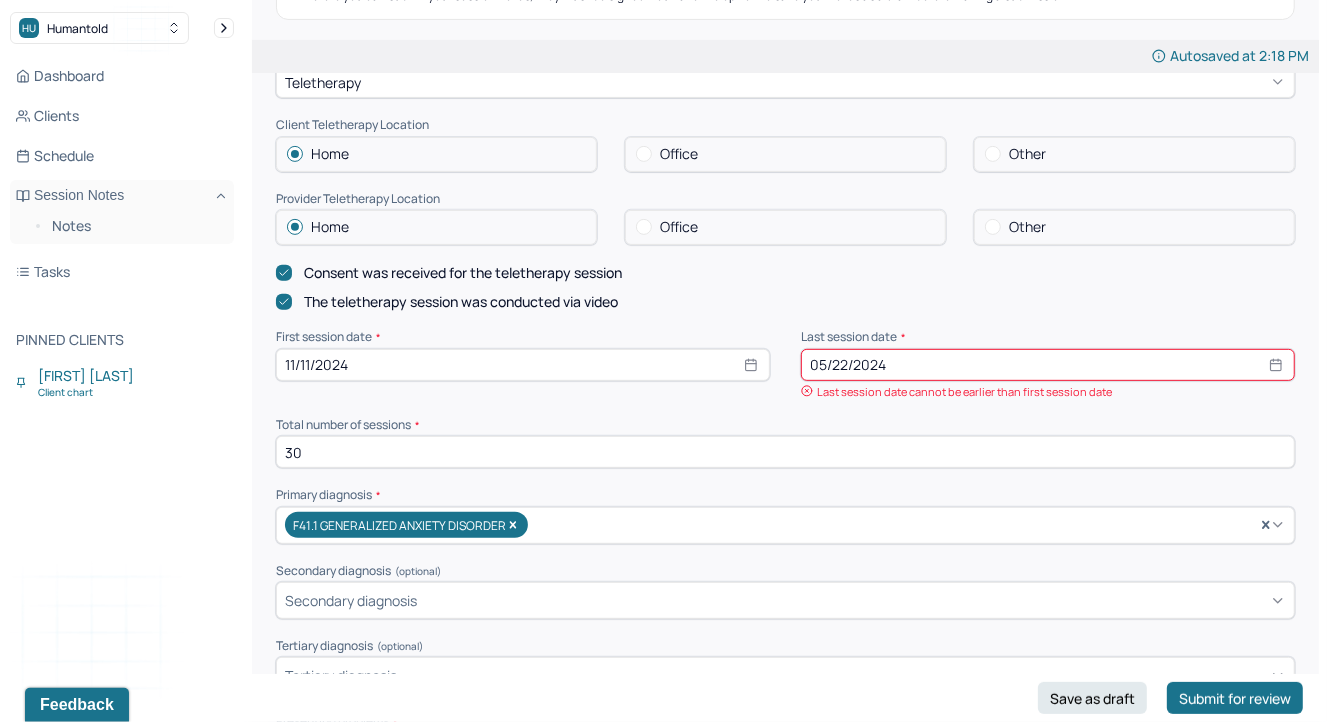 click on "11/11/2024" at bounding box center (523, 365) 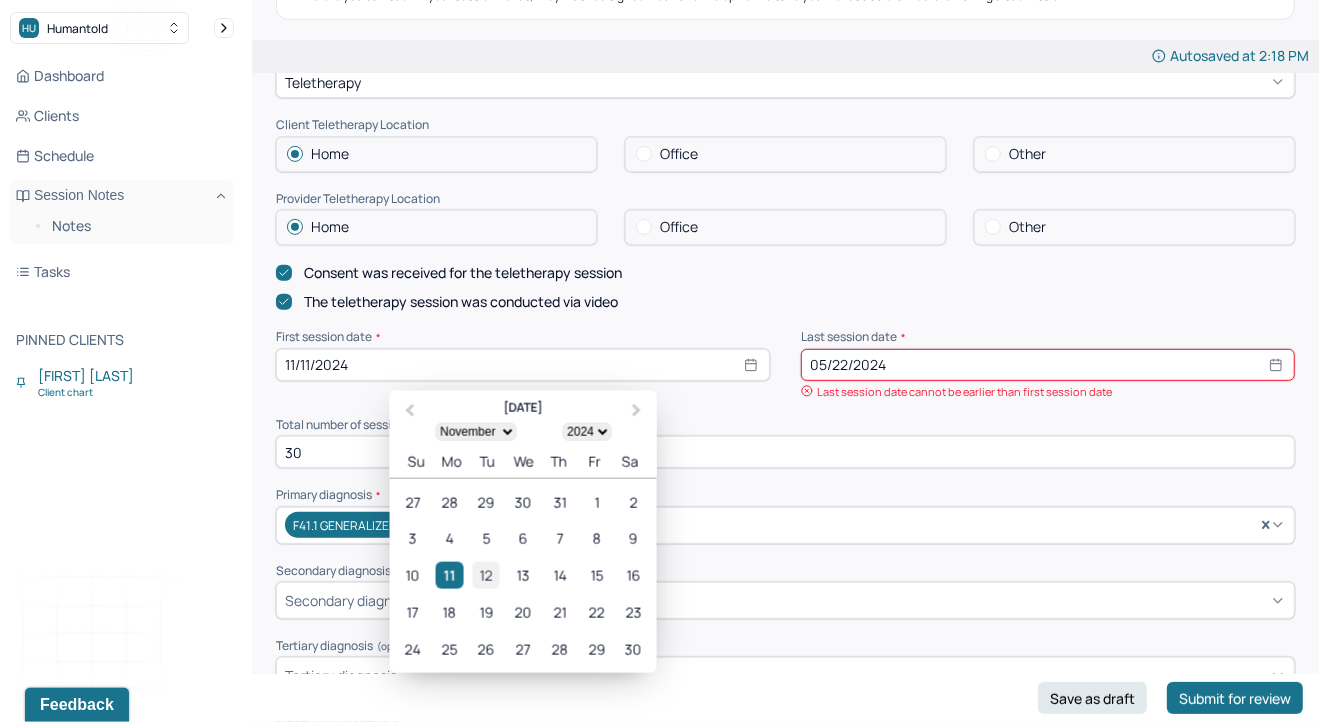 click on "12" at bounding box center (486, 575) 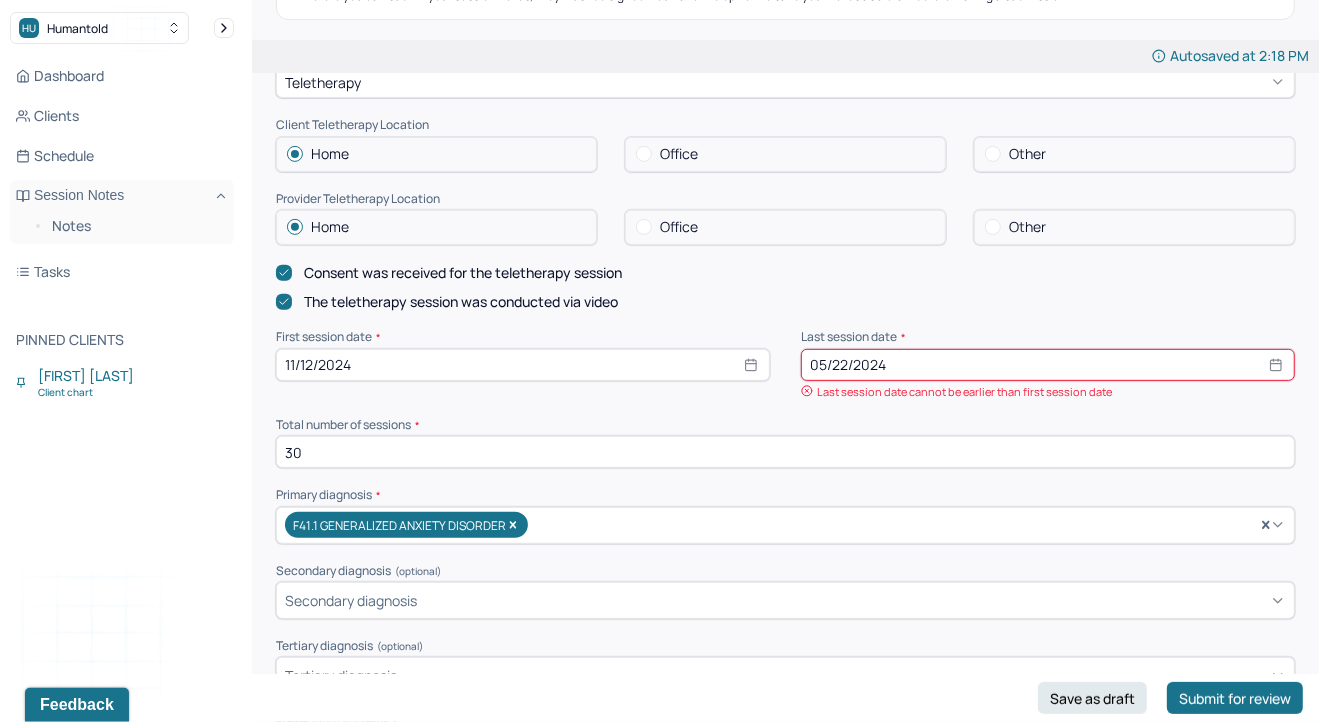 click on "05/22/2024" at bounding box center [1048, 365] 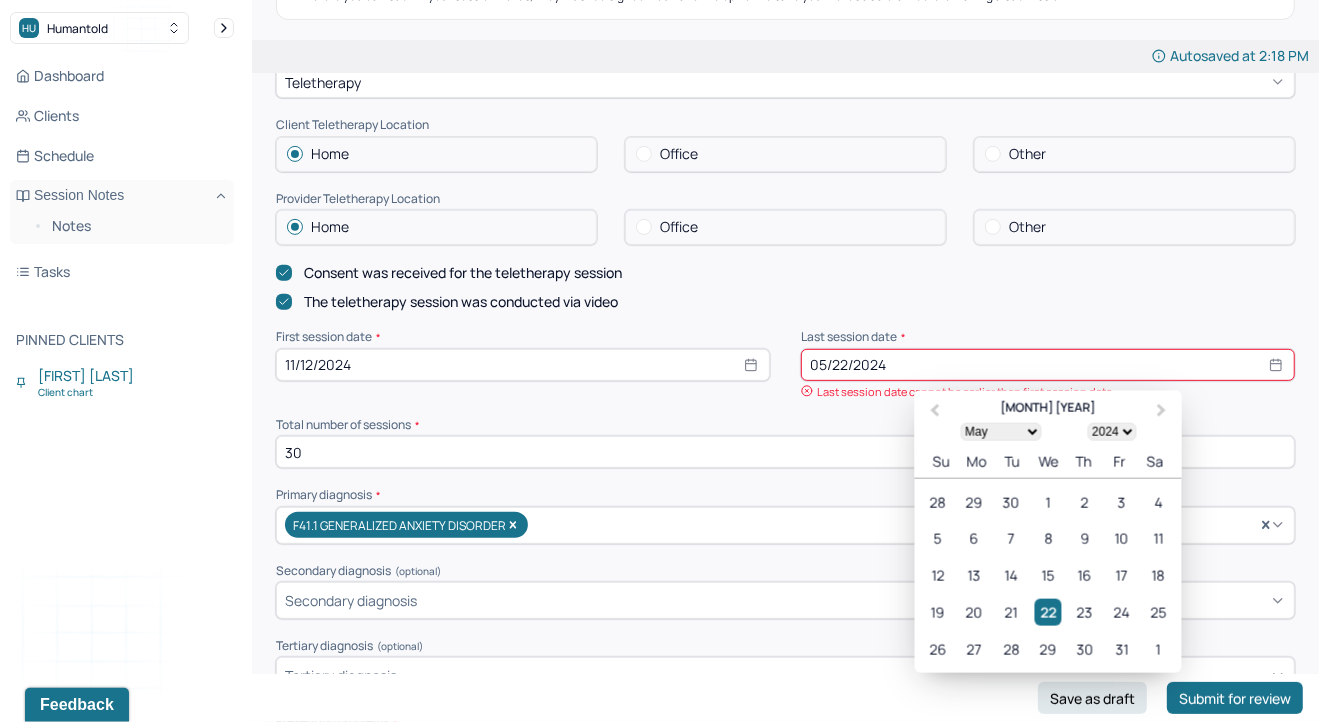 click on "1900 1901 1902 1903 1904 1905 1906 1907 1908 1909 1910 1911 1912 1913 1914 1915 1916 1917 1918 1919 1920 1921 1922 1923 1924 1925 1926 1927 1928 1929 1930 1931 1932 1933 1934 1935 1936 1937 1938 1939 1940 1941 1942 1943 1944 1945 1946 1947 1948 1949 1950 1951 1952 1953 1954 1955 1956 1957 1958 1959 1960 1961 1962 1963 1964 1965 1966 1967 1968 1969 1970 1971 1972 1973 1974 1975 1976 1977 1978 1979 1980 1981 1982 1983 1984 1985 1986 1987 1988 1989 1990 1991 1992 1993 1994 1995 1996 1997 1998 1999 2000 2001 2002 2003 2004 2005 2006 2007 2008 2009 2010 2011 2012 2013 2014 2015 2016 2017 2018 2019 2020 2021 2022 2023 2024 2025 2026 2027 2028 2029 2030 2031 2032 2033 2034 2035 2036 2037 2038 2039 2040 2041 2042 2043 2044 2045 2046 2047 2048 2049 2050 2051 2052 2053 2054 2055 2056 2057 2058 2059 2060 2061 2062 2063 2064 2065 2066 2067 2068 2069 2070 2071 2072 2073 2074 2075 2076 2077 2078 2079 2080 2081 2082 2083 2084 2085 2086 2087 2088 2089 2090 2091 2092 2093 2094 2095 2096 2097 2098 2099 2100" at bounding box center (1111, 431) 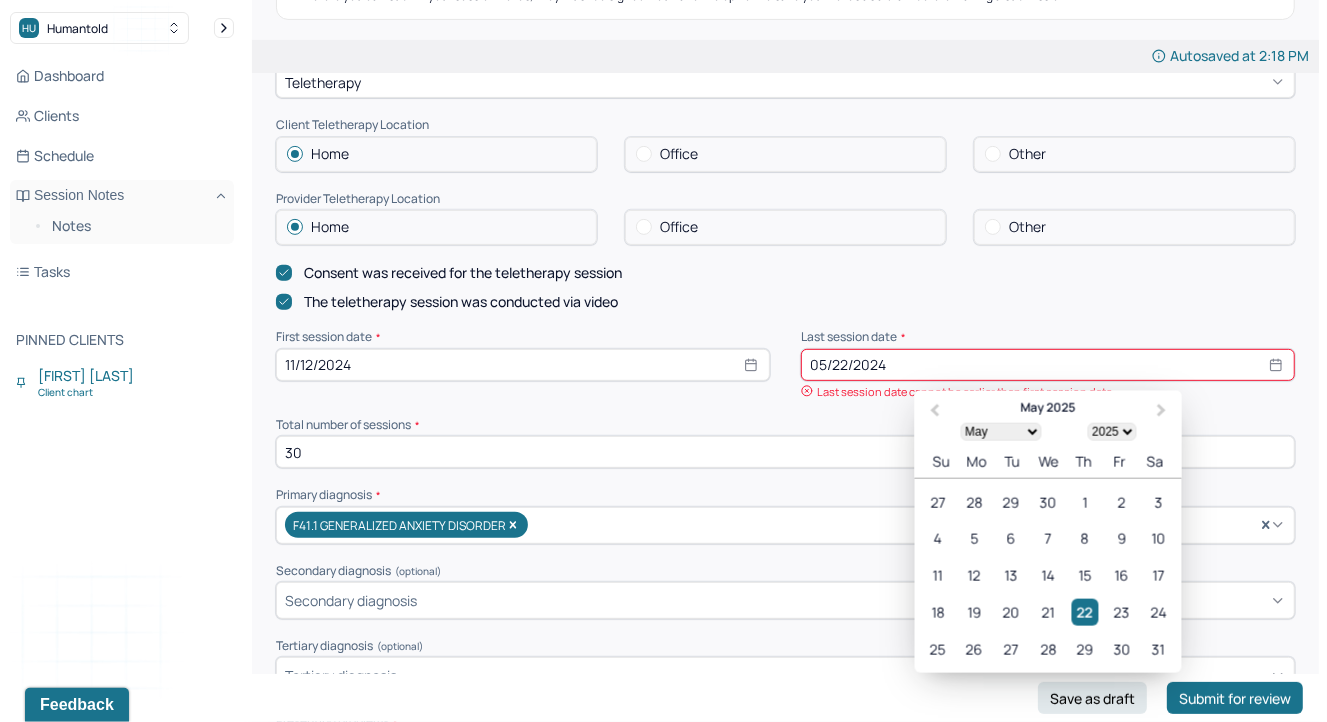 click on "Next Month" at bounding box center (1164, 412) 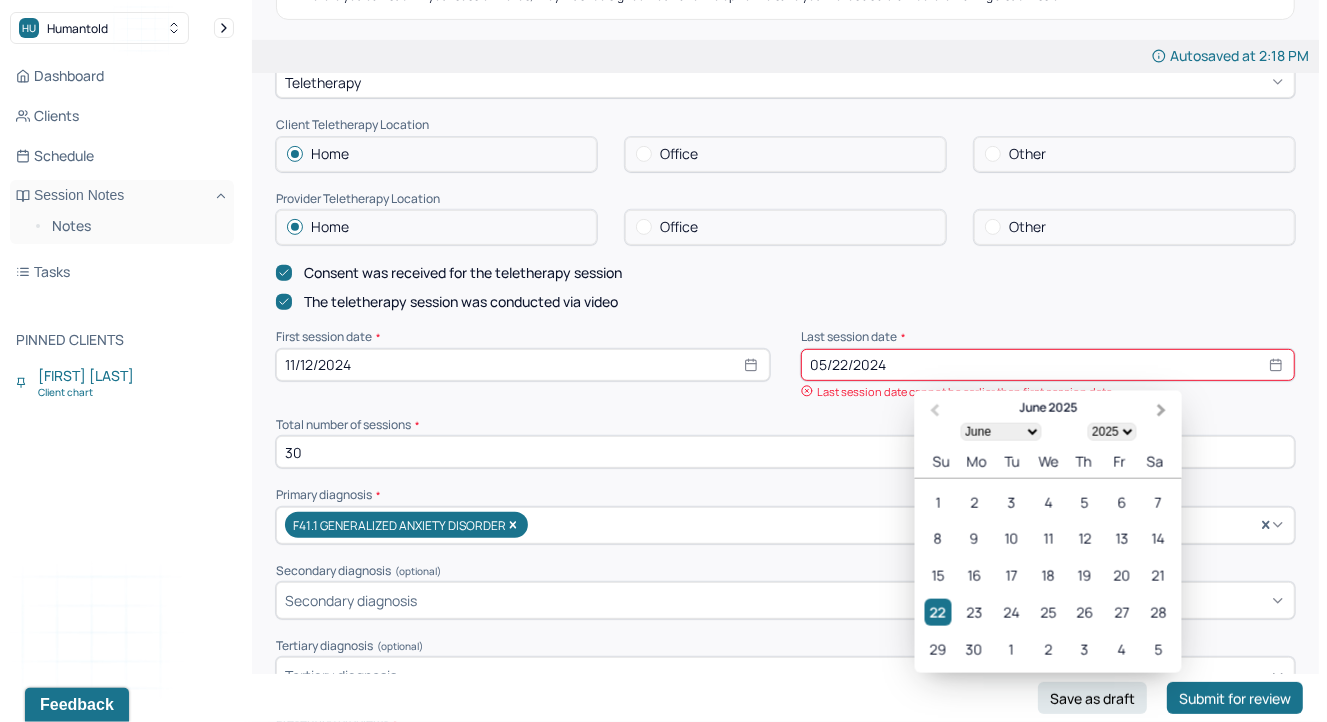 click on "Next Month" at bounding box center [1162, 410] 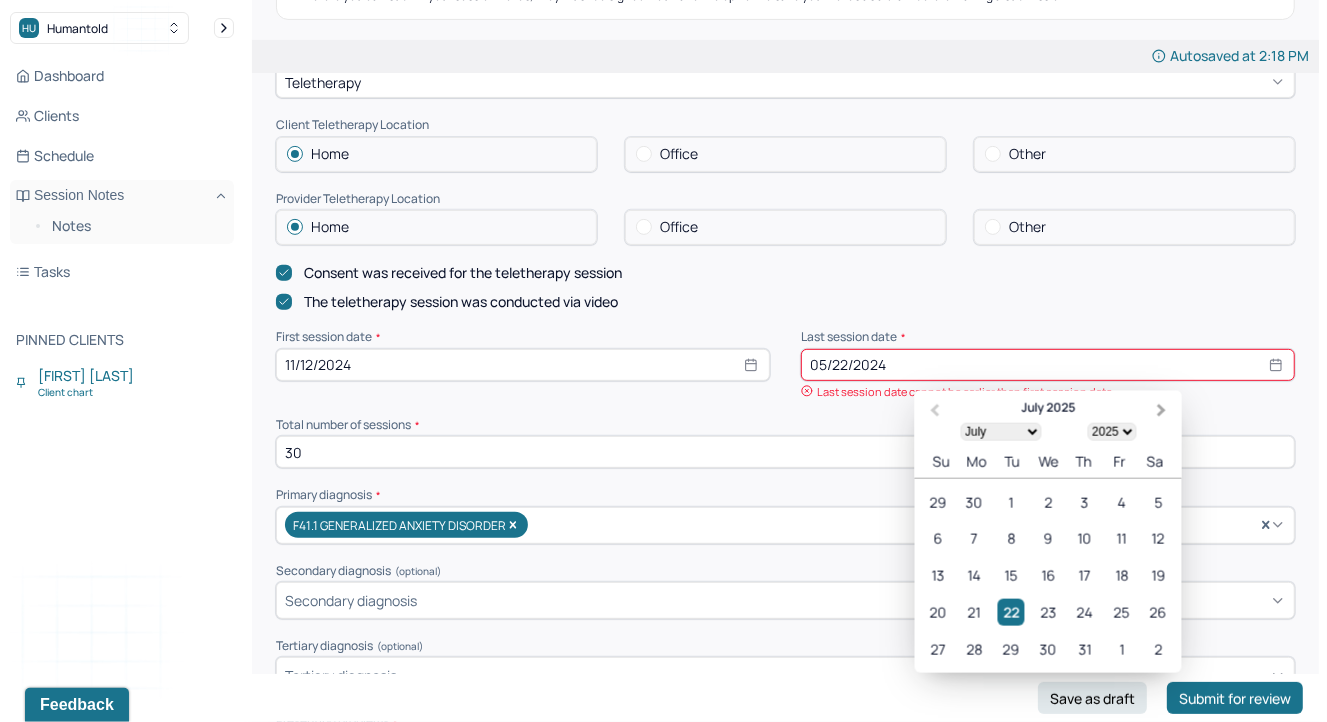 click on "Next Month" at bounding box center [1162, 410] 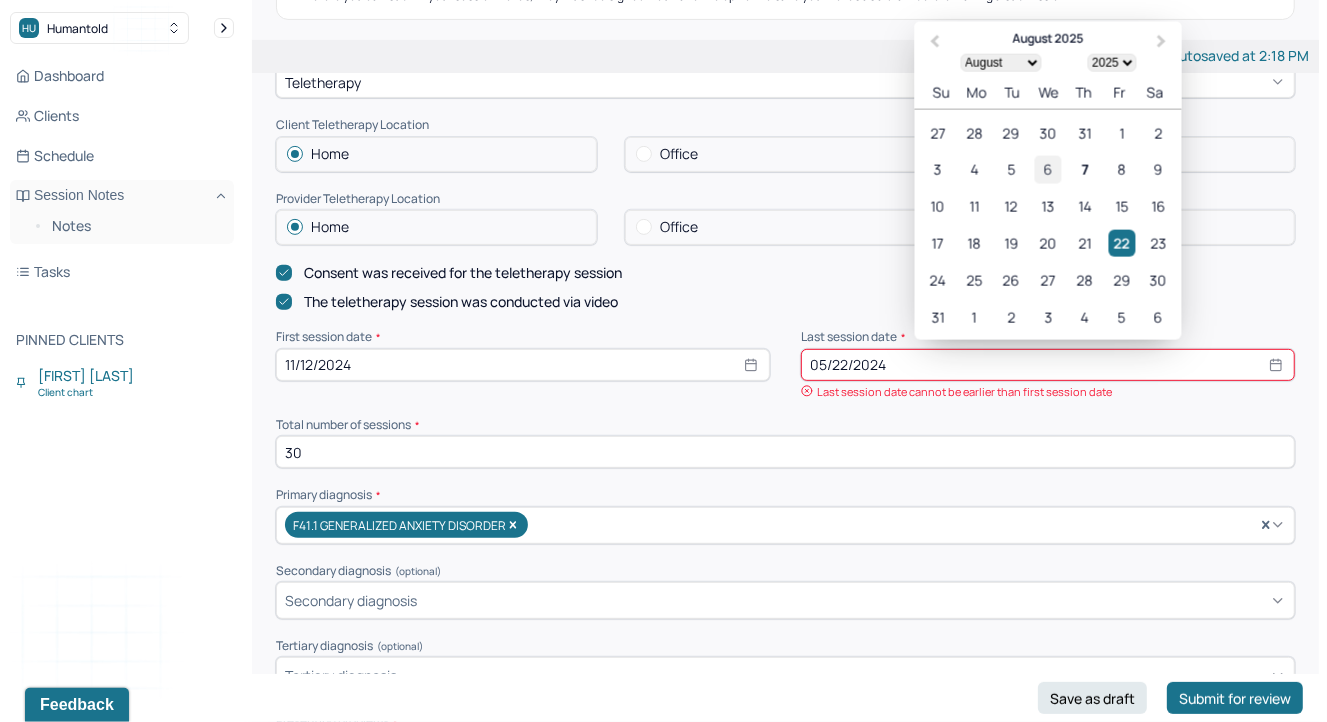 click on "6" at bounding box center (1047, 169) 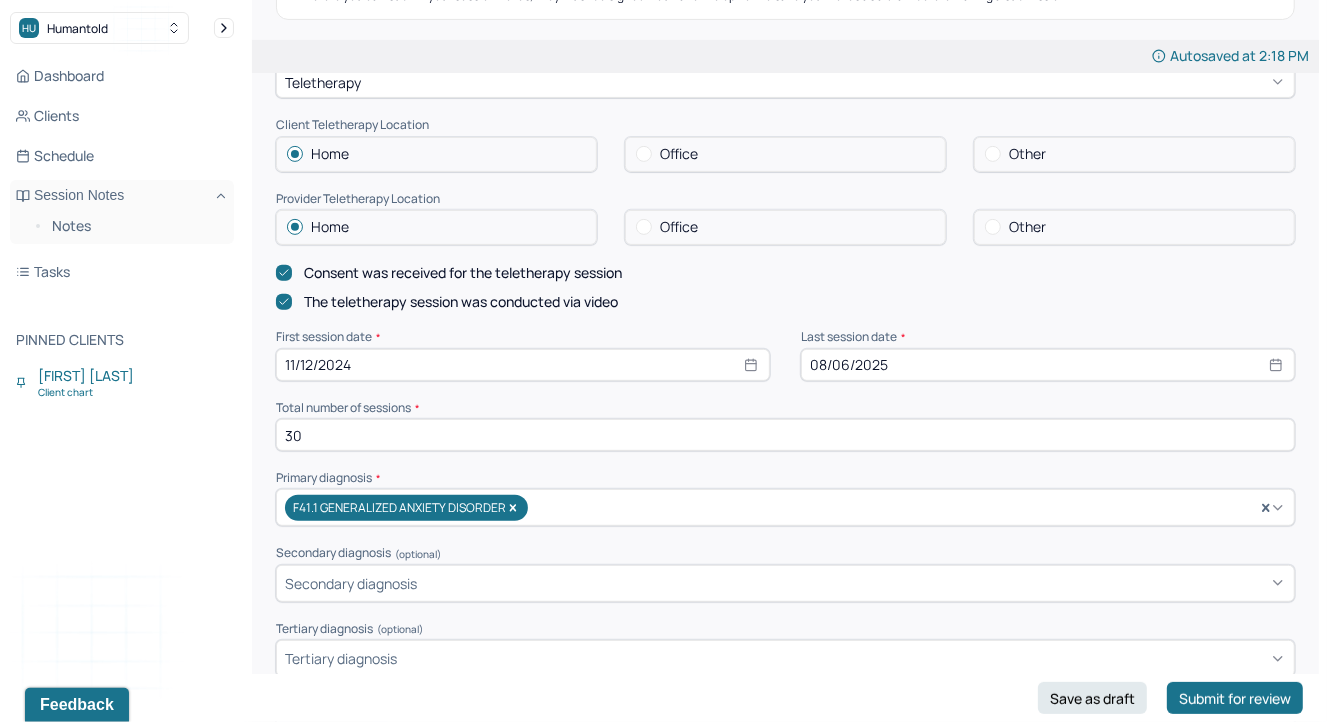 click on "Instructions The fields marked with an asterisk ( * ) are required before you can submit your notes. Before you can submit your session notes, they must be signed. You have the option to save your notes as a draft before making a submission. Appointment location * Teletherapy Client Teletherapy Location Home Office Other Provider Teletherapy Location Home Office Other Consent was received for the teletherapy session The teletherapy session was conducted via video First session date * [DATE] Last session date * [DATE] Total number of sessions * 30 Primary diagnosis * F41.1 GENERALIZED ANXIETY DISORDER Secondary diagnosis (optional) Secondary diagnosis Tertiary diagnosis (optional) Tertiary diagnosis Presenting problems * CT sought out therapy to manage anxiety and interpersonal relationship issues. CT presented with difficulties navigating her emotions, friendships, family dynamics, and work.  Planned treatment and goals * Course of treatment * Patient final condition * Prognosis * * * Date created * *" at bounding box center [785, 771] 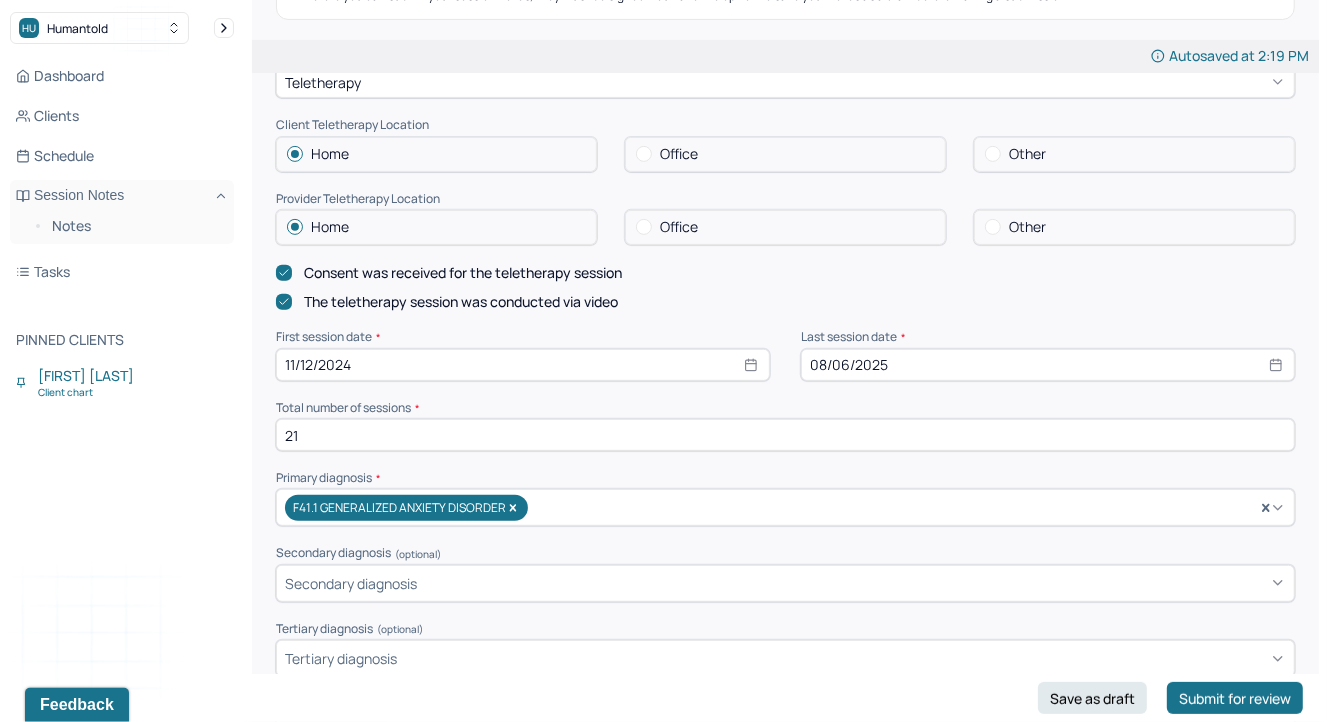 type on "21" 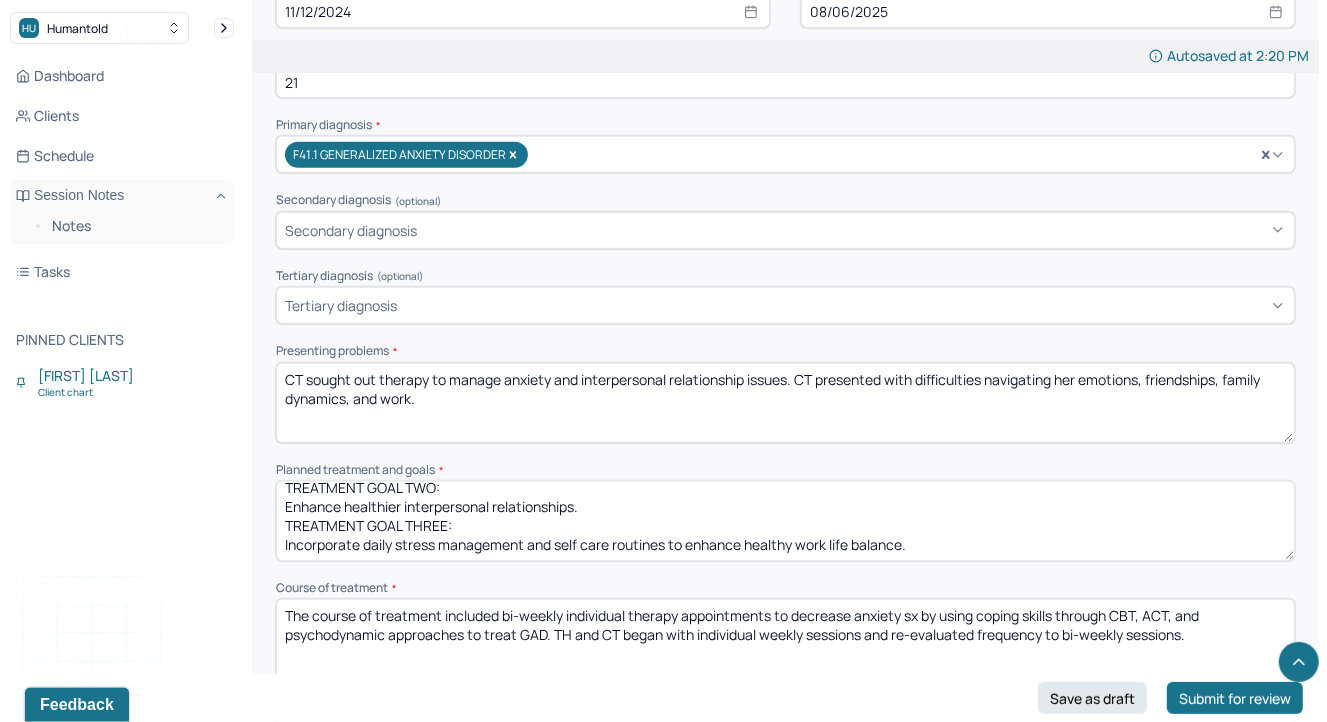 scroll, scrollTop: 771, scrollLeft: 0, axis: vertical 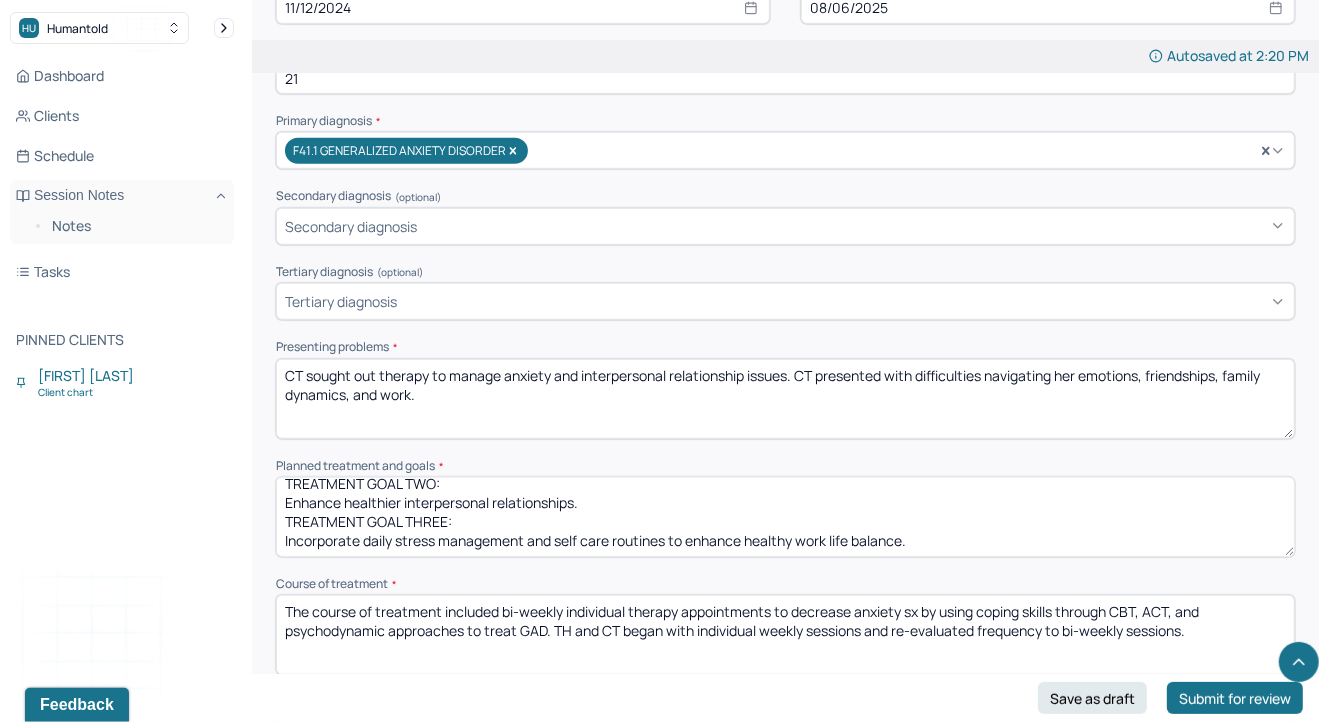 click on "The planned treatment and goals included:
TREATMENT GOAL ONE:
Manage anxiety symptoms using CBT and DBT tools.
TREATMENT GOAL TWO:
Enhance healthier interpersonal relationships.
TREATMENT GOAL THREE:
Incorporate daily stress management and self care routines to enhance healthy work life balance." at bounding box center (785, 517) 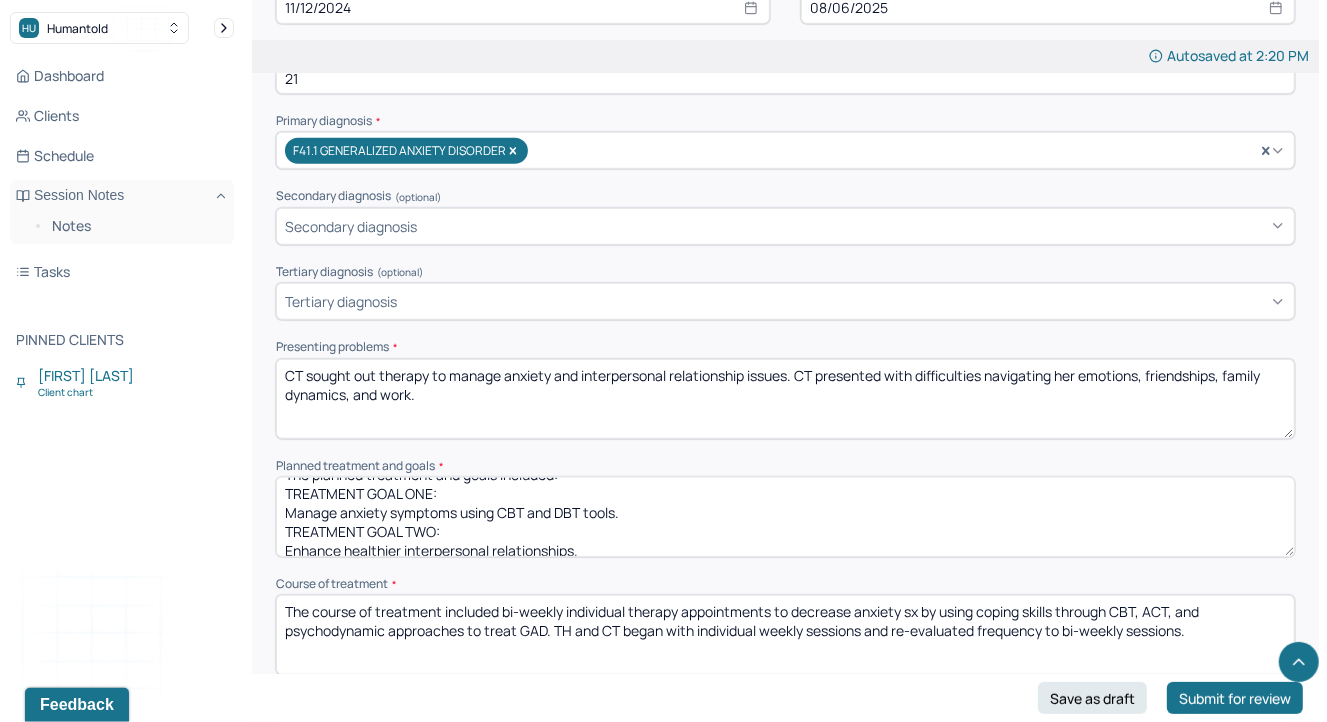 scroll, scrollTop: 0, scrollLeft: 0, axis: both 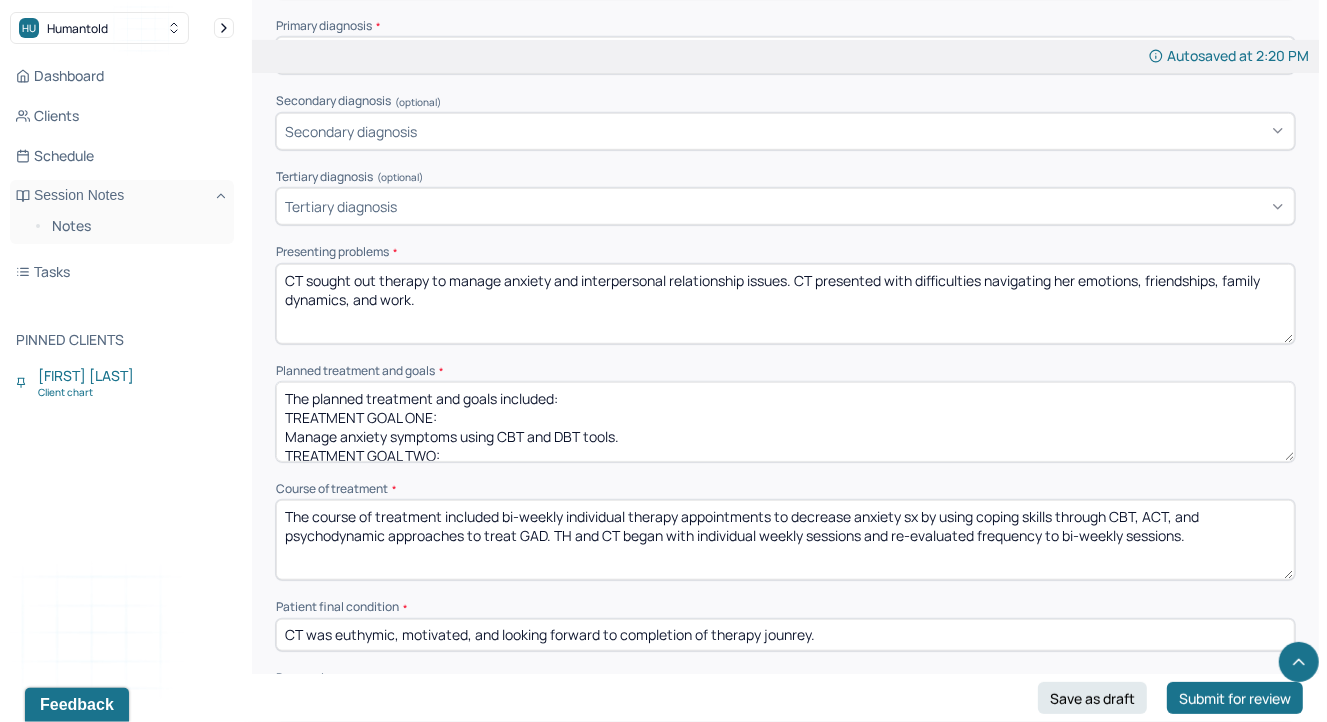 click on "The planned treatment and goals included:
TREATMENT GOAL ONE:
Manage anxiety symptoms using CBT and DBT tools.
TREATMENT GOAL TWO:
Enhance healthier interpersonal relationships.
TREATMENT GOAL THREE:
Incorporate daily stress management and self care routines to enhance healthy work life balance." at bounding box center [785, 422] 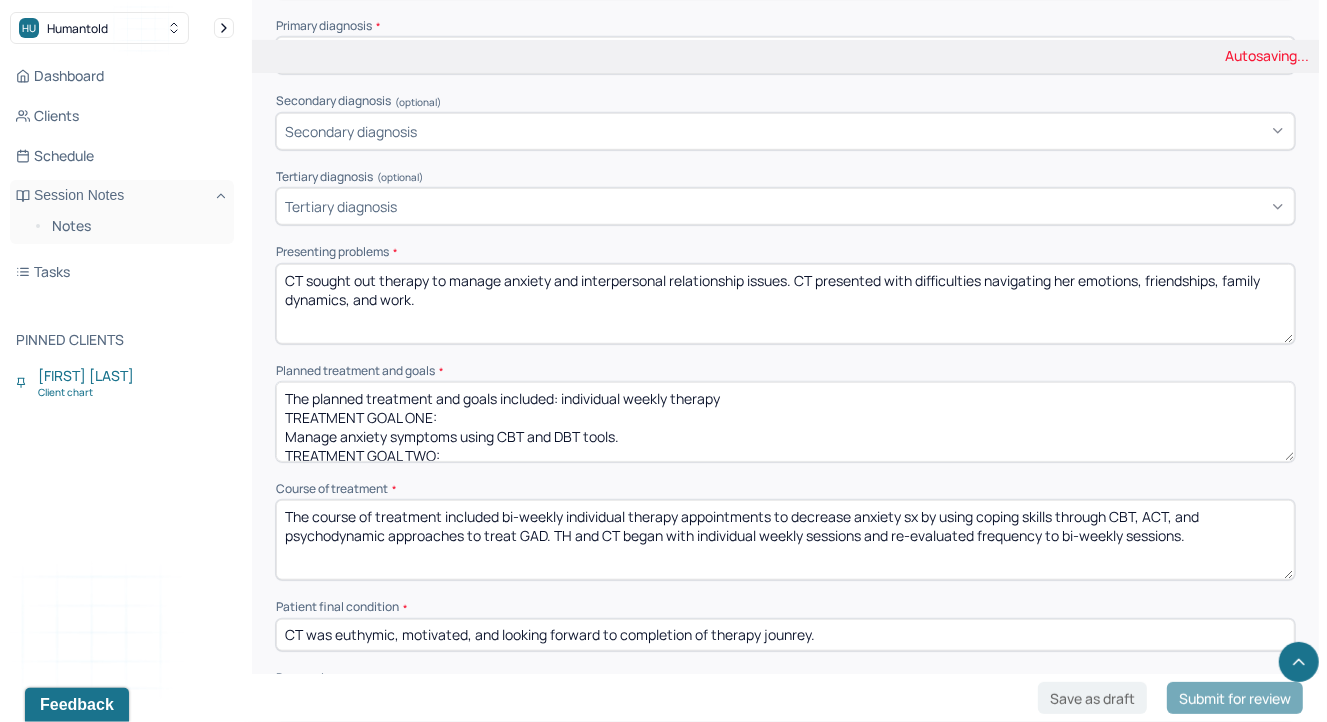 type on "The planned treatment and goals included: individual weekly therapy
TREATMENT GOAL ONE:
Manage anxiety symptoms using CBT and DBT tools.
TREATMENT GOAL TWO:
Enhance healthier interpersonal relationships.
TREATMENT GOAL THREE:
Incorporate daily stress management and self care routines to enhance healthy work life balance." 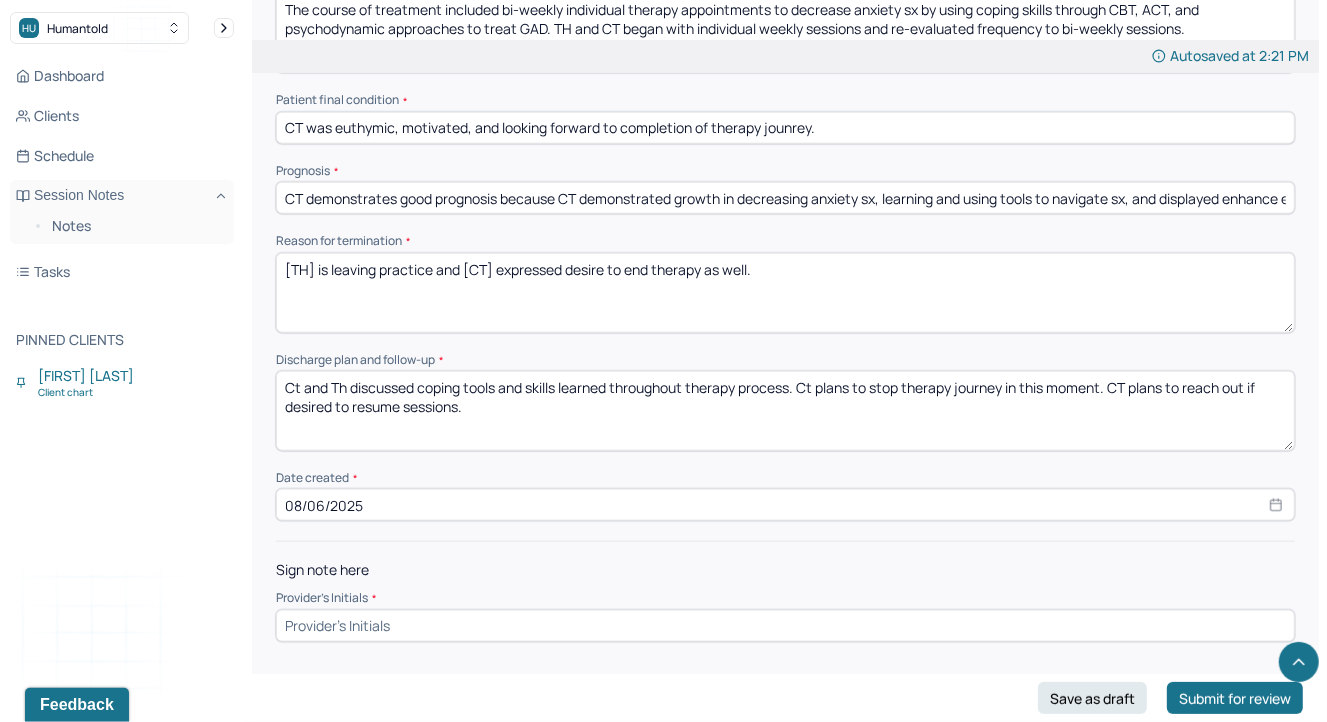 scroll, scrollTop: 1375, scrollLeft: 0, axis: vertical 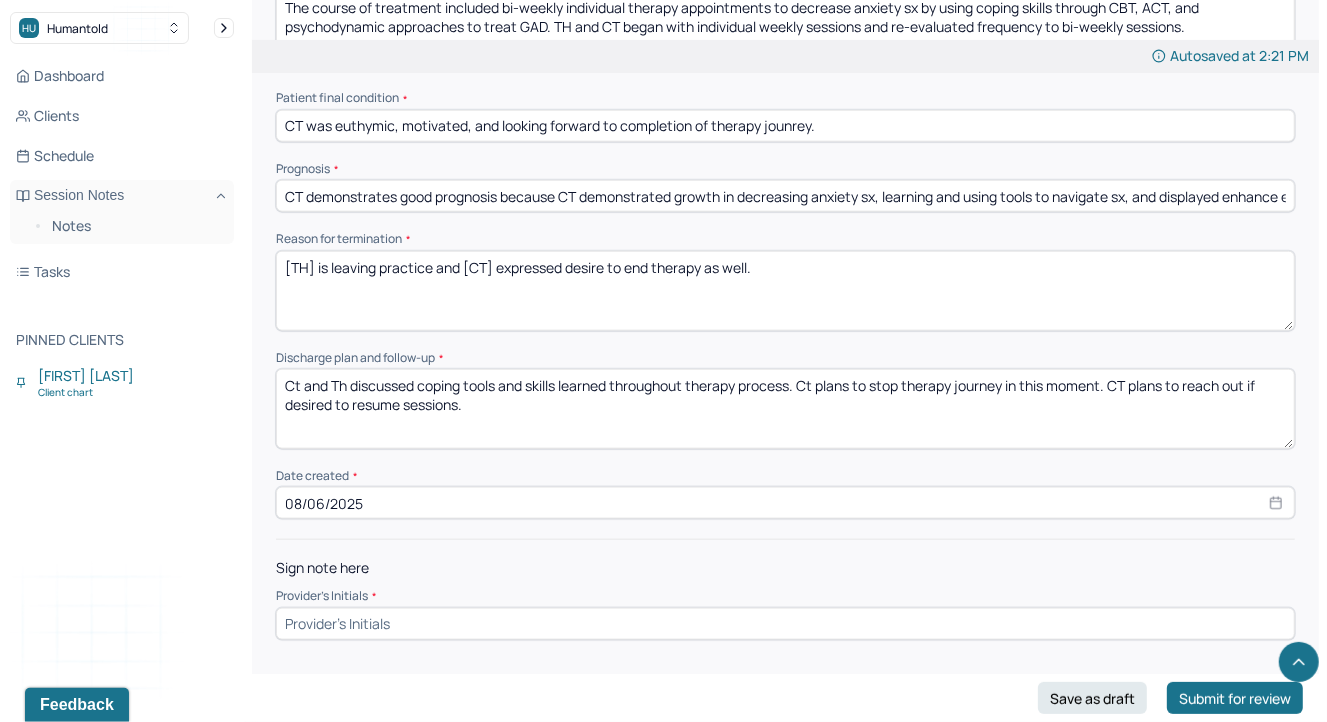 click at bounding box center [785, 624] 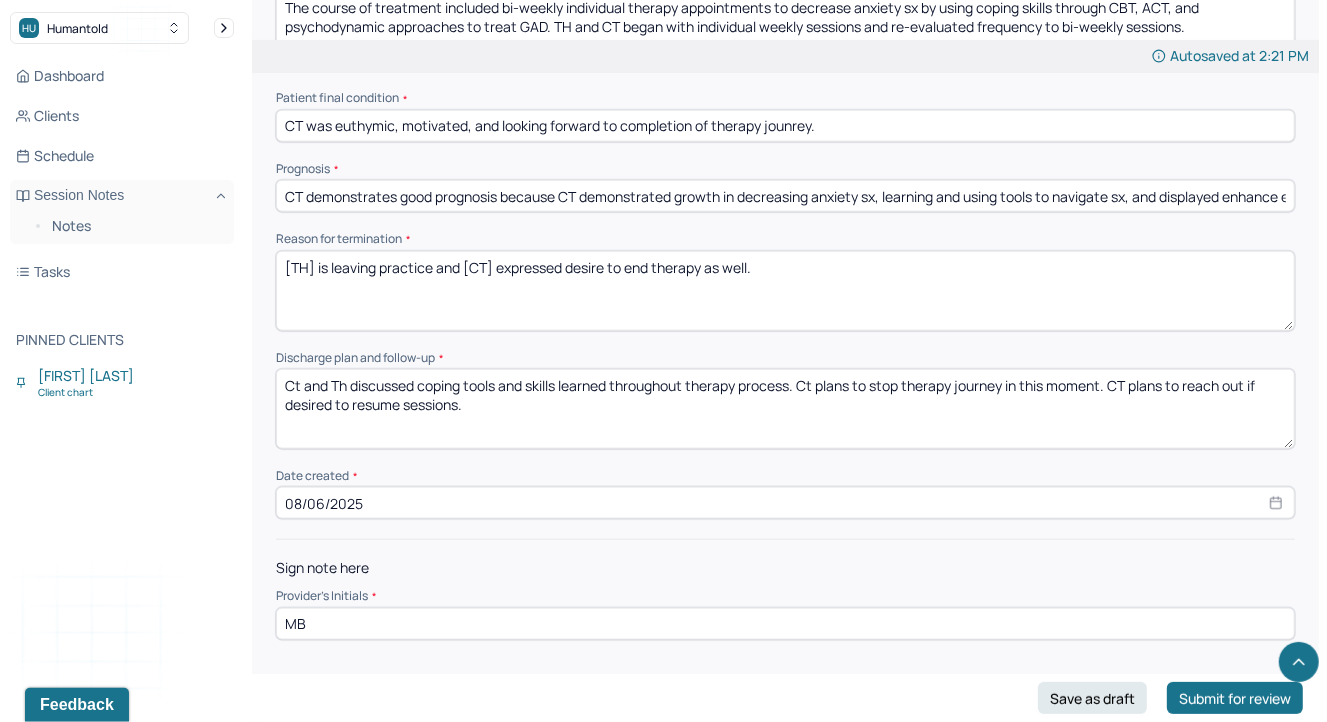type on "MB" 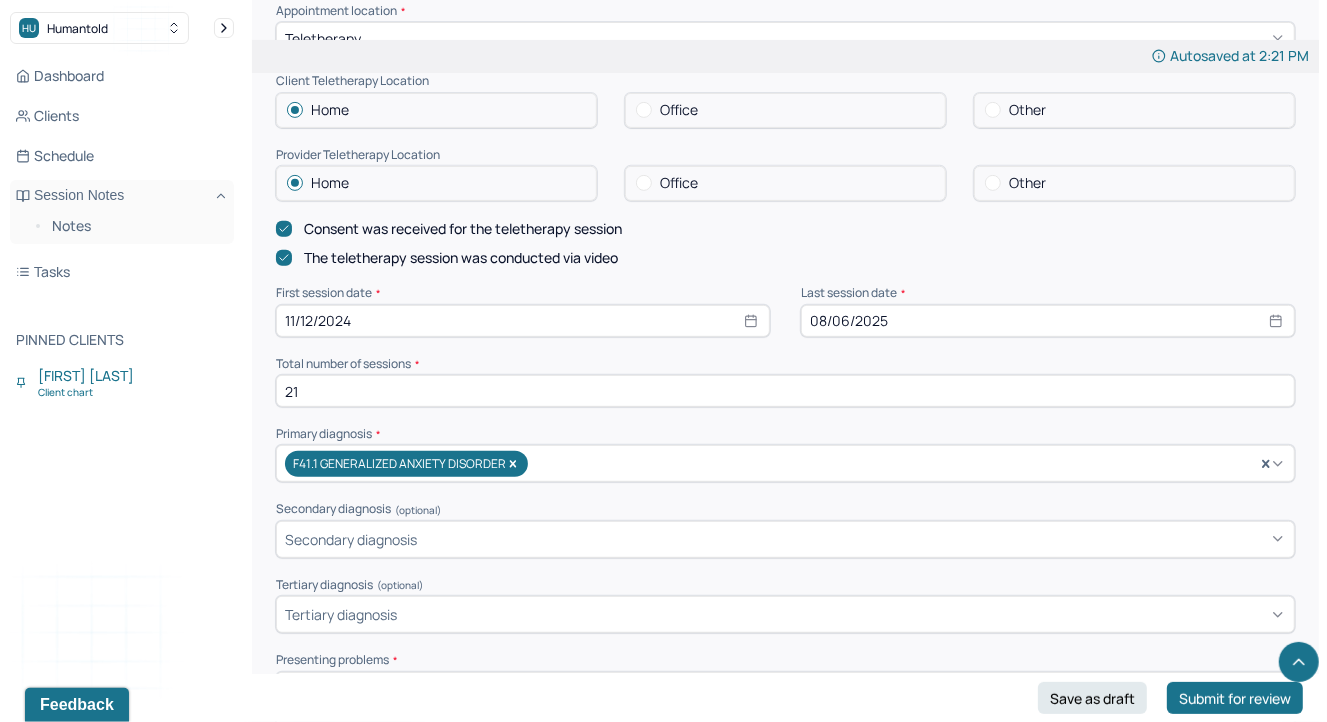 scroll, scrollTop: 0, scrollLeft: 0, axis: both 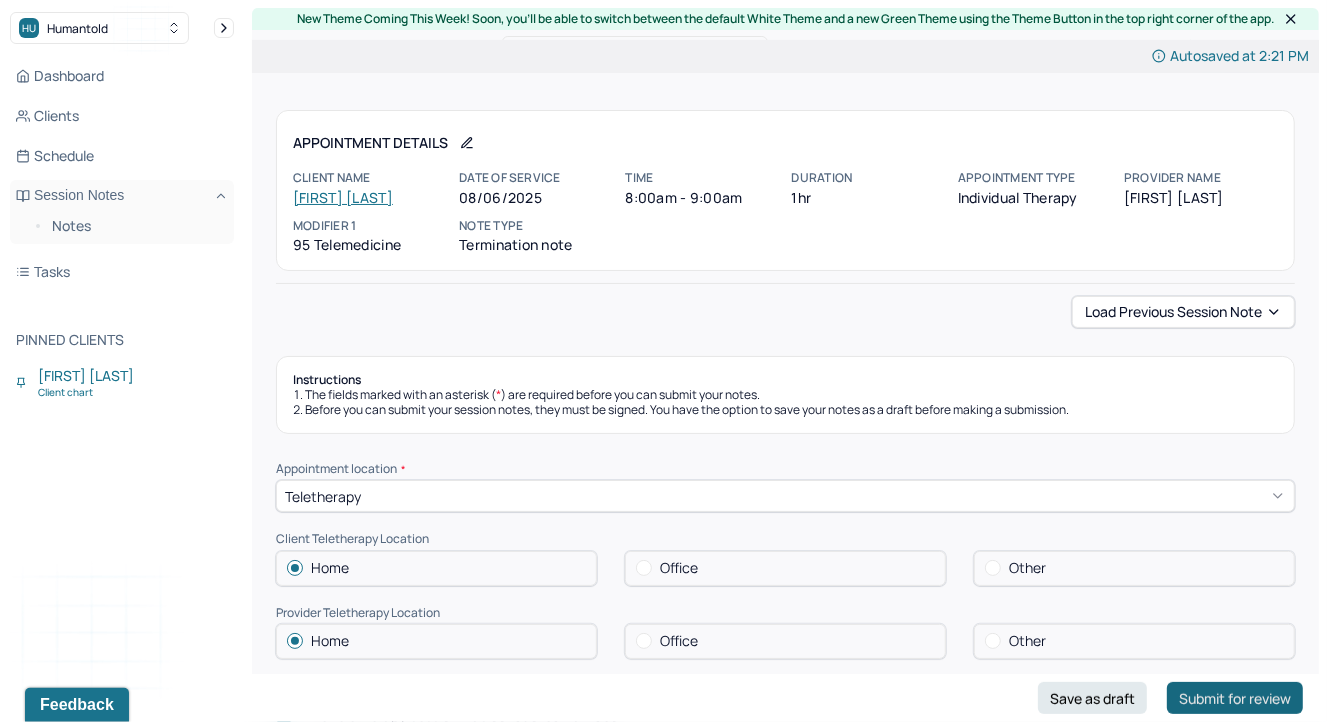 click on "Submit for review" at bounding box center [1235, 698] 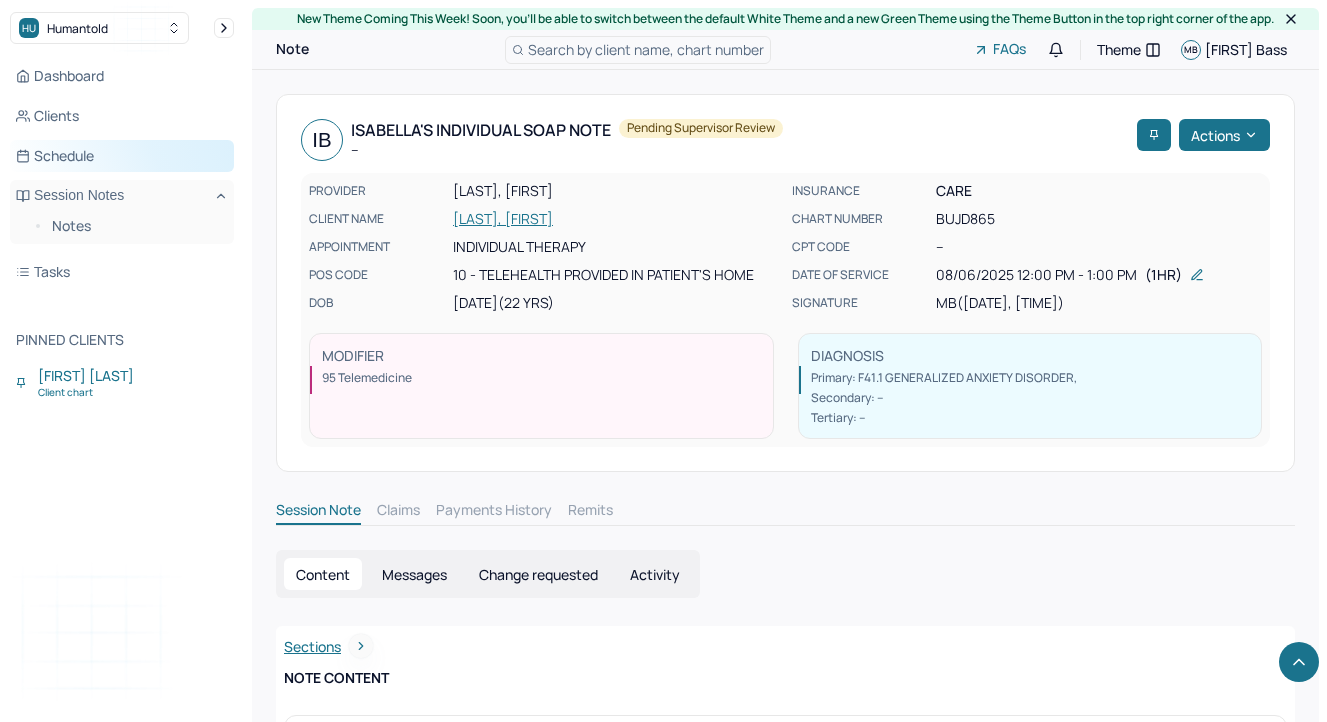 scroll, scrollTop: 2331, scrollLeft: 0, axis: vertical 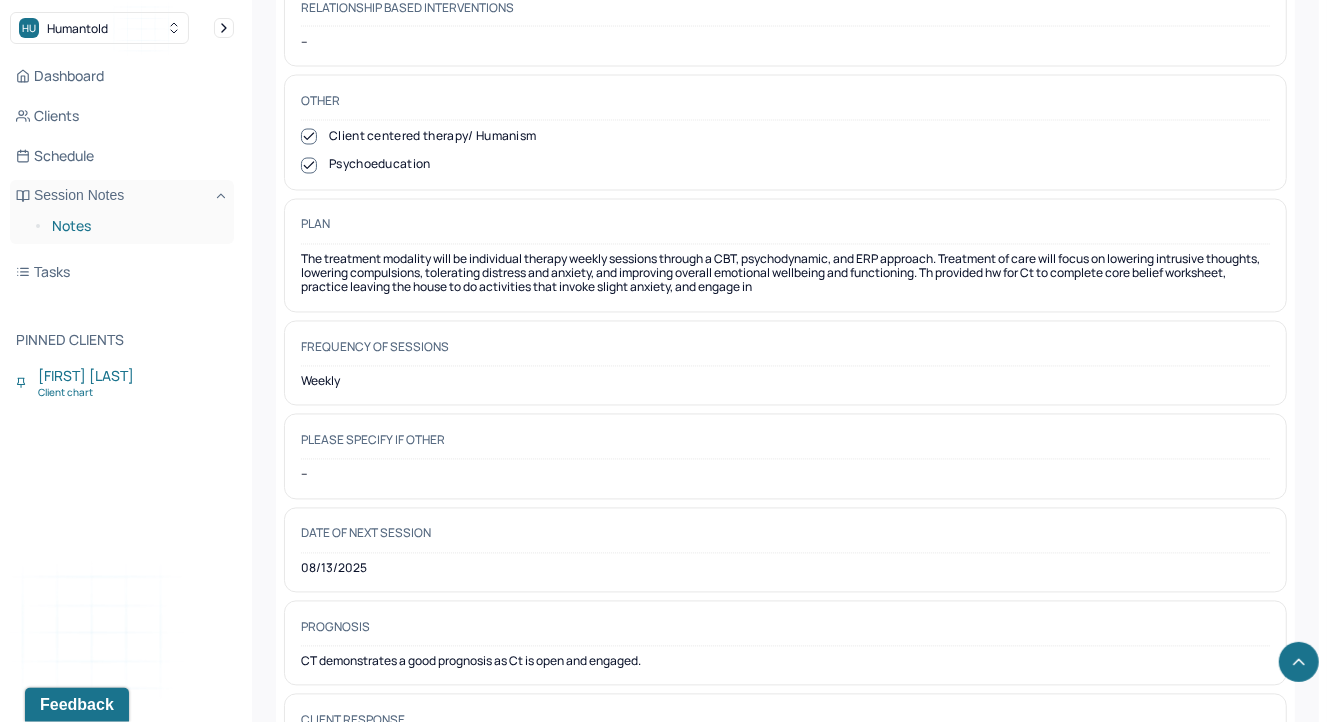 click on "Notes" at bounding box center [135, 226] 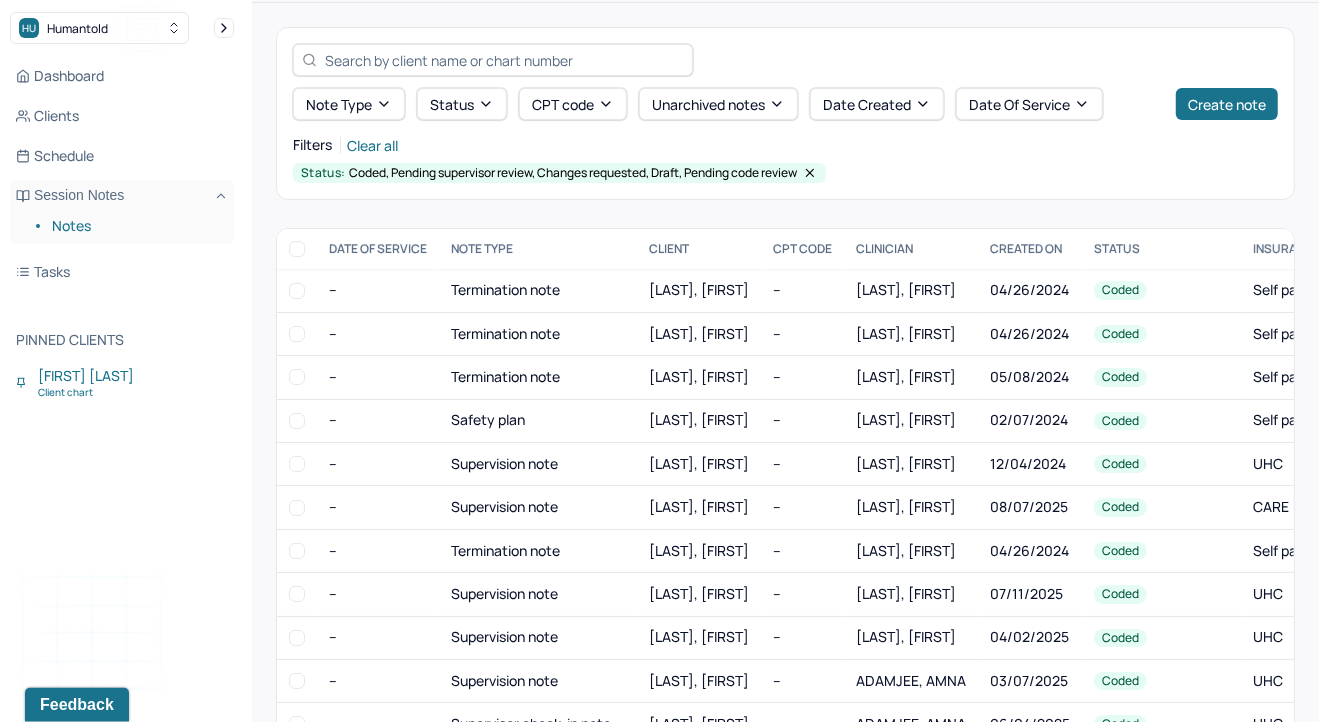 scroll, scrollTop: 81, scrollLeft: 0, axis: vertical 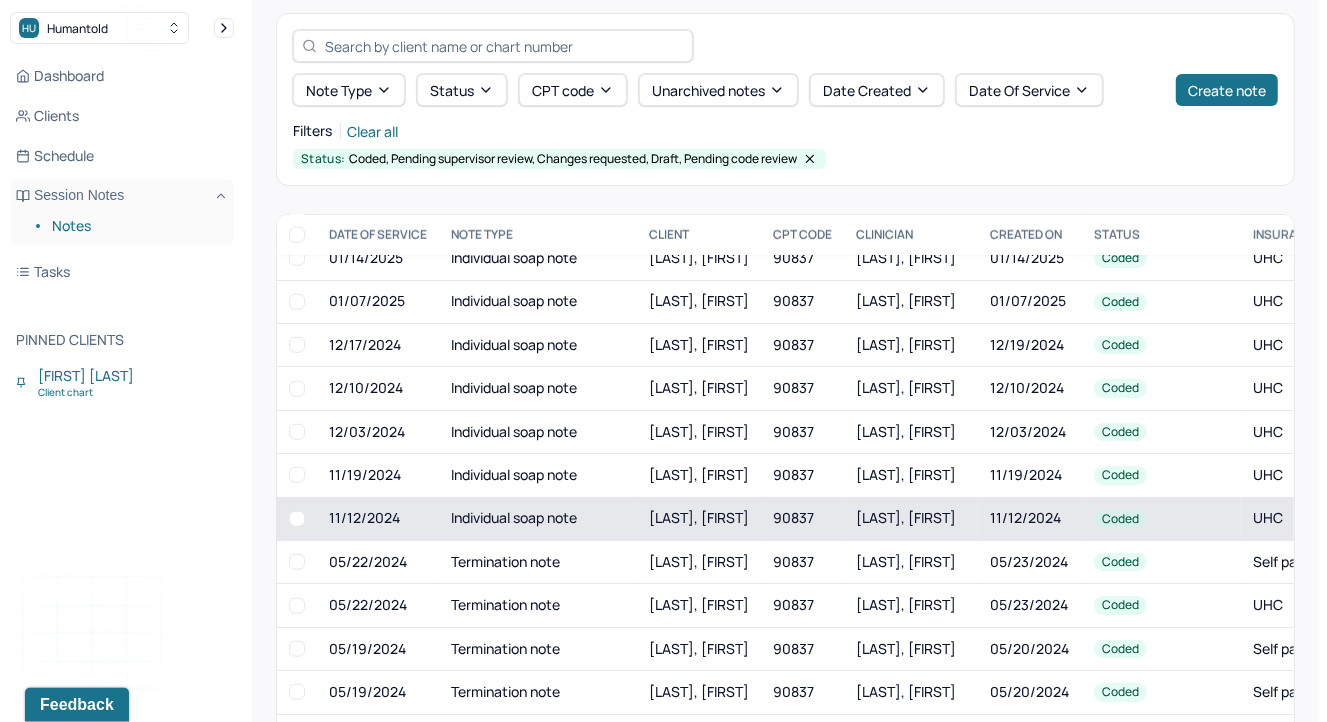click on "Individual soap note" at bounding box center (538, 518) 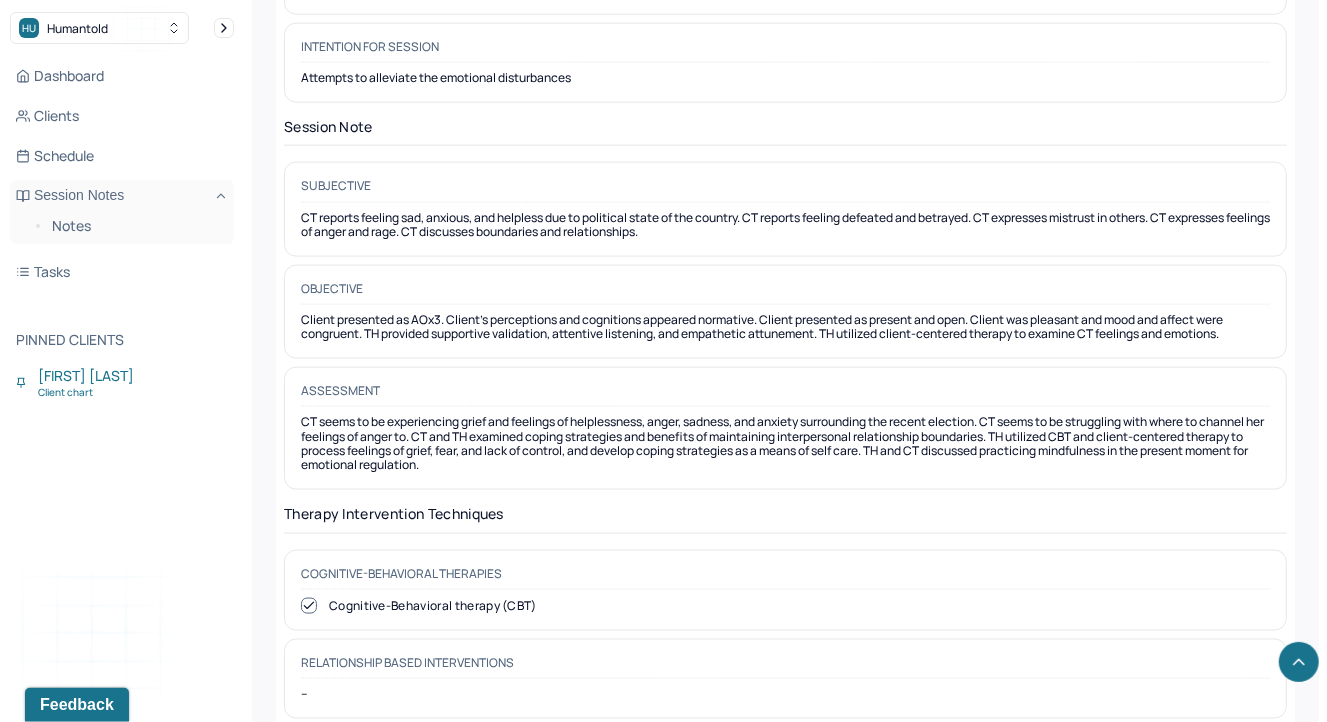 scroll, scrollTop: 1578, scrollLeft: 0, axis: vertical 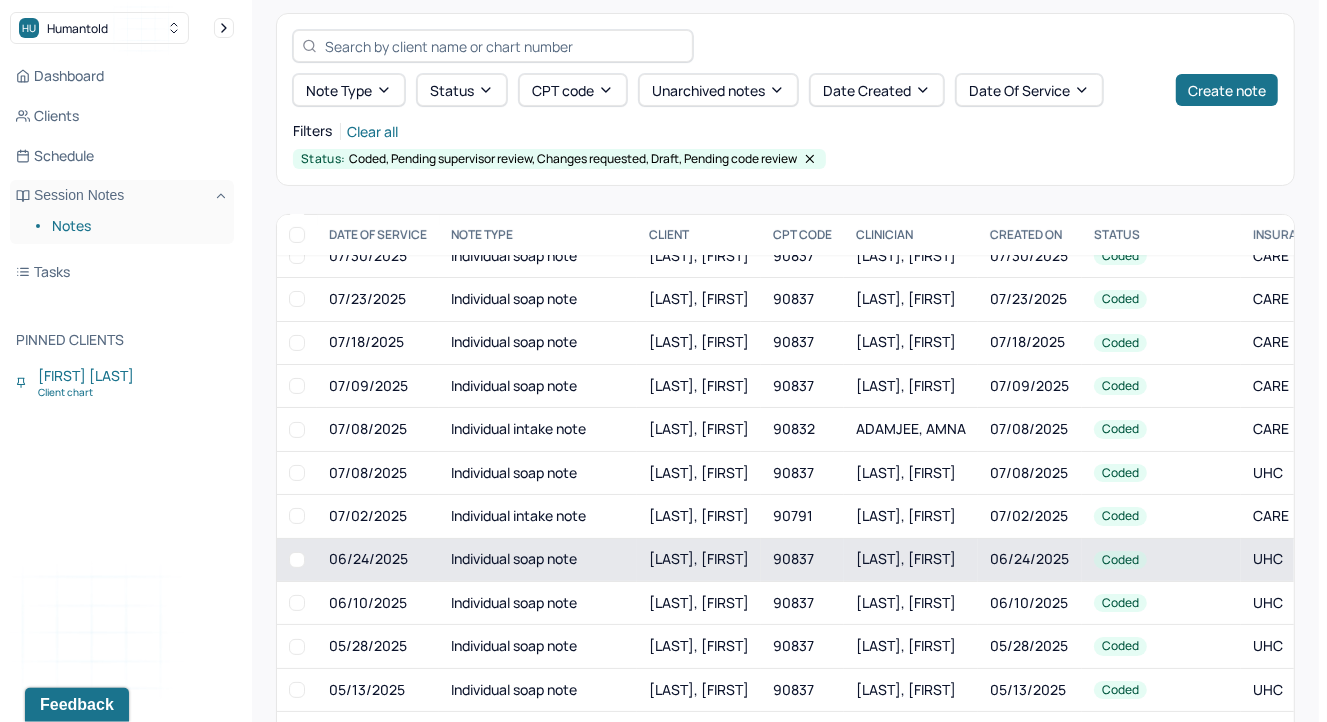 click on "FRIOU, JULIA" at bounding box center [699, 558] 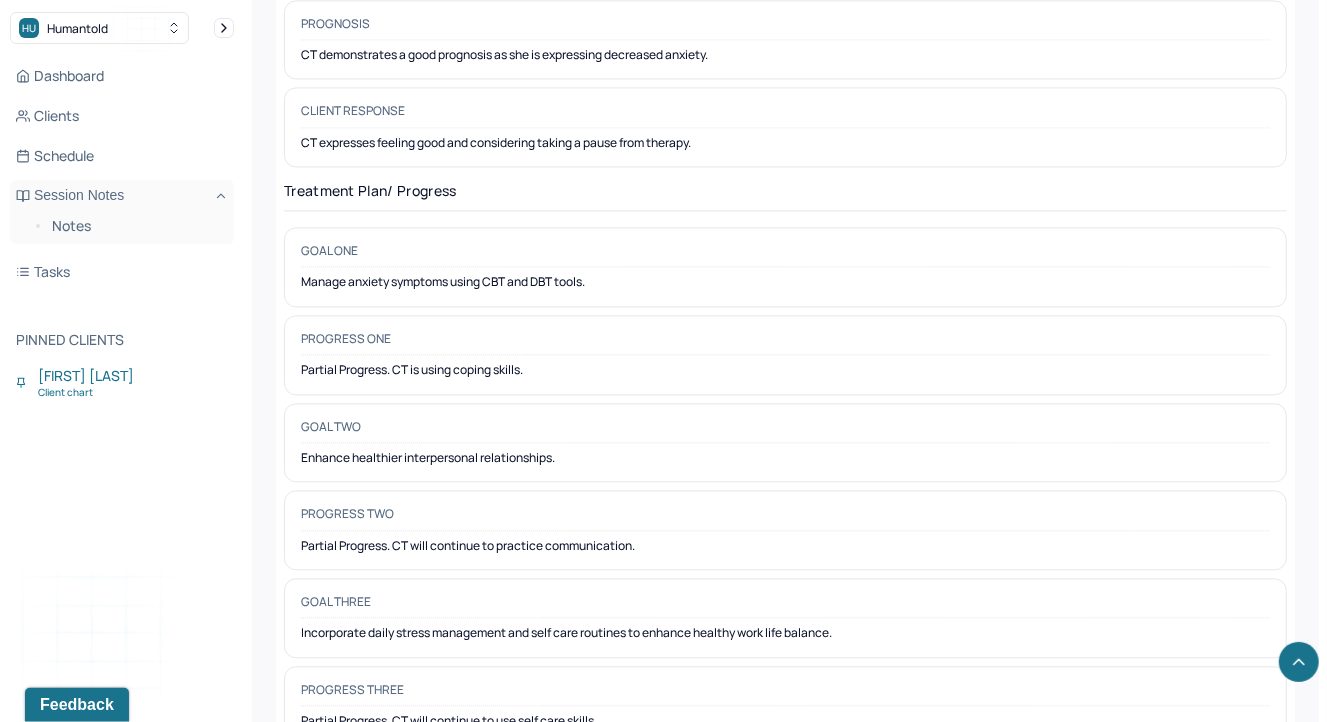 scroll, scrollTop: 2798, scrollLeft: 0, axis: vertical 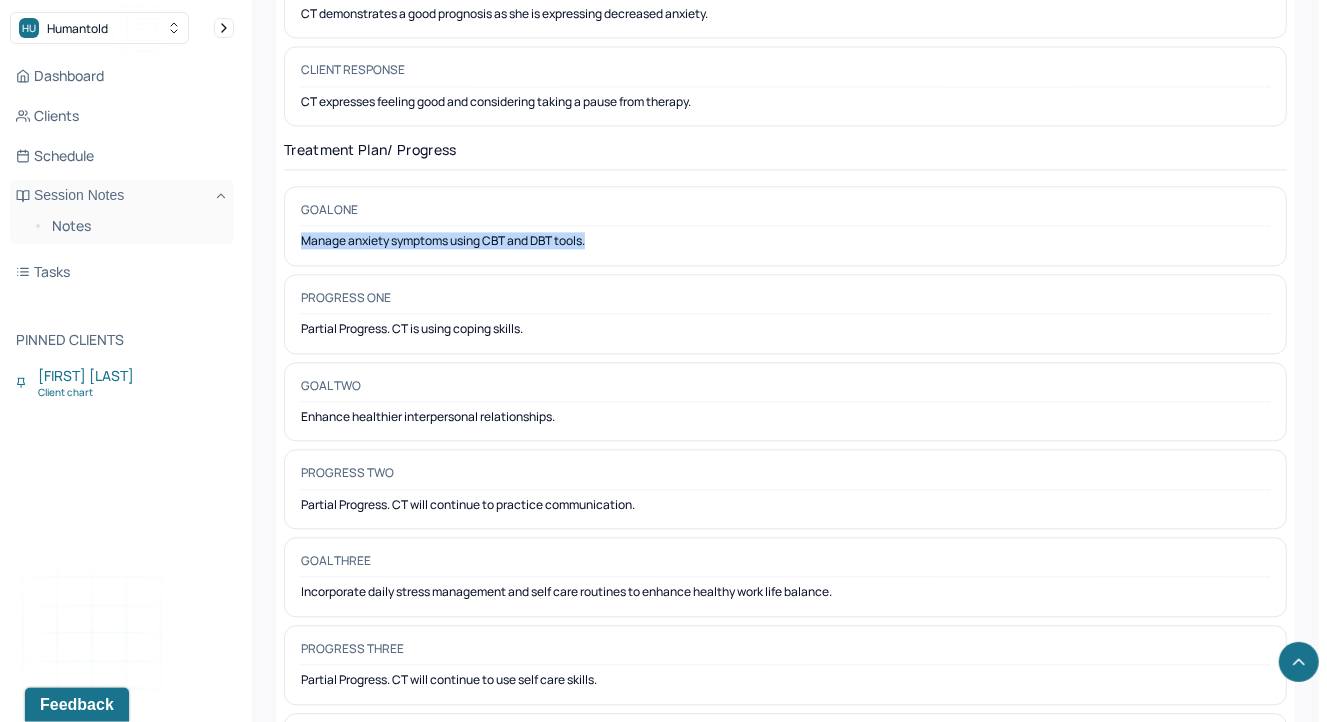 drag, startPoint x: 297, startPoint y: 216, endPoint x: 771, endPoint y: 241, distance: 474.6588 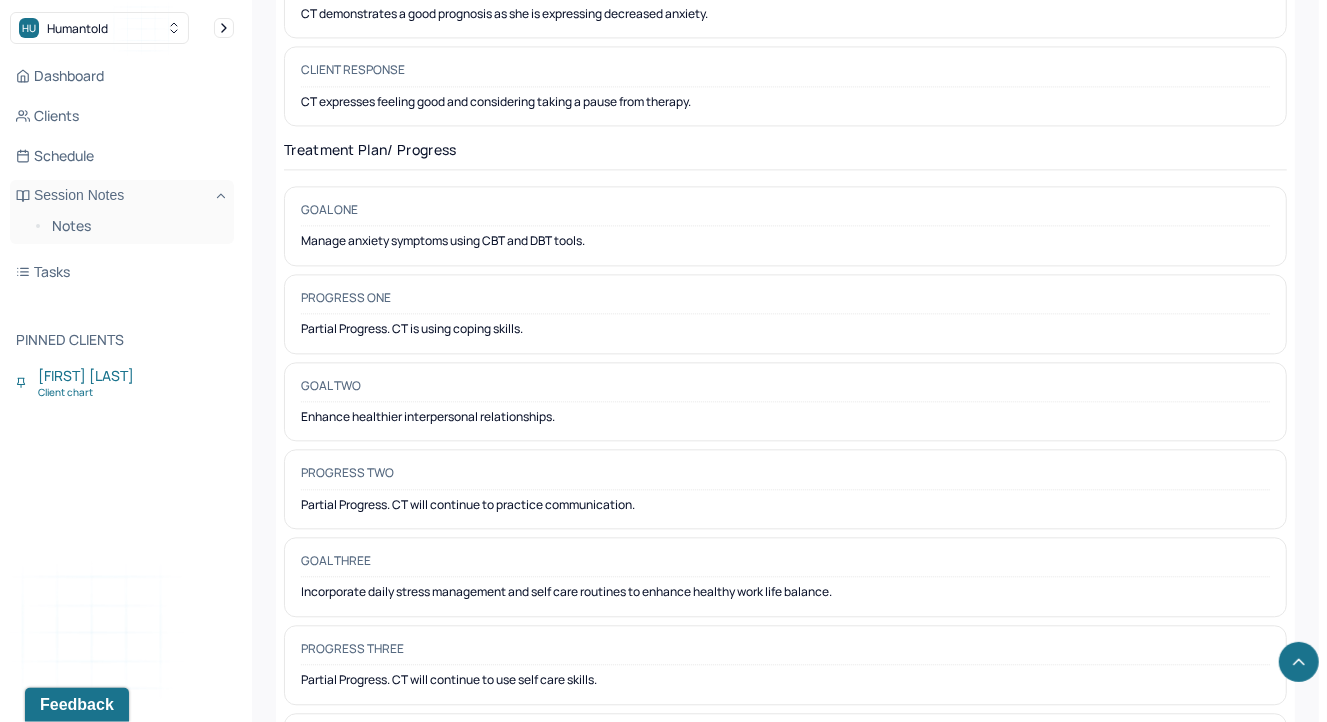 click on "Enhance healthier interpersonal relationships." at bounding box center [785, 417] 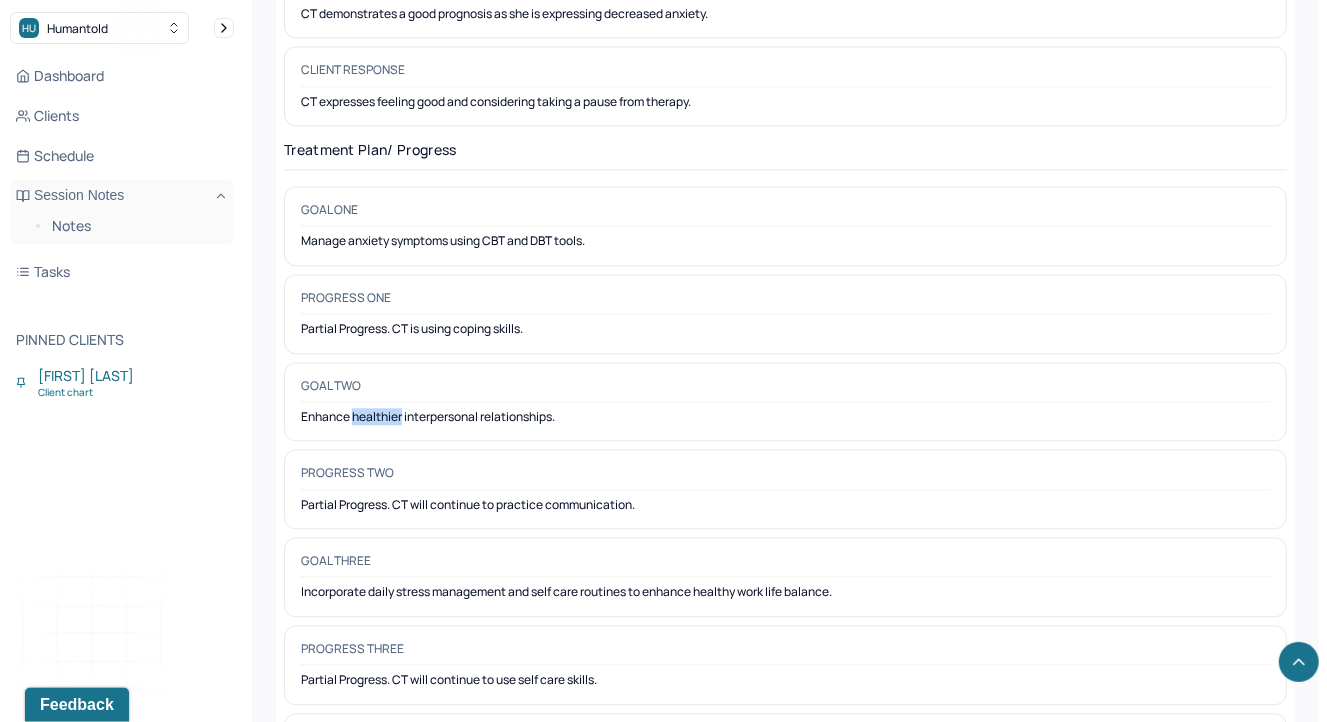 click on "Enhance healthier interpersonal relationships." at bounding box center [785, 417] 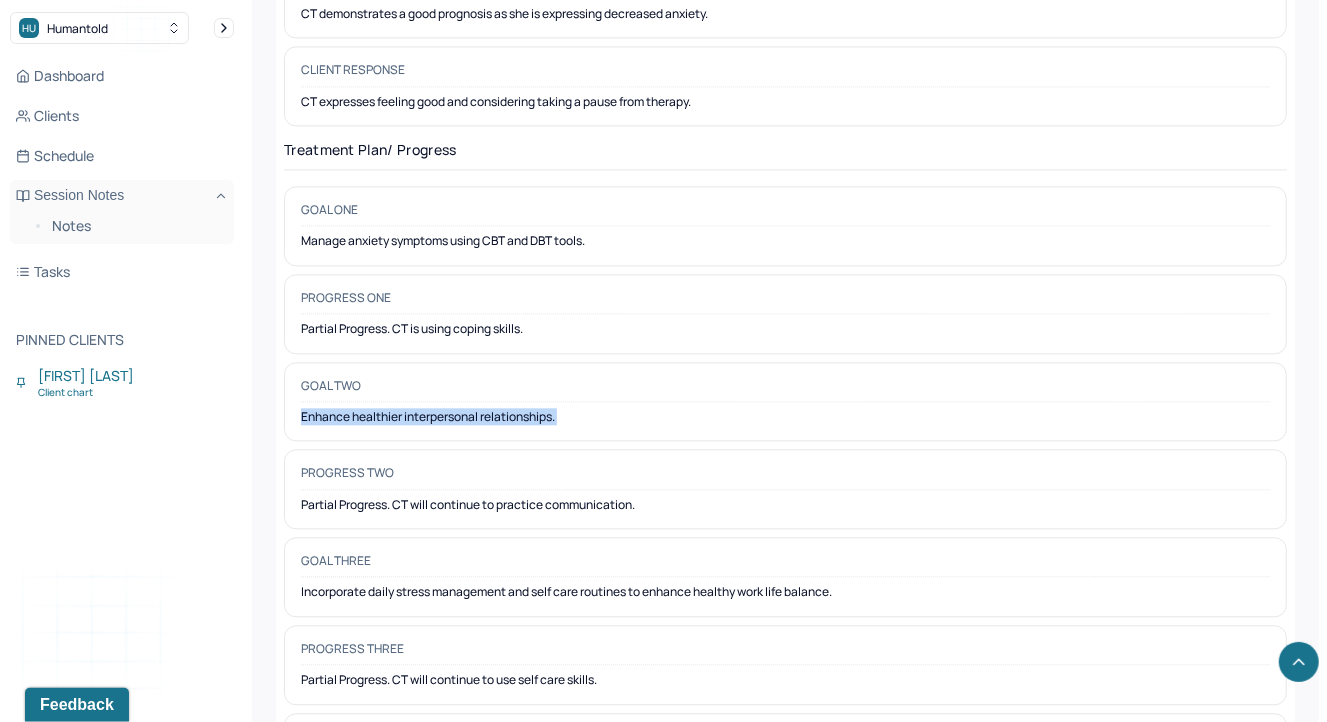 click on "Enhance healthier interpersonal relationships." at bounding box center [785, 417] 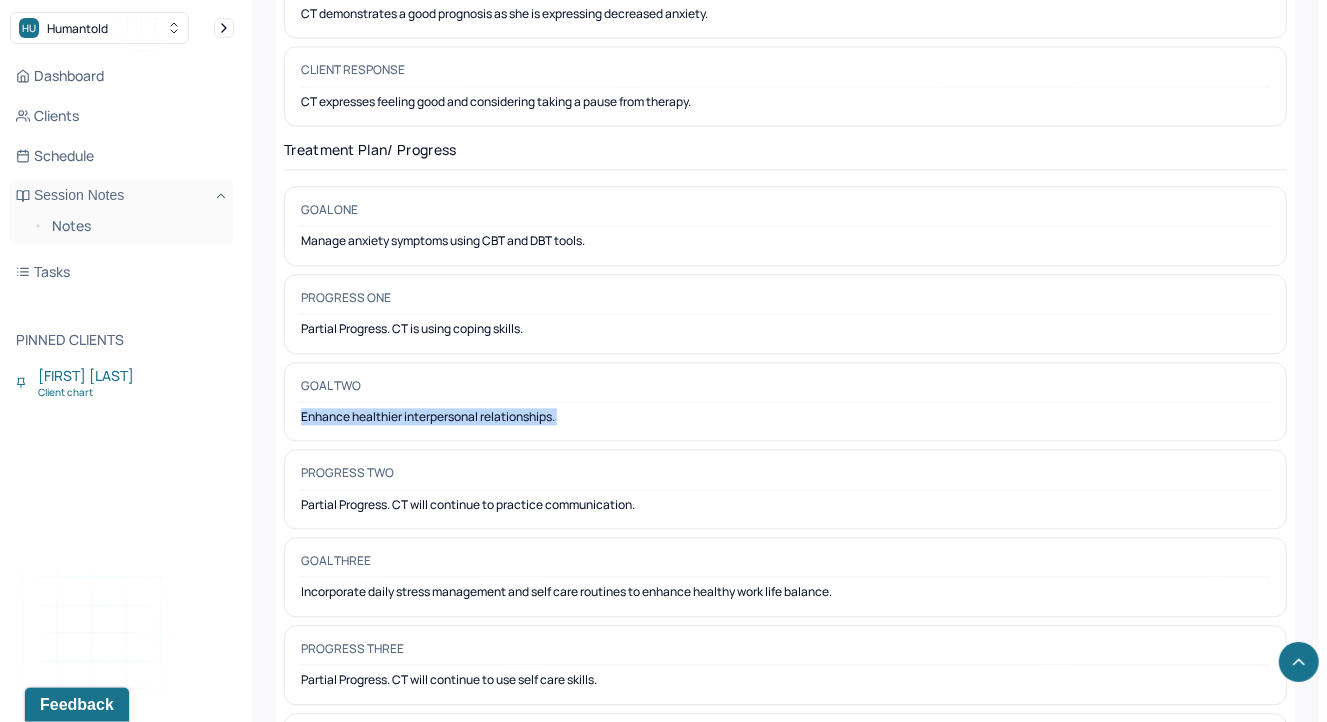 scroll, scrollTop: 2823, scrollLeft: 0, axis: vertical 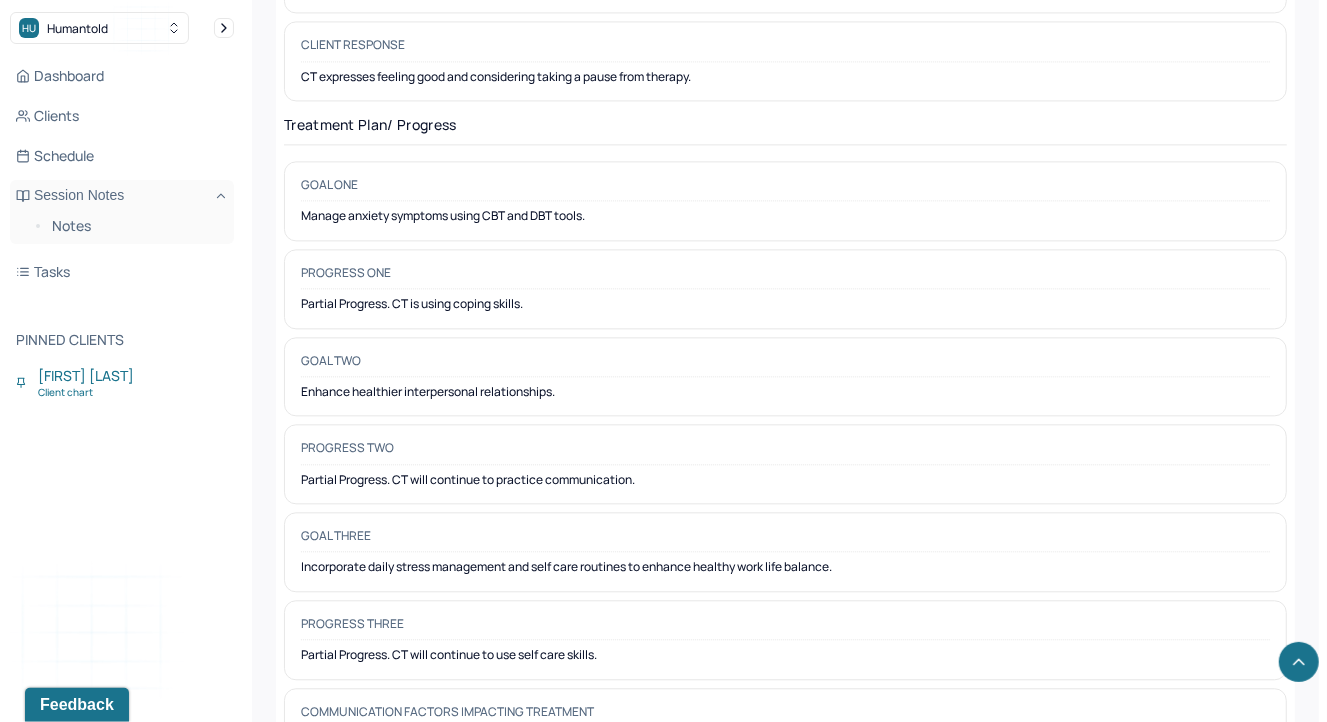 click on "Incorporate daily stress management and self care routines to enhance healthy work life balance." at bounding box center (785, 567) 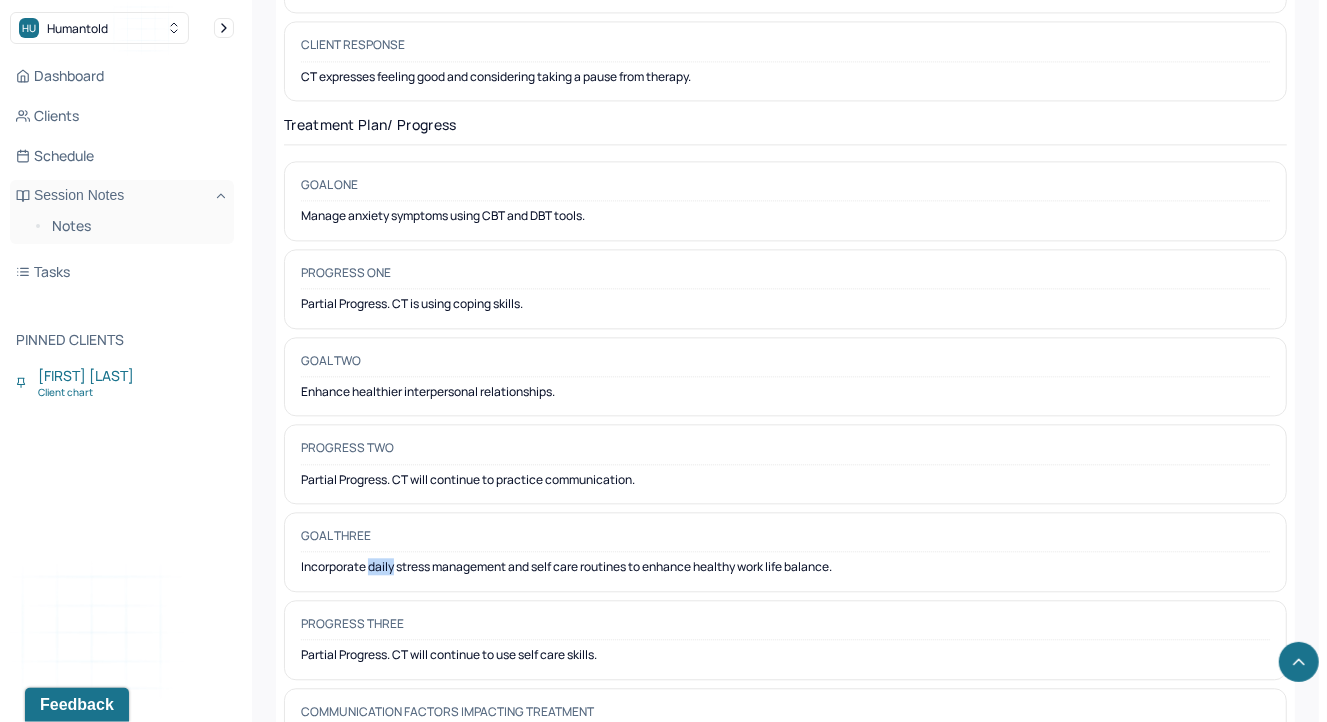click on "Incorporate daily stress management and self care routines to enhance healthy work life balance." at bounding box center [785, 567] 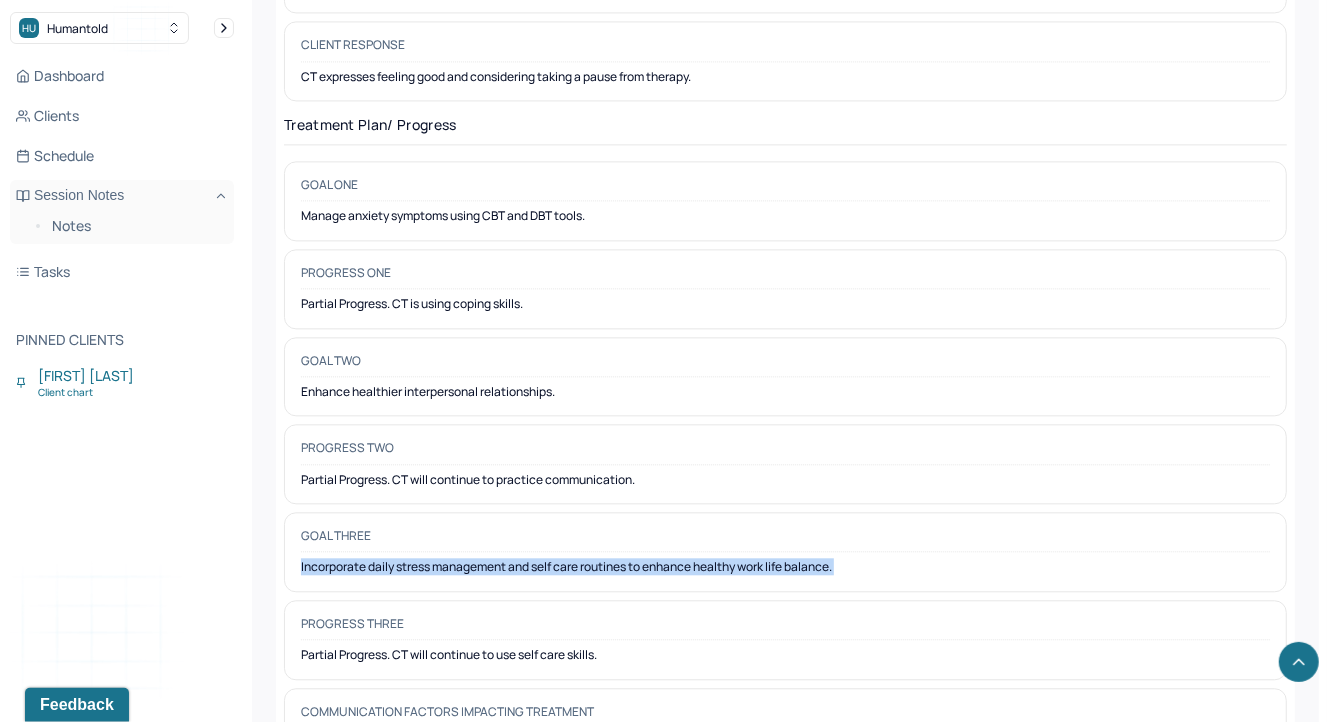 click on "Incorporate daily stress management and self care routines to enhance healthy work life balance." at bounding box center (785, 567) 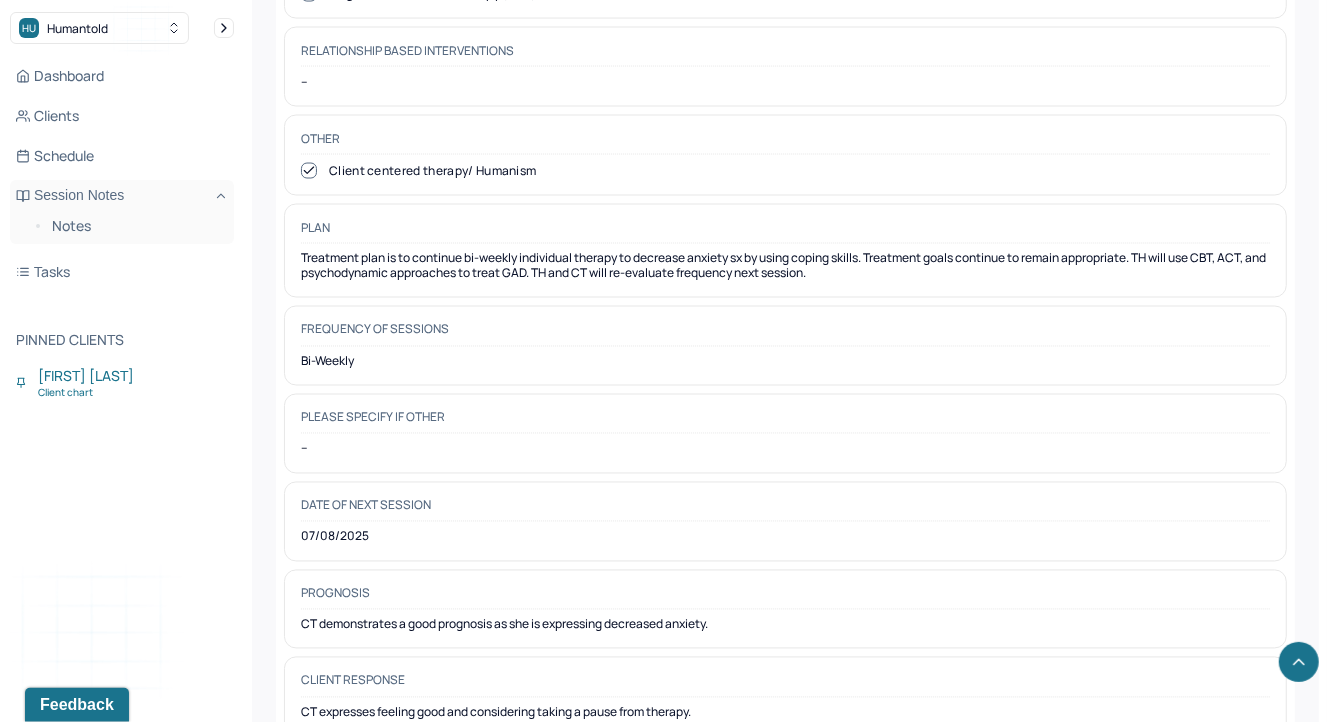scroll, scrollTop: 2163, scrollLeft: 0, axis: vertical 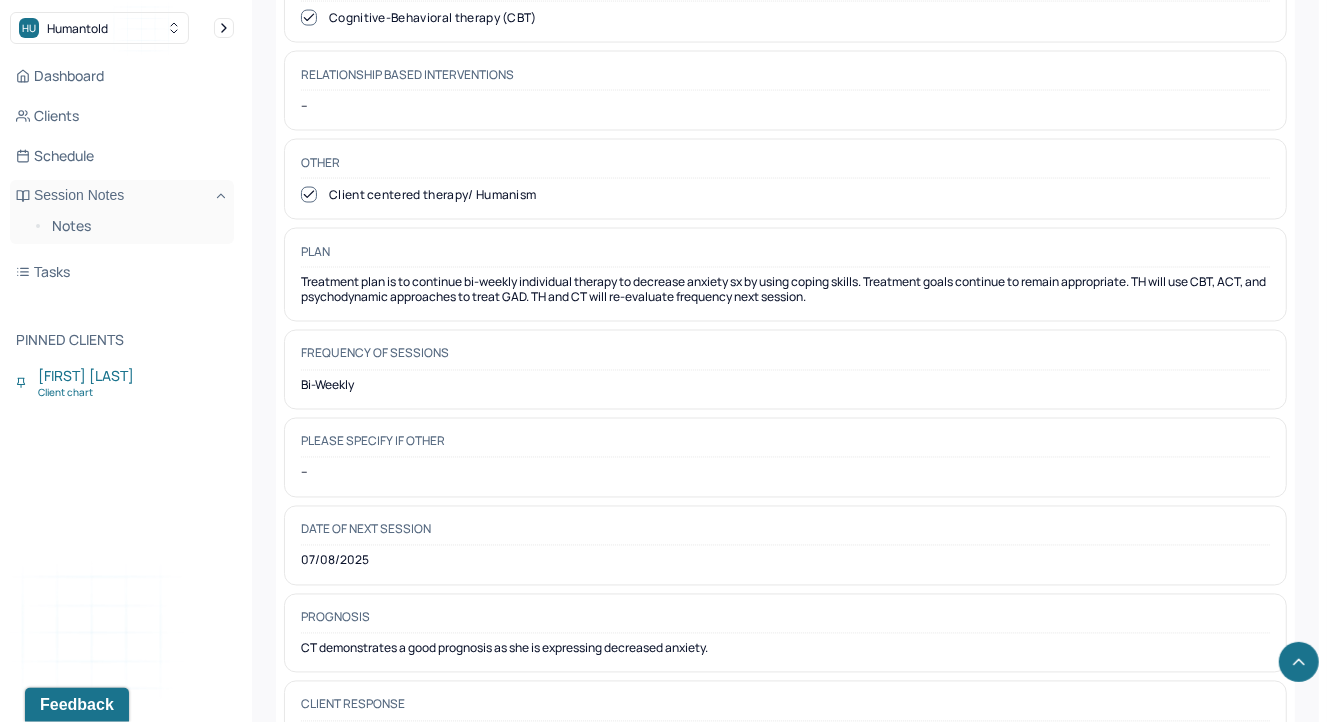 click on "Treatment plan is to continue bi-weekly individual therapy to decrease anxiety sx by using coping skills. Treatment goals continue to remain appropriate. TH will use CBT, ACT, and psychodynamic approaches to treat GAD. TH and CT will re-evaluate frequency next session." at bounding box center [785, 290] 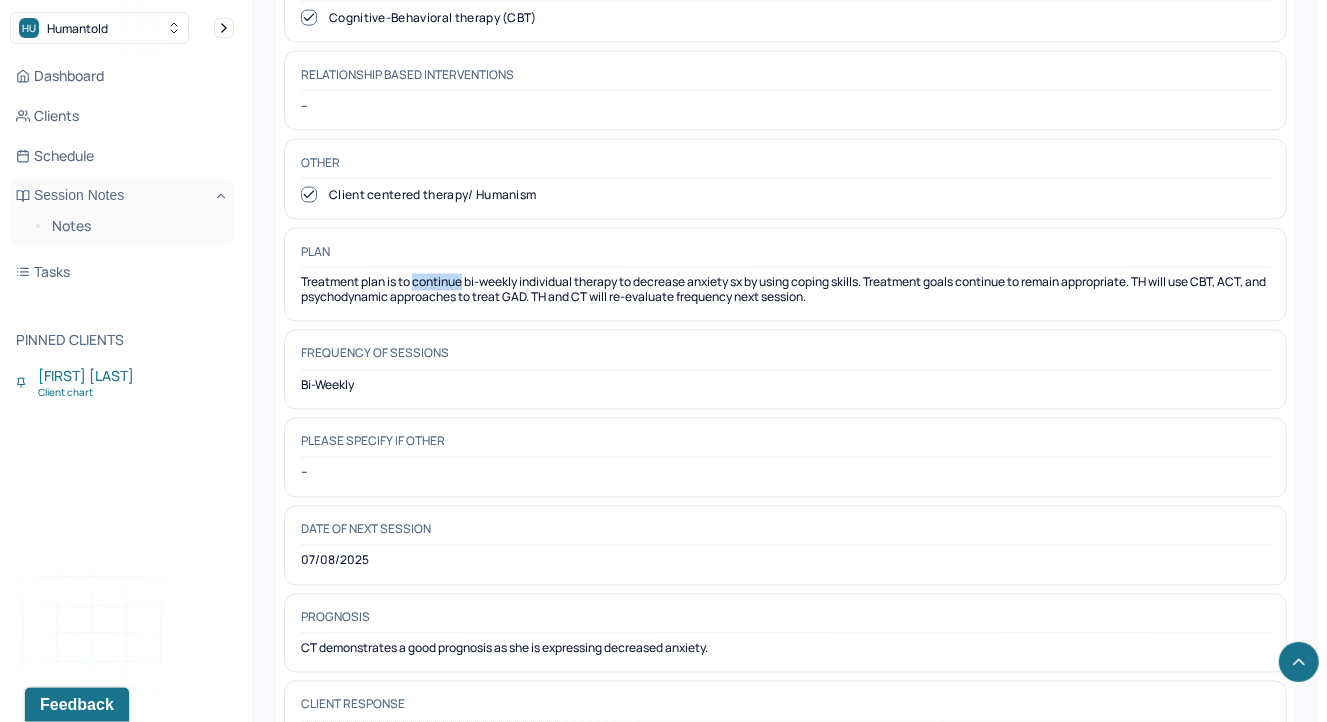 click on "Treatment plan is to continue bi-weekly individual therapy to decrease anxiety sx by using coping skills. Treatment goals continue to remain appropriate. TH will use CBT, ACT, and psychodynamic approaches to treat GAD. TH and CT will re-evaluate frequency next session." at bounding box center (785, 290) 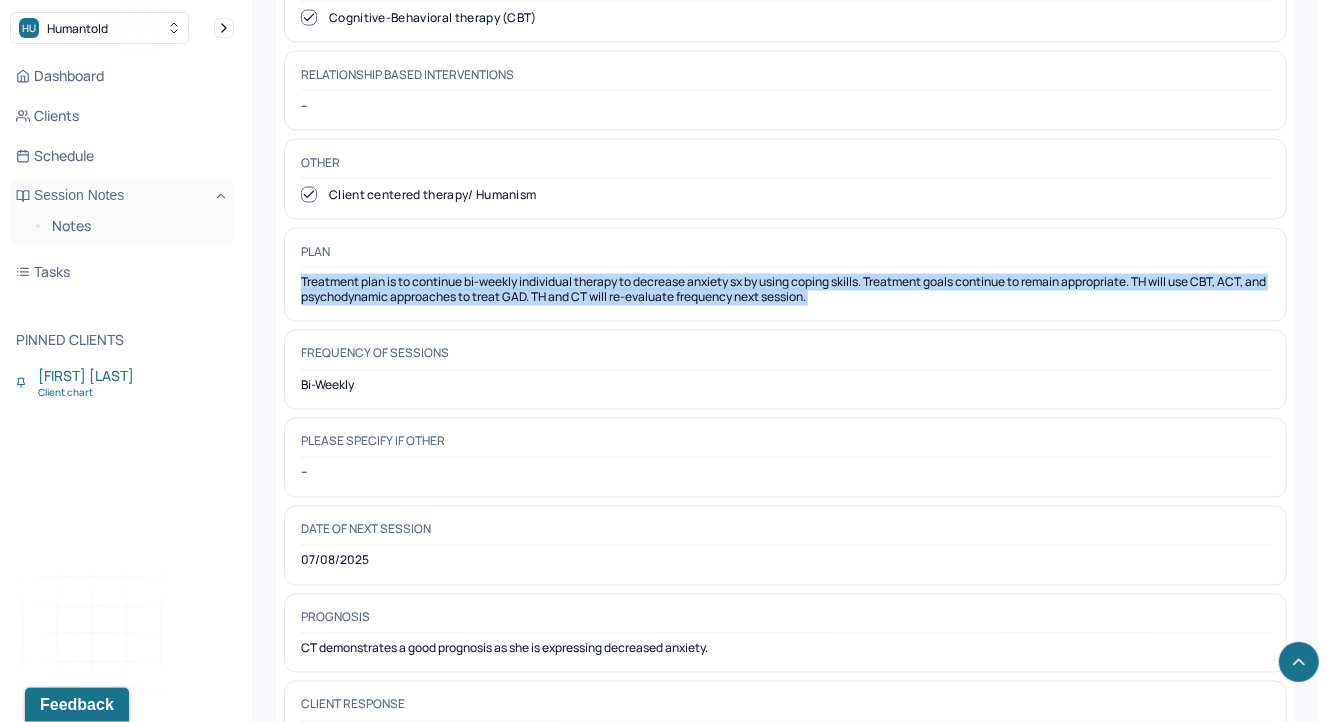 click on "Treatment plan is to continue bi-weekly individual therapy to decrease anxiety sx by using coping skills. Treatment goals continue to remain appropriate. TH will use CBT, ACT, and psychodynamic approaches to treat GAD. TH and CT will re-evaluate frequency next session." at bounding box center (785, 290) 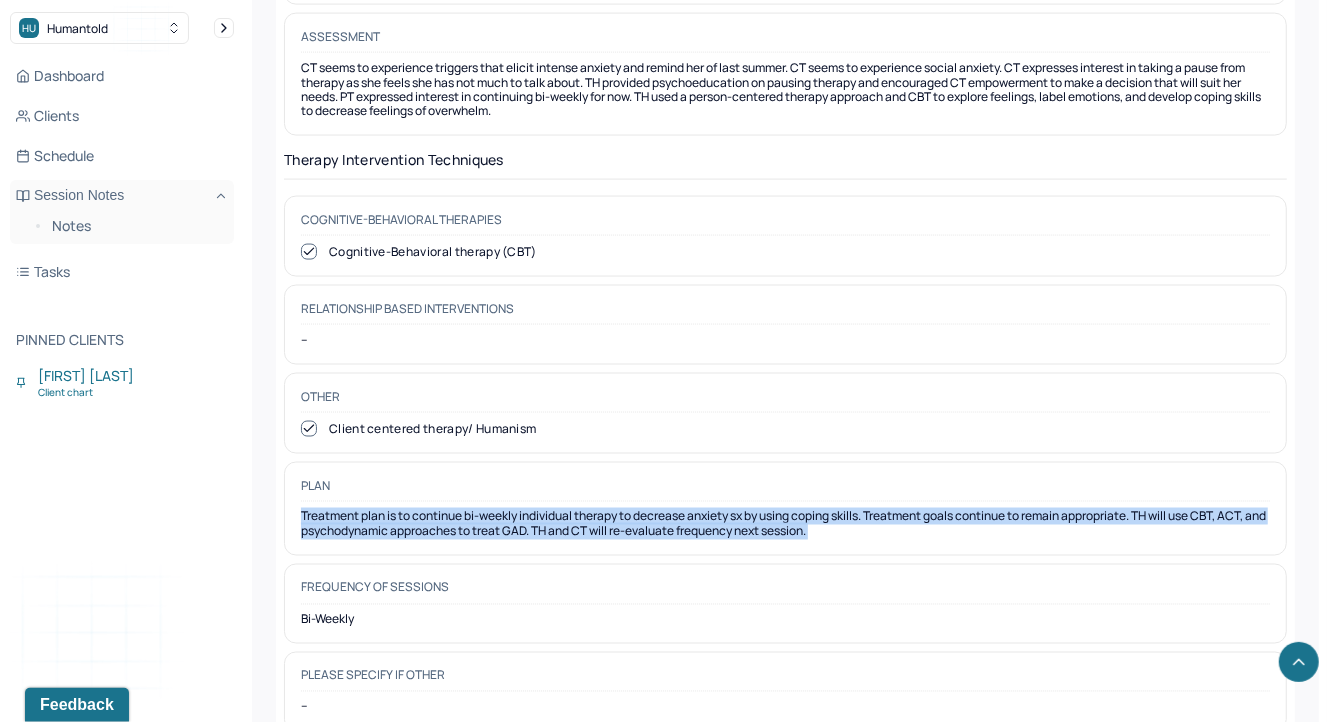 scroll, scrollTop: 1925, scrollLeft: 0, axis: vertical 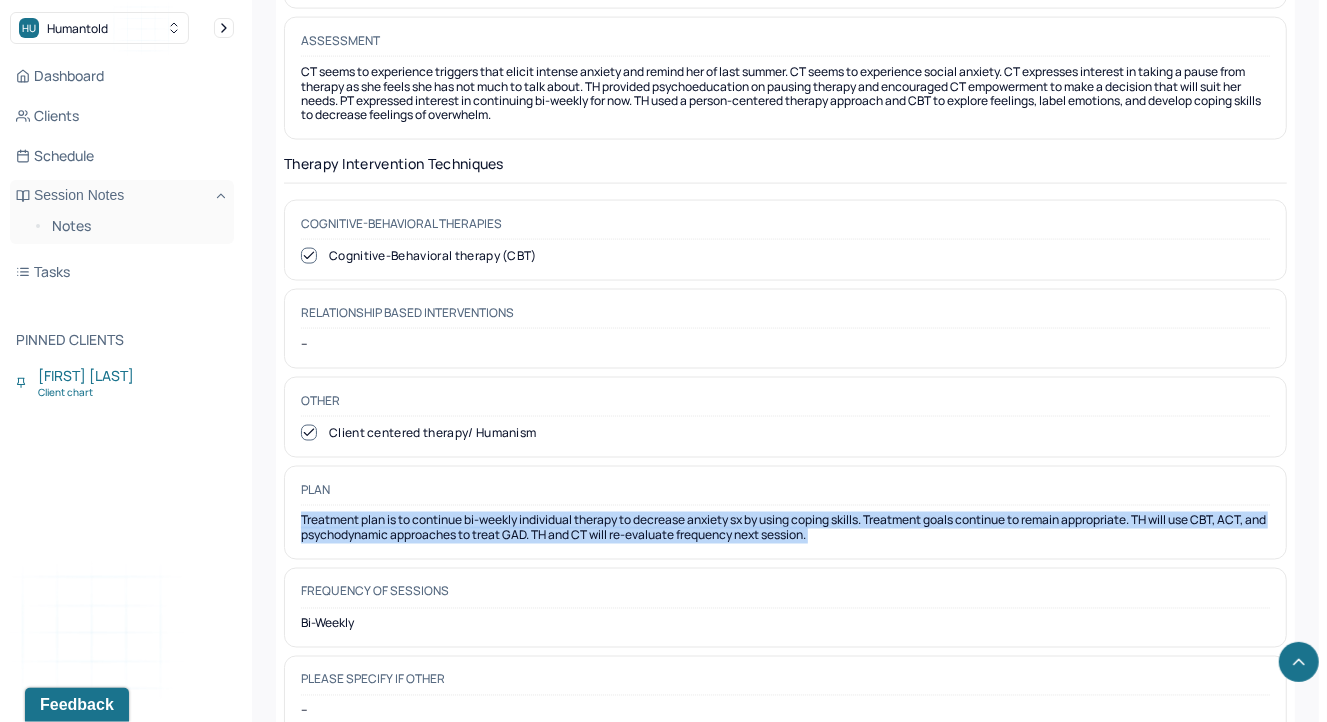 copy on "Treatment plan is to continue bi-weekly individual therapy to decrease anxiety sx by using coping skills. Treatment goals continue to remain appropriate. TH will use CBT, ACT, and psychodynamic approaches to treat GAD. TH and CT will re-evaluate frequency next session." 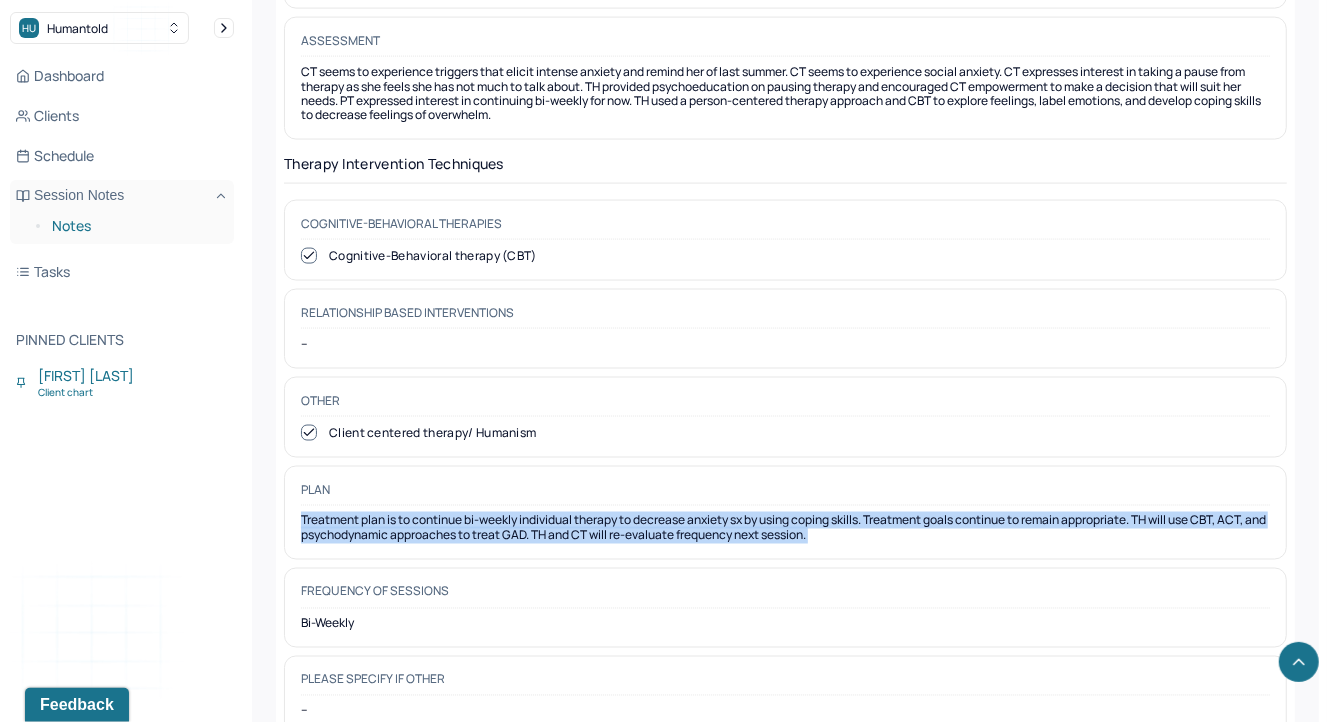 click on "Notes" at bounding box center (135, 226) 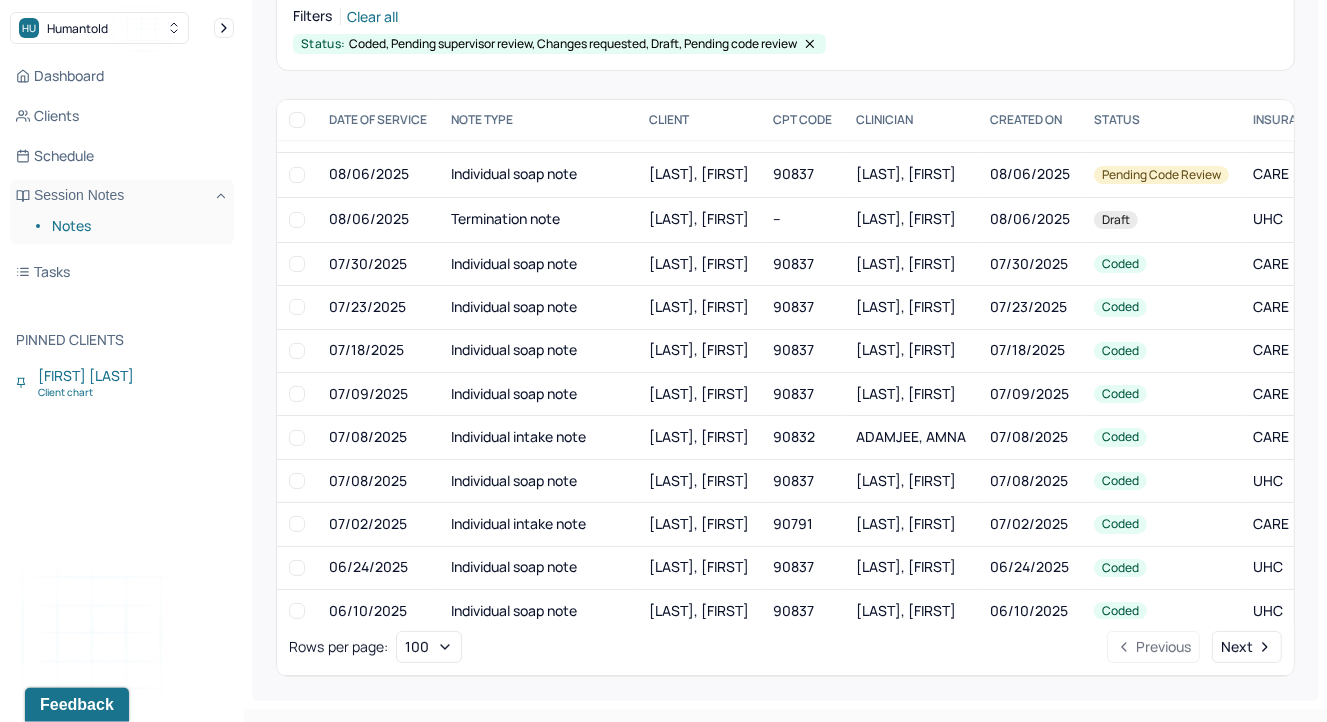 scroll, scrollTop: 0, scrollLeft: 0, axis: both 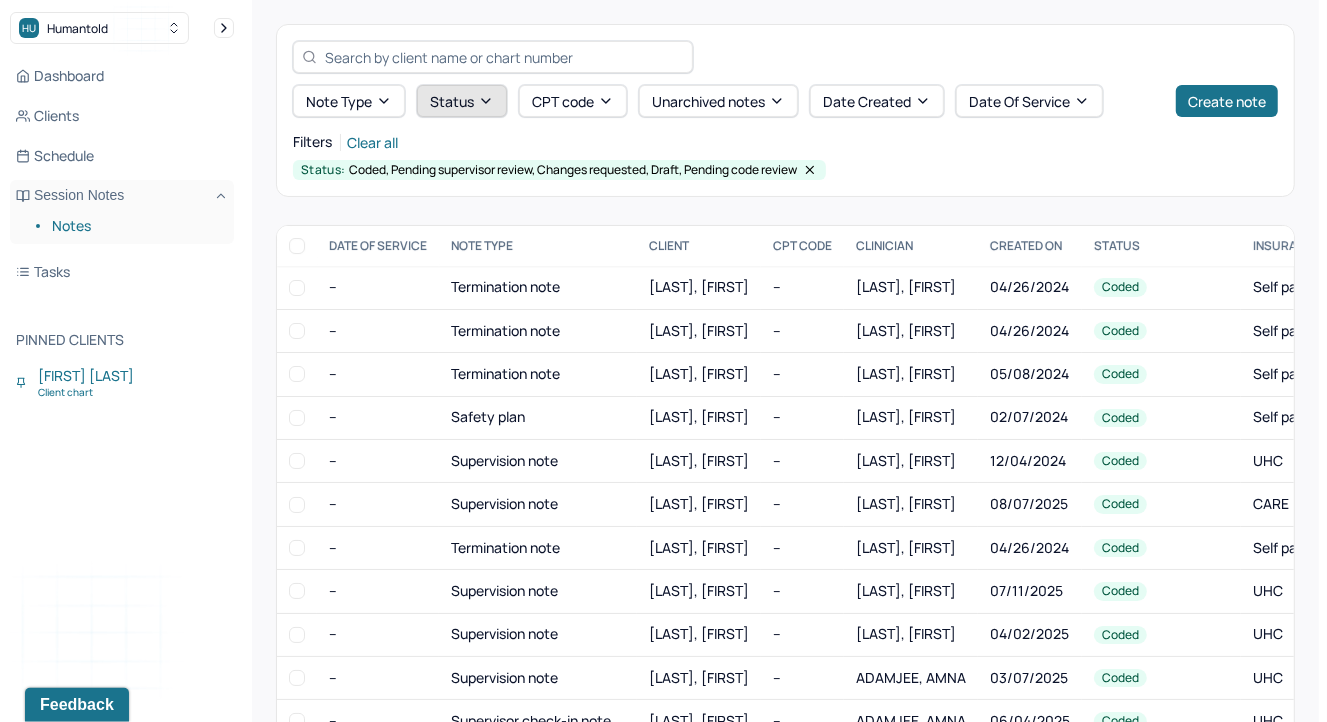 click on "Status" at bounding box center [462, 101] 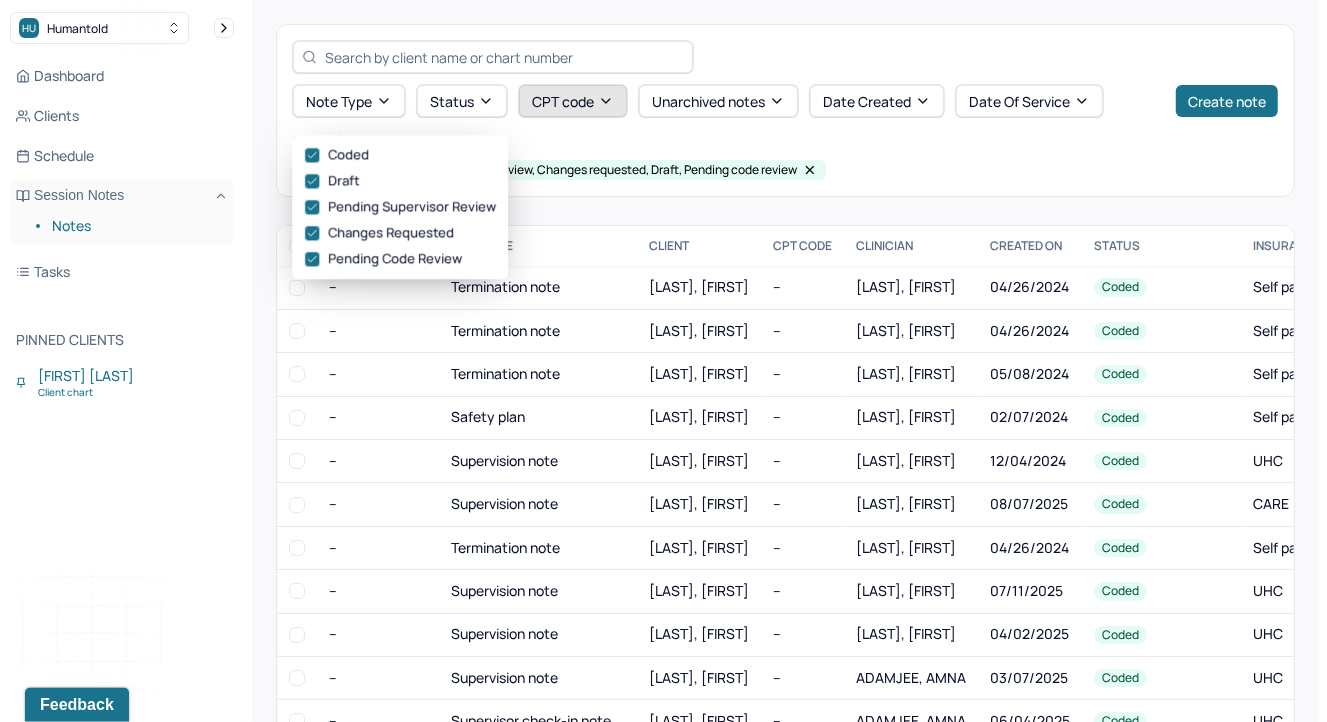 click on "CPT code" at bounding box center [573, 101] 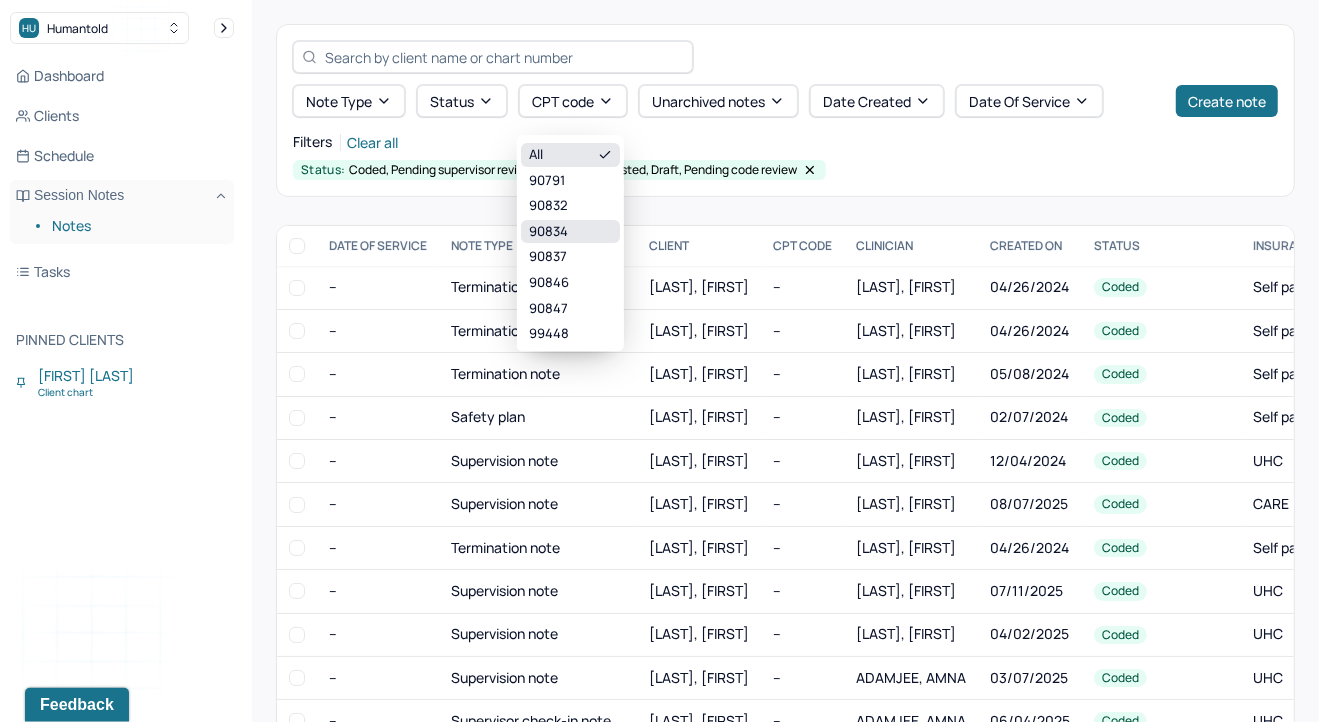 scroll, scrollTop: 79, scrollLeft: 0, axis: vertical 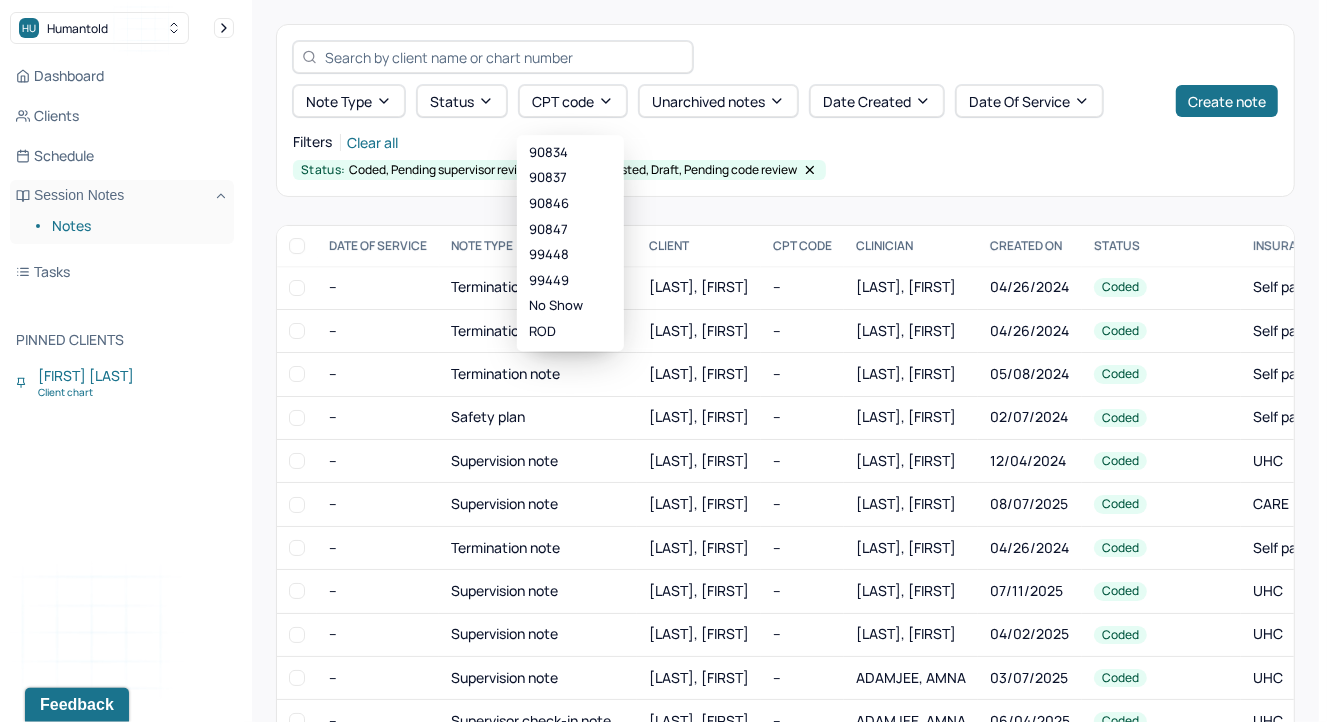 click on "Filters Clear all" at bounding box center (785, 142) 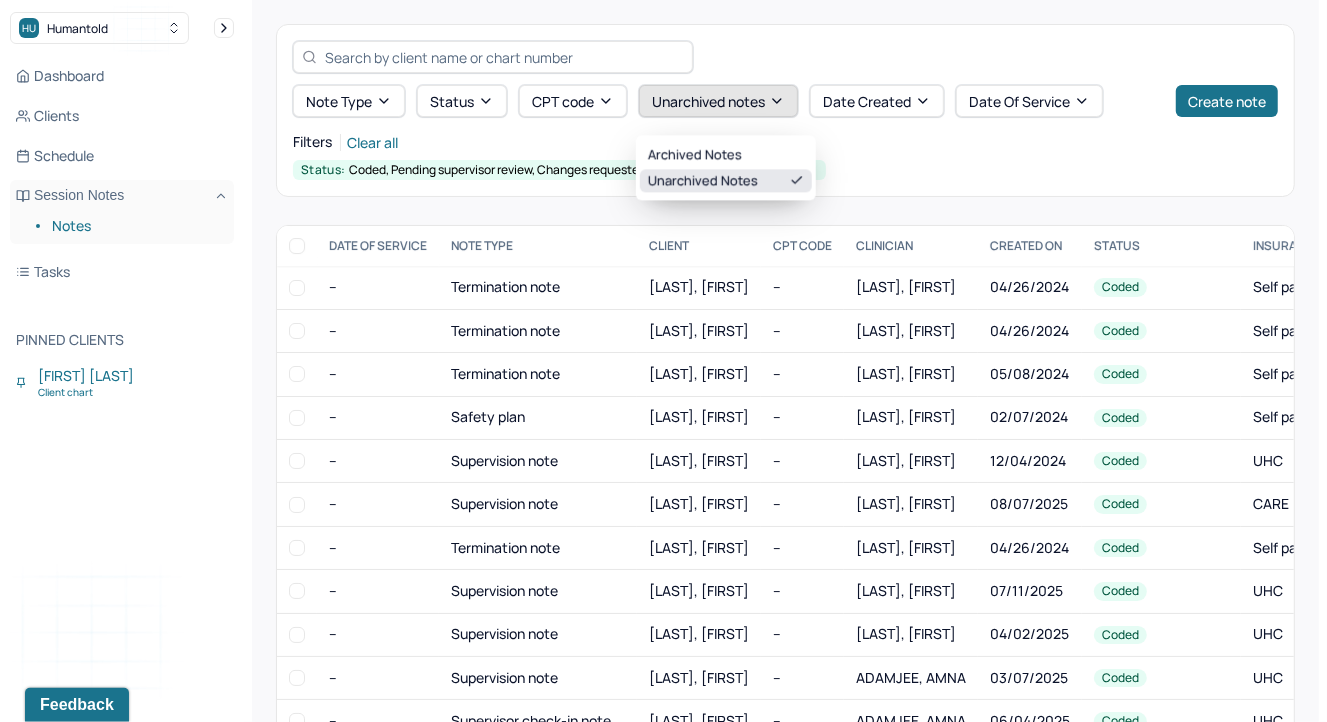 click on "Unarchived notes" at bounding box center [718, 101] 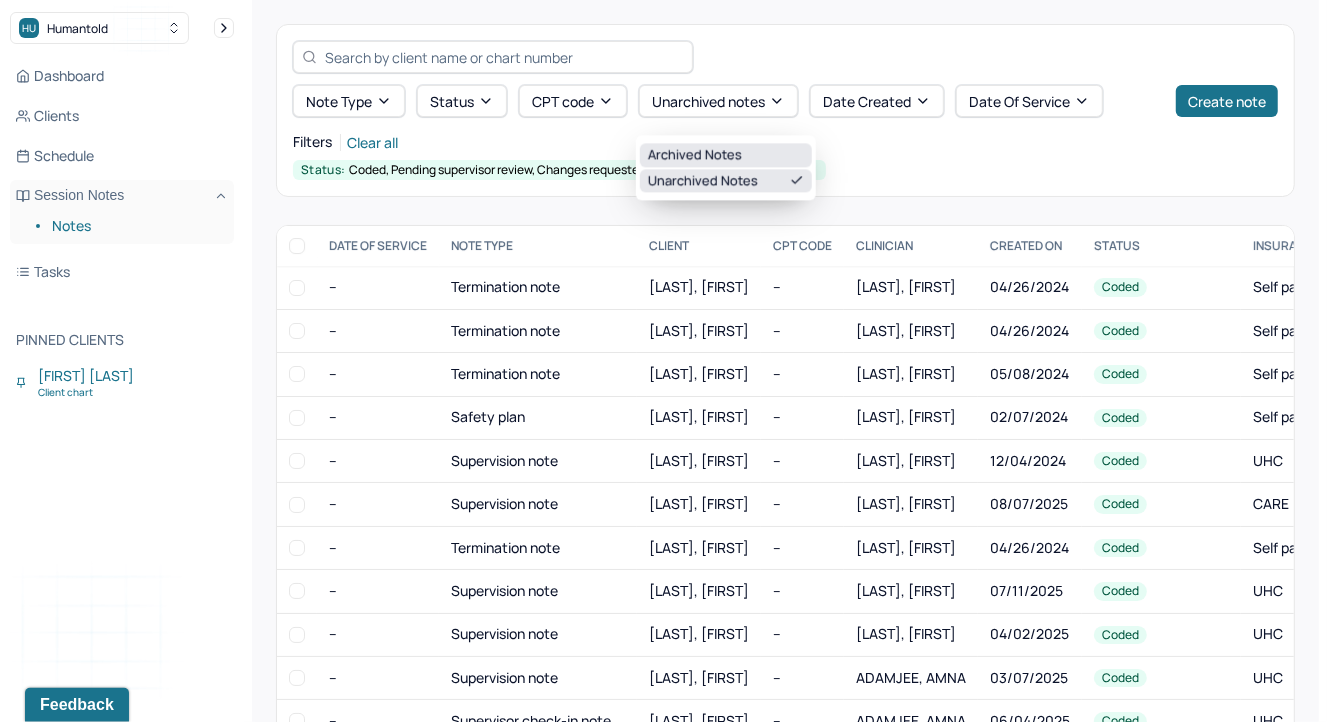 click on "Archived notes" at bounding box center (726, 155) 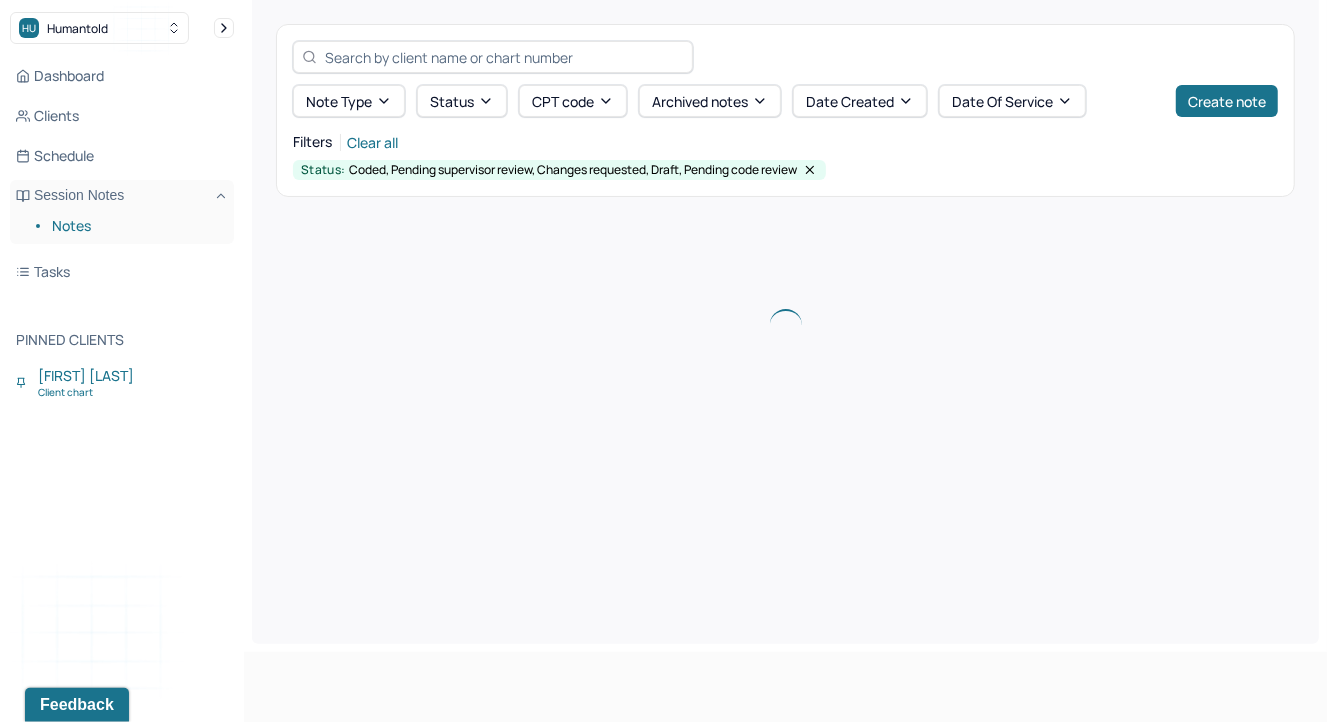 scroll, scrollTop: 0, scrollLeft: 0, axis: both 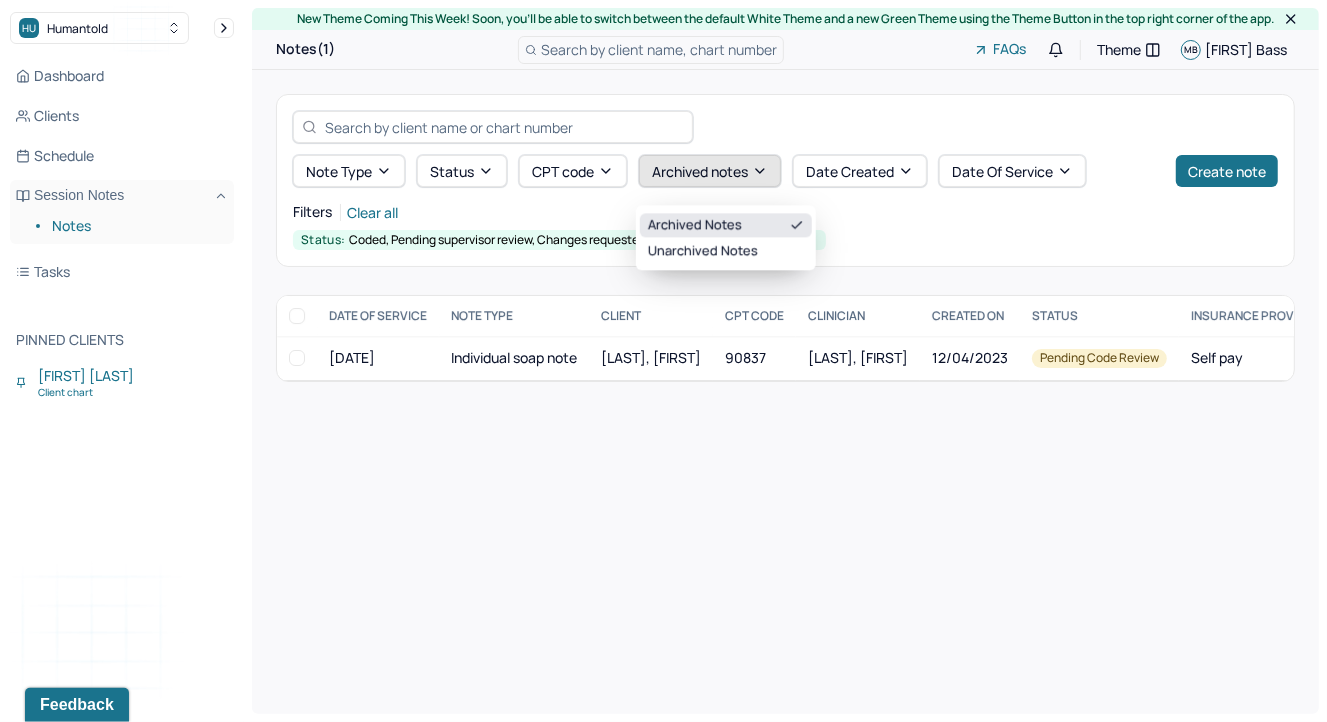 click on "Archived notes" at bounding box center [710, 171] 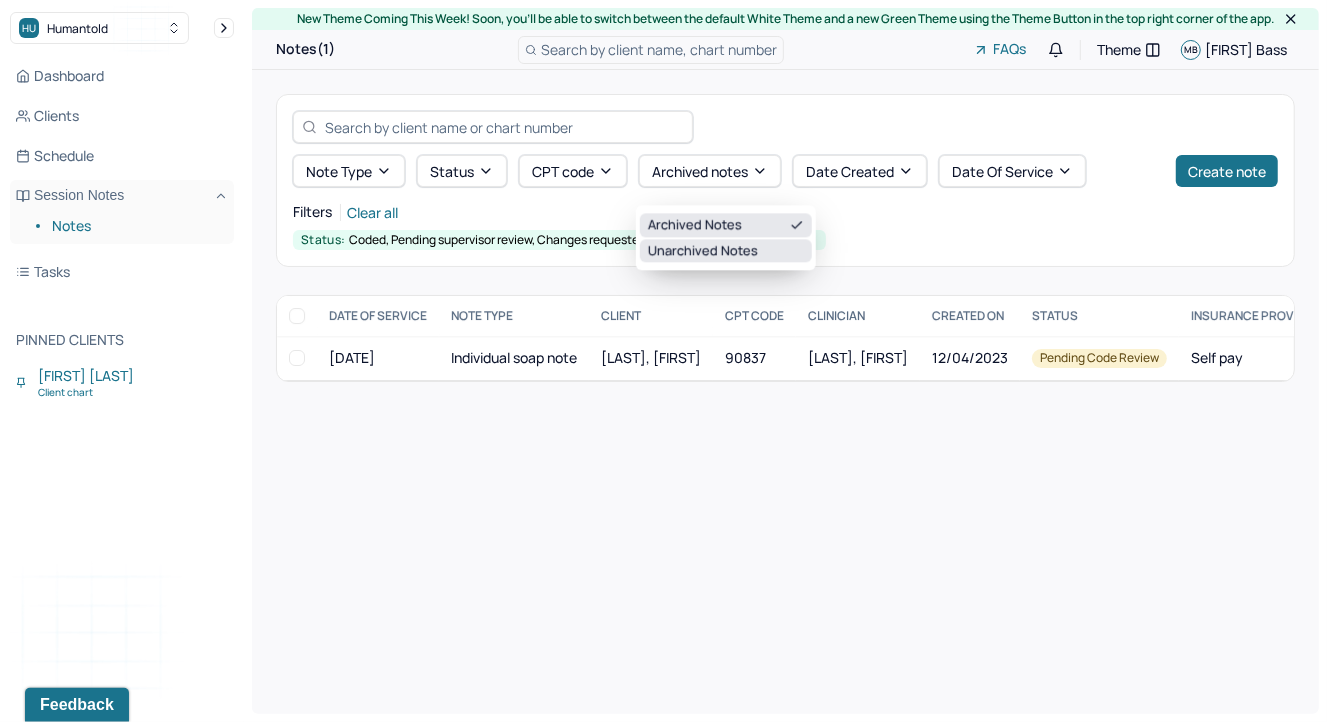 click on "Unarchived notes" at bounding box center (726, 251) 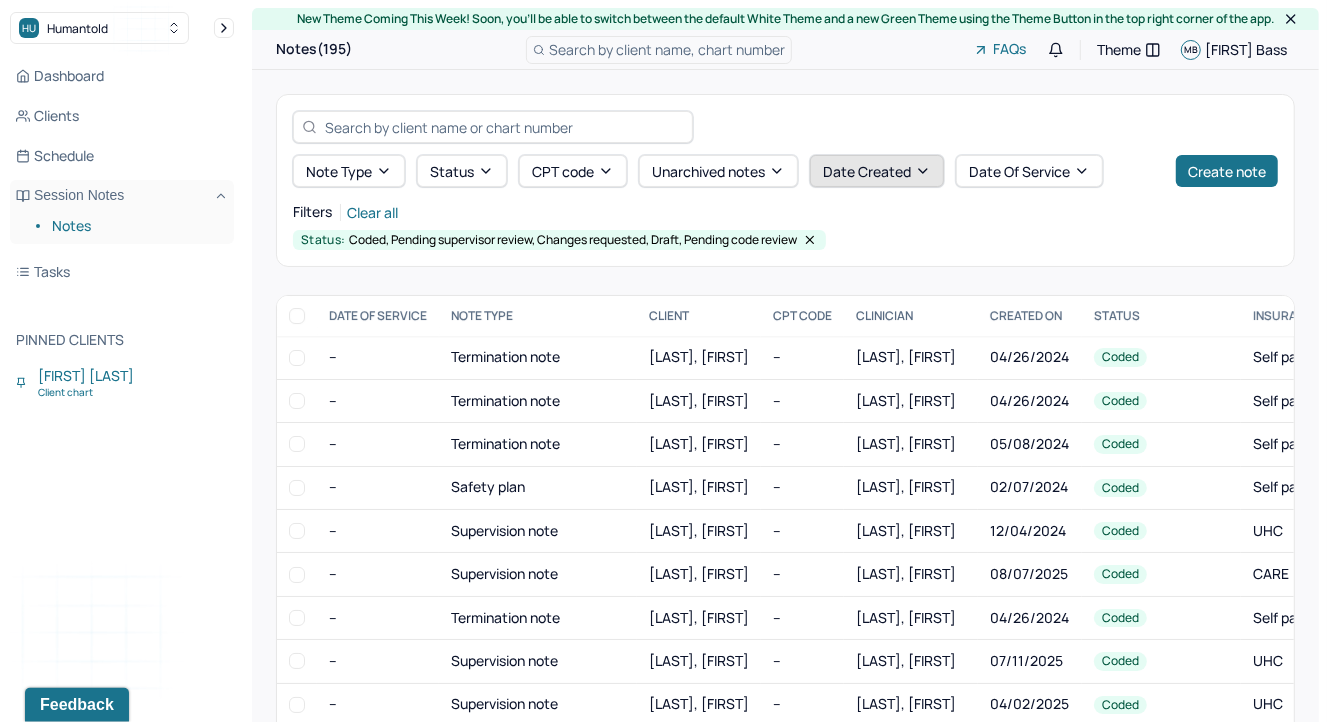 click on "Date Created" at bounding box center (877, 171) 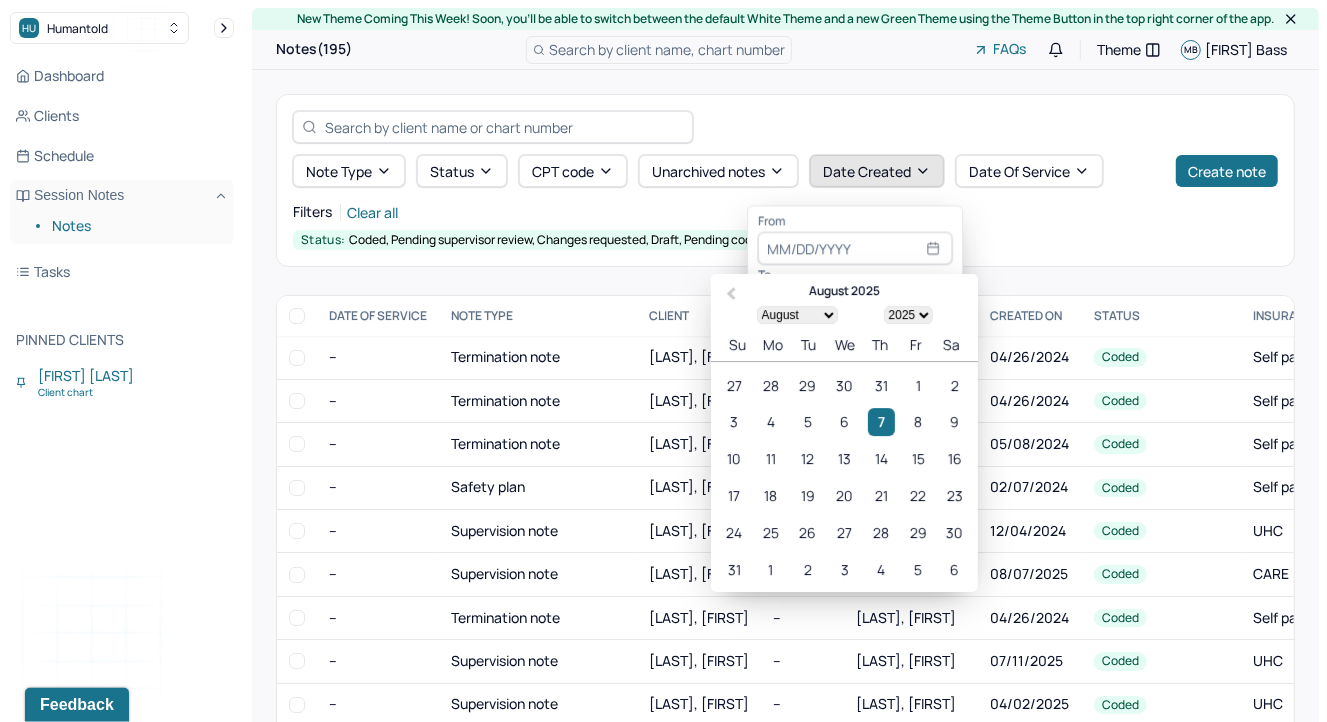 click on "Date Created" at bounding box center [877, 171] 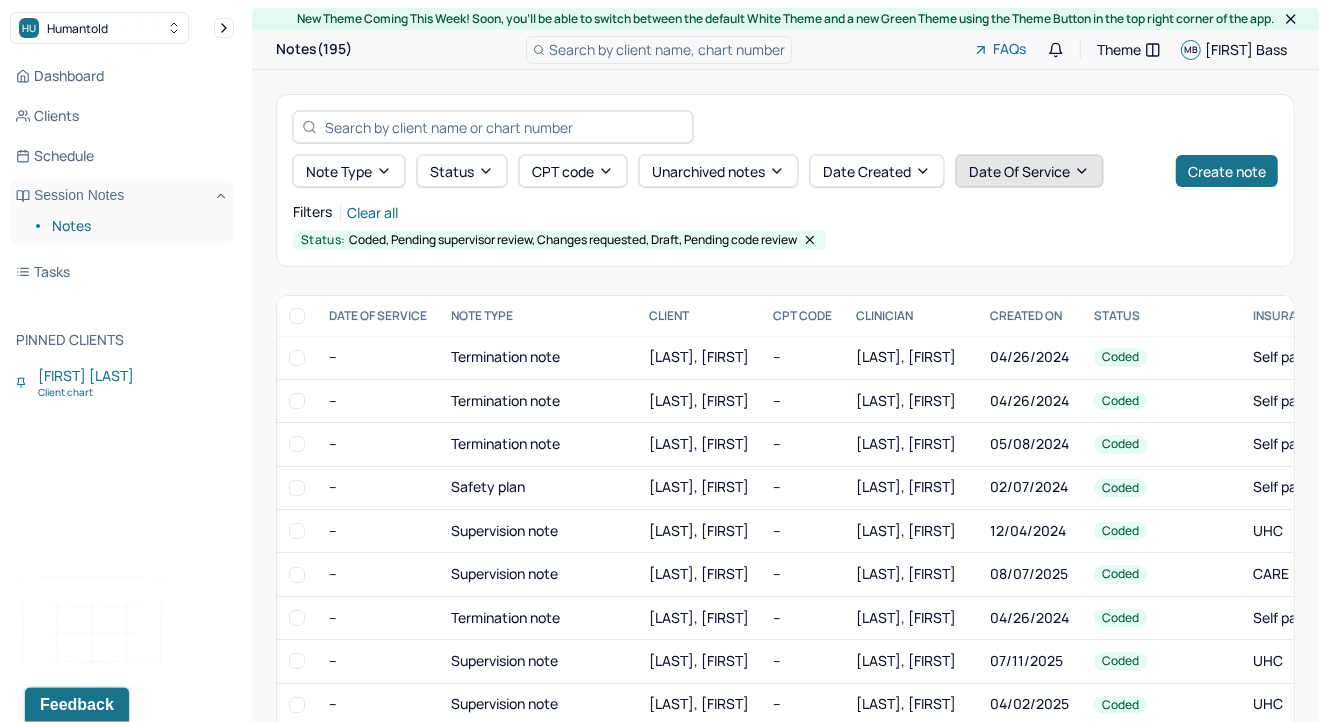 click on "Date Of Service" at bounding box center (1029, 171) 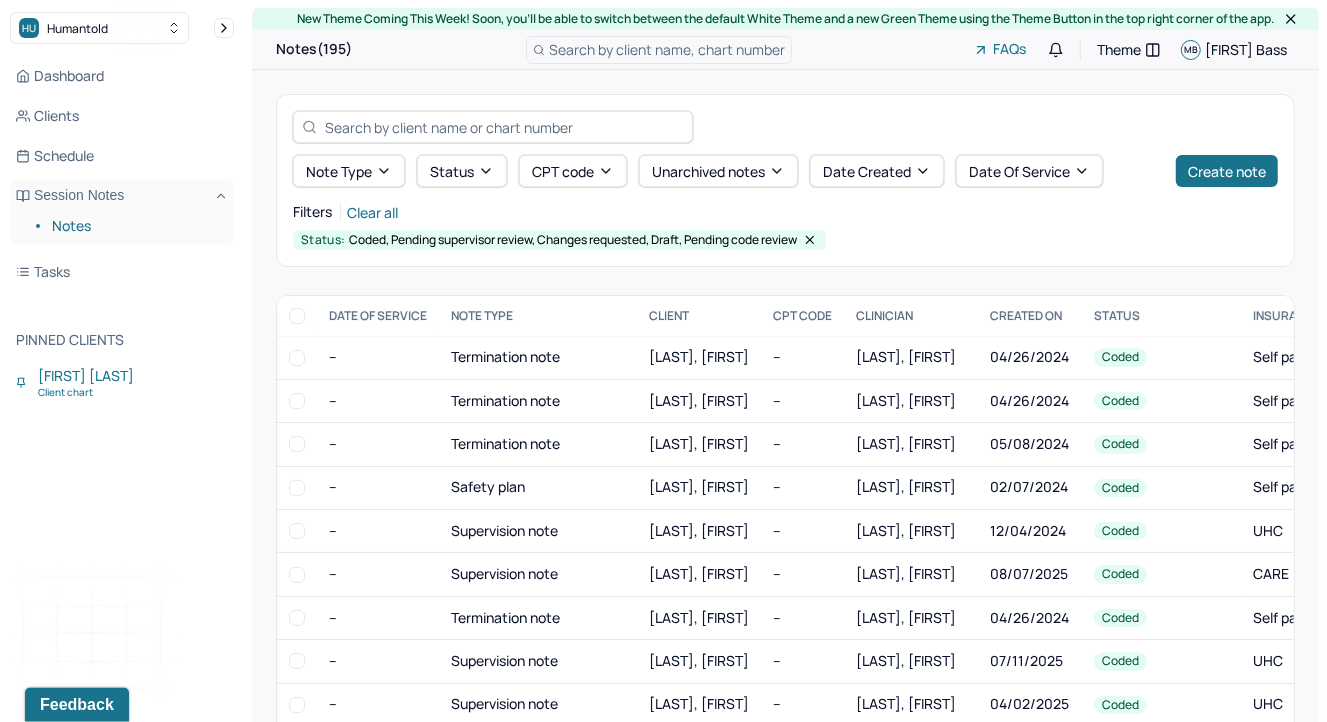 click on "Note type Status CPT code Unarchived notes Date Created Date Of Service Create note" at bounding box center (785, 149) 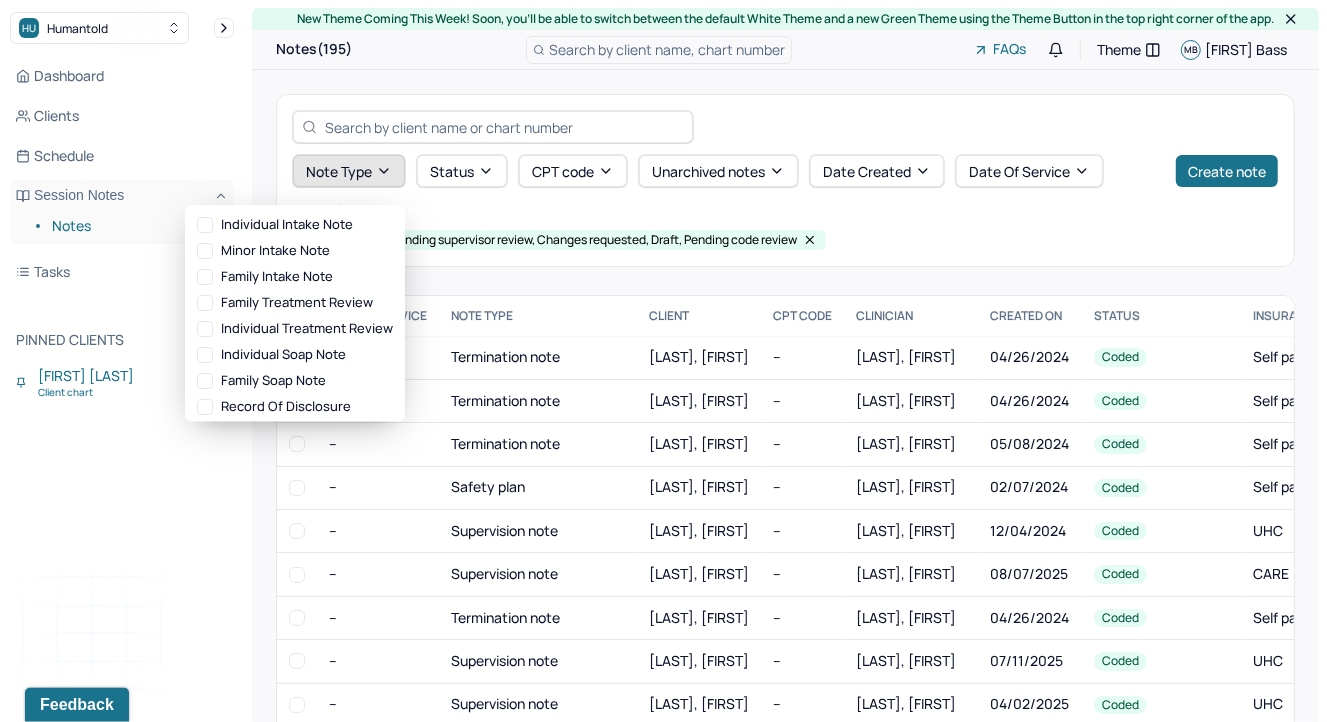 click on "Note type" at bounding box center (349, 171) 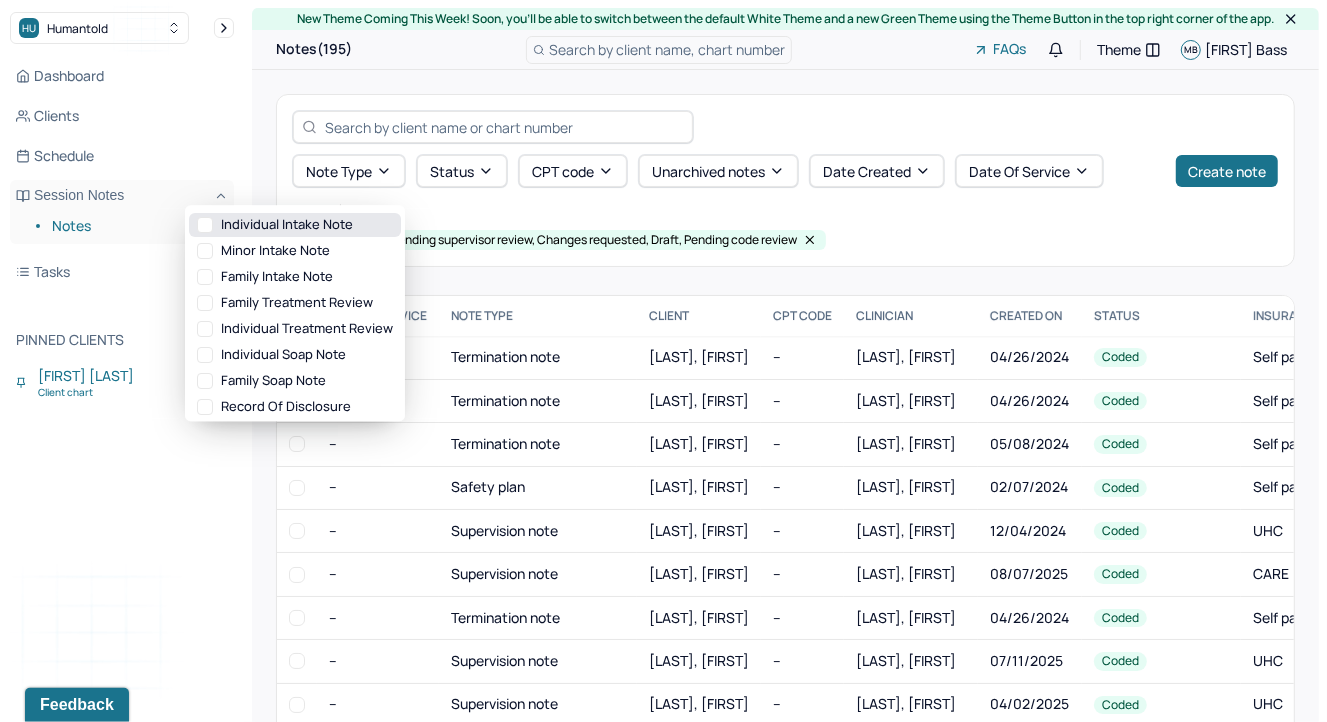 click 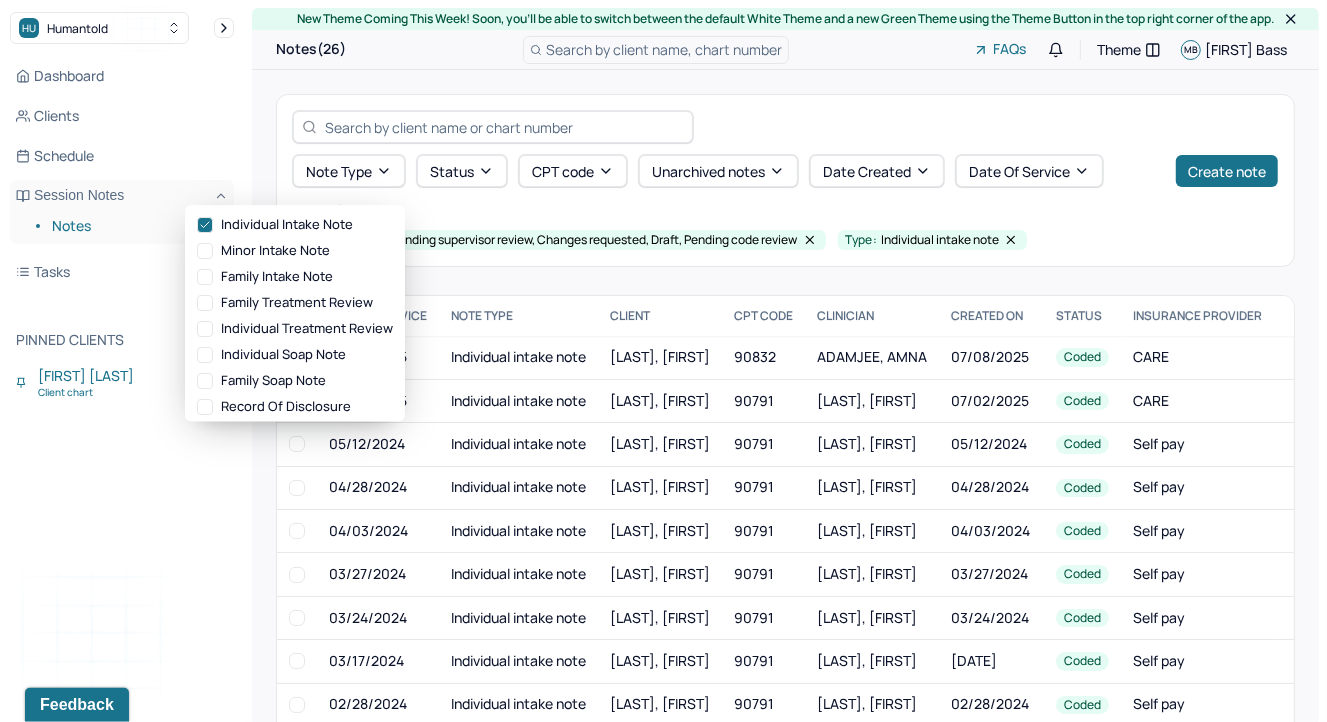 click on "Note type Status CPT code Unarchived notes Date Created Date Of Service Create note Filters Clear all Status: Coded, Pending supervisor review, Changes requested, Draft, Pending code review Type: Individual intake note" at bounding box center [785, 180] 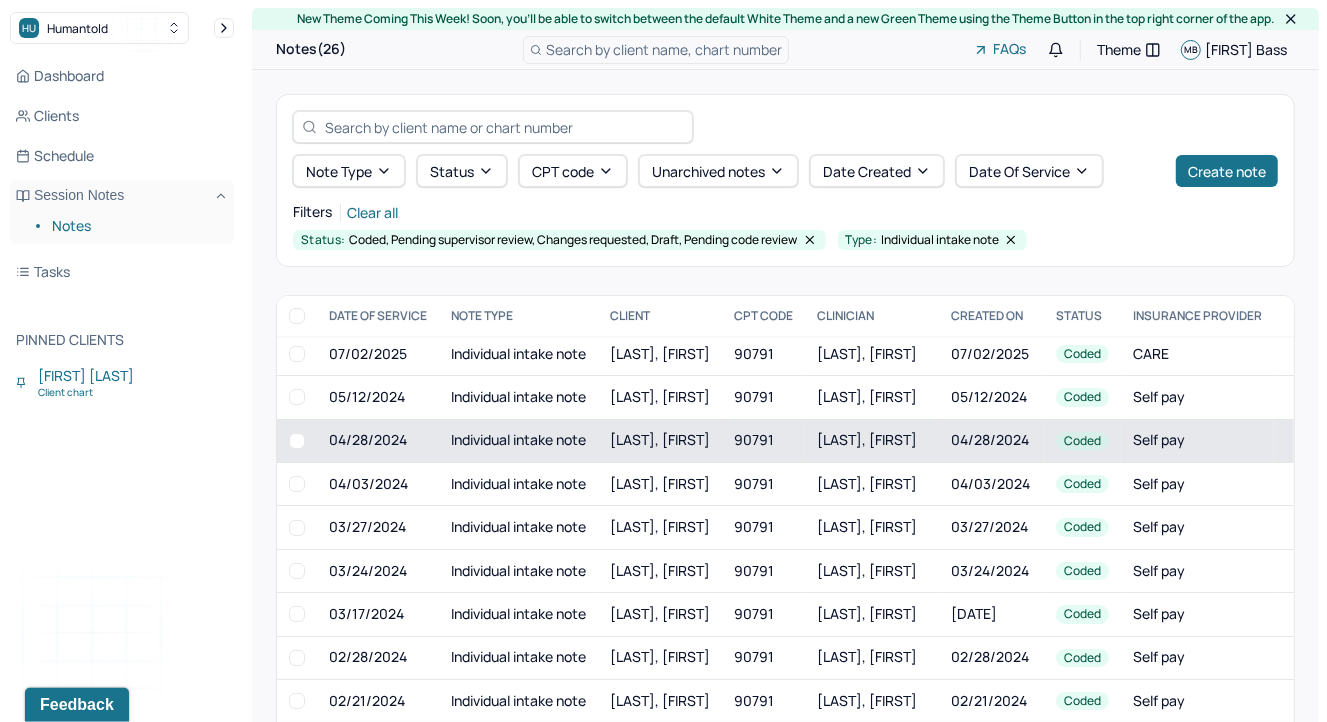 scroll, scrollTop: 0, scrollLeft: 0, axis: both 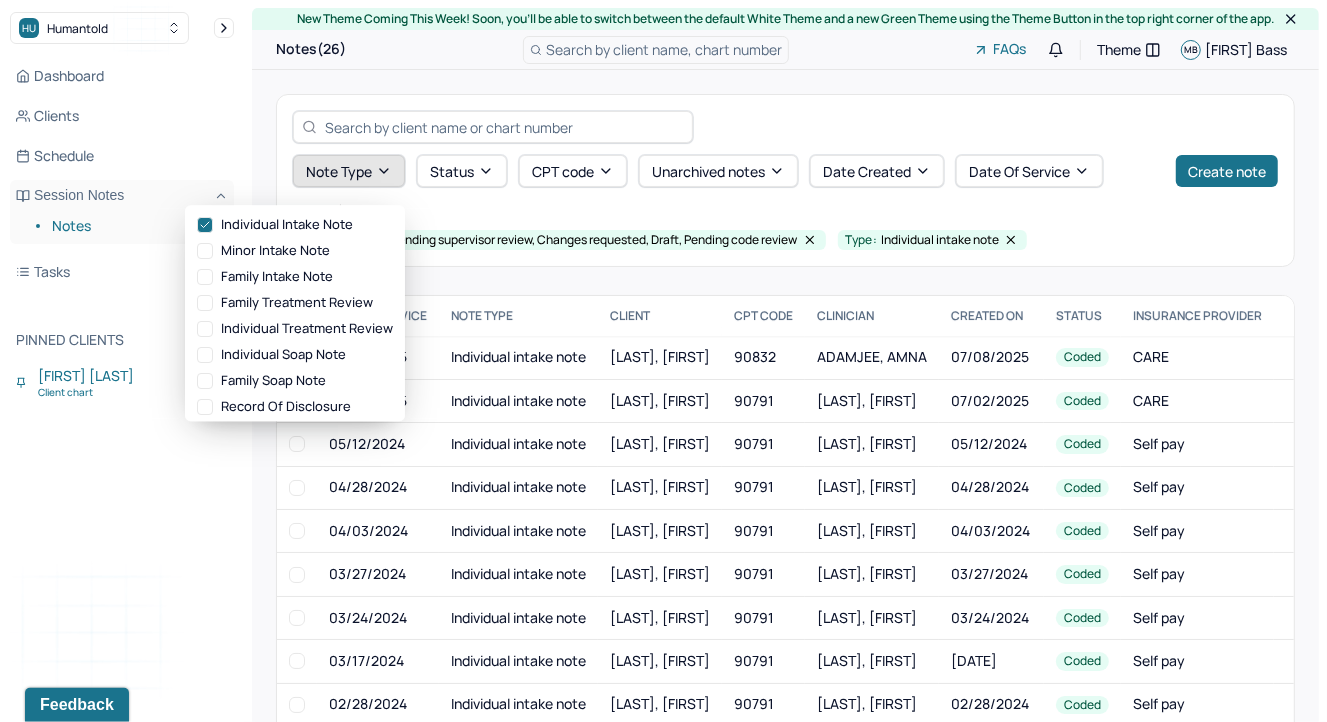 click on "Note type" at bounding box center (349, 171) 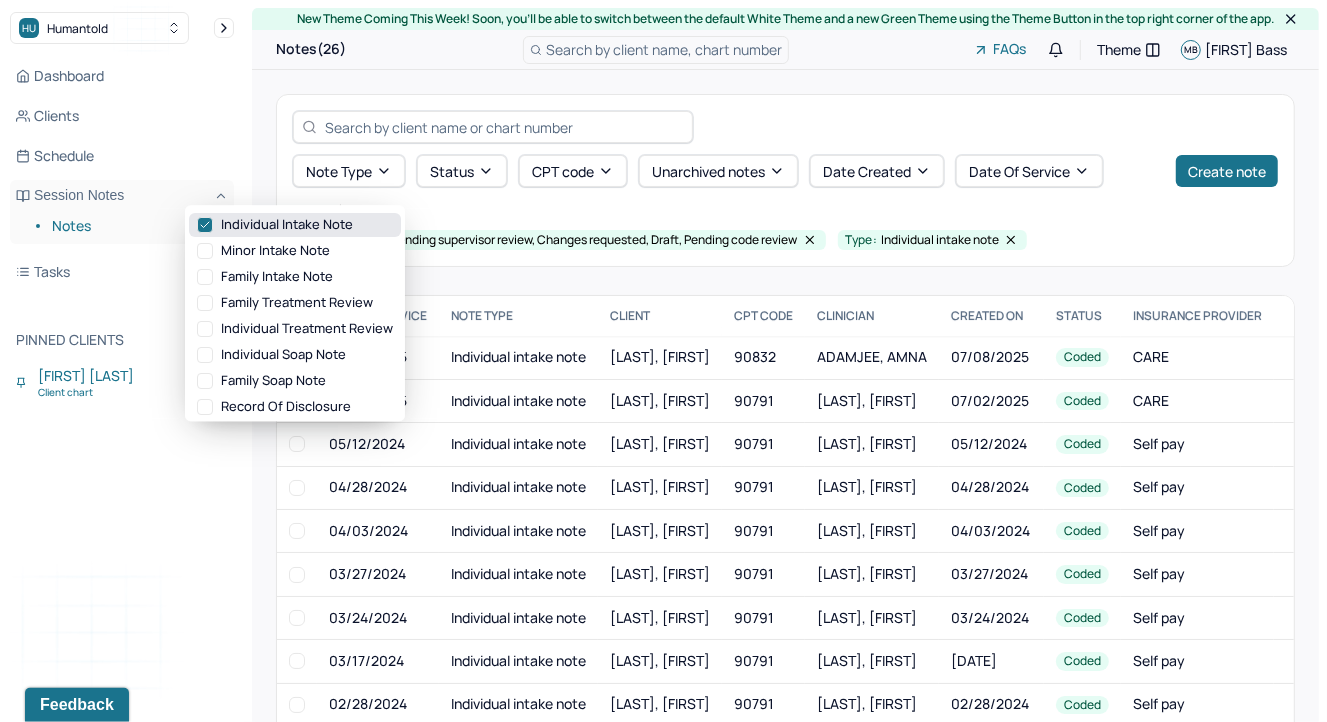 click 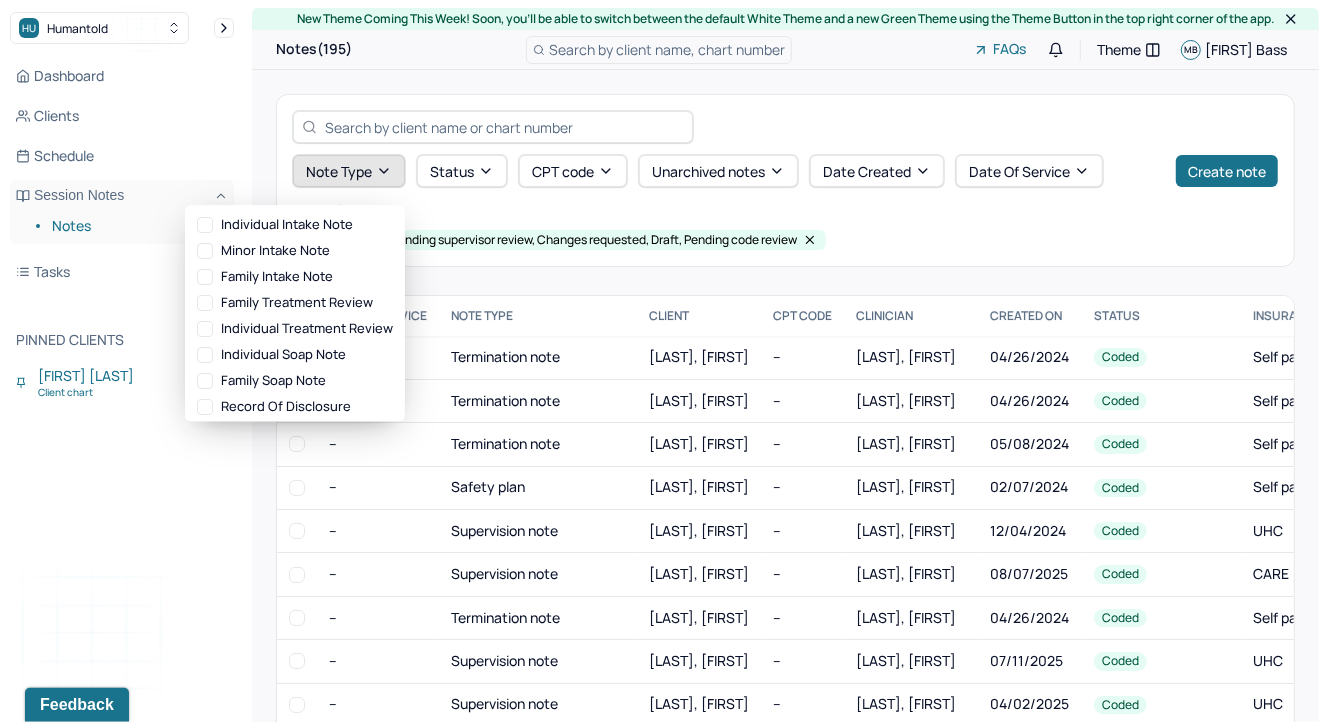 click on "Note type" at bounding box center (349, 171) 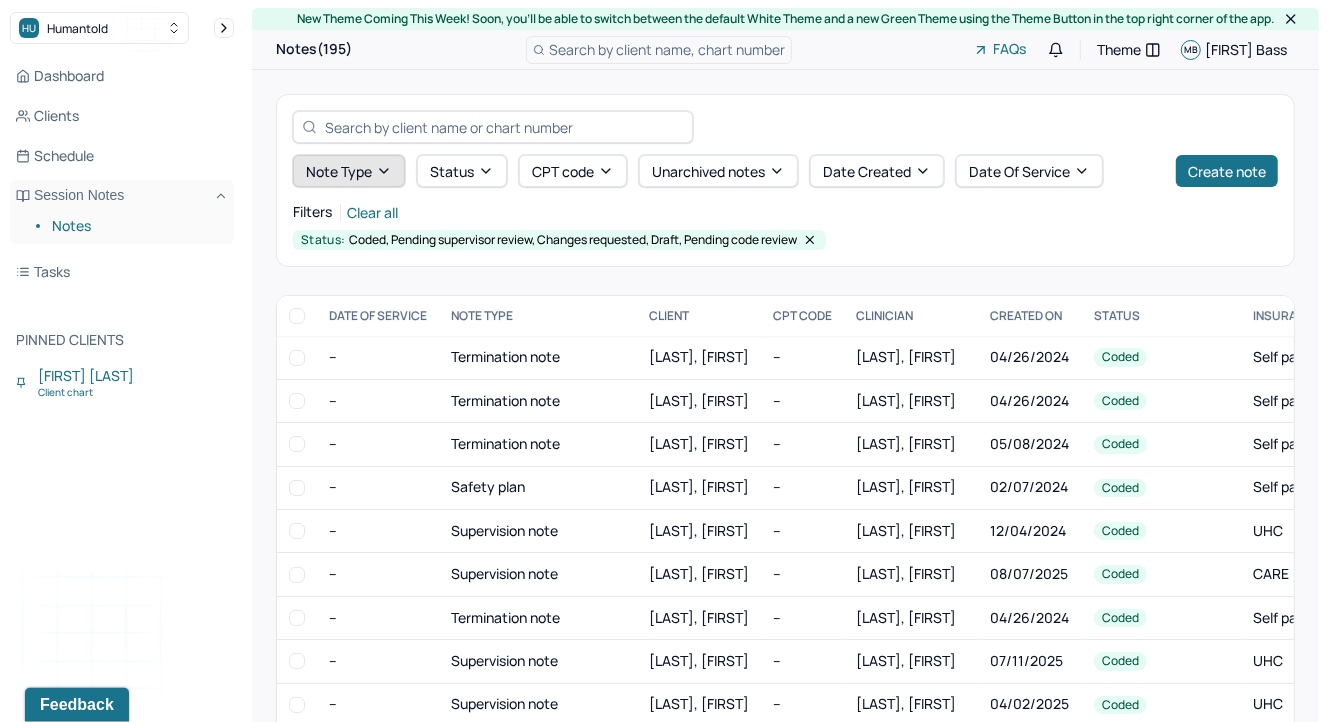 click on "Note type" at bounding box center (349, 171) 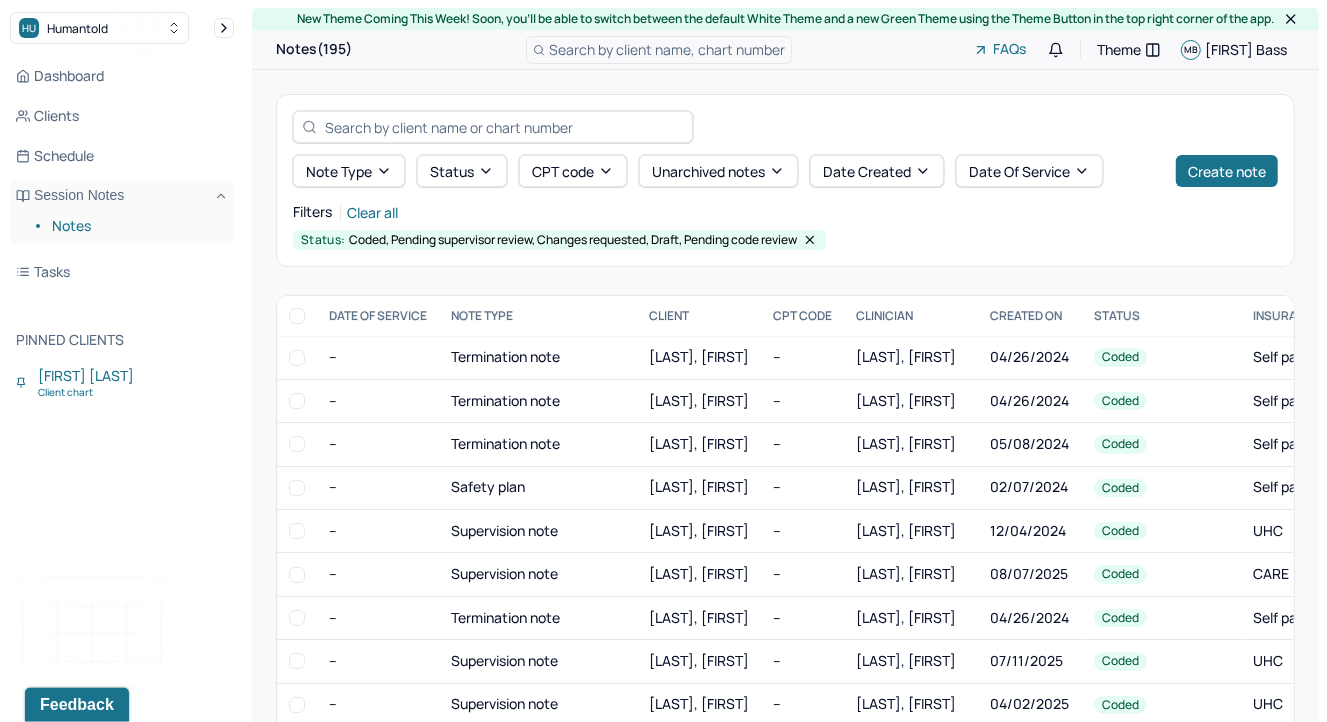 click on "Filters Clear all" at bounding box center (785, 212) 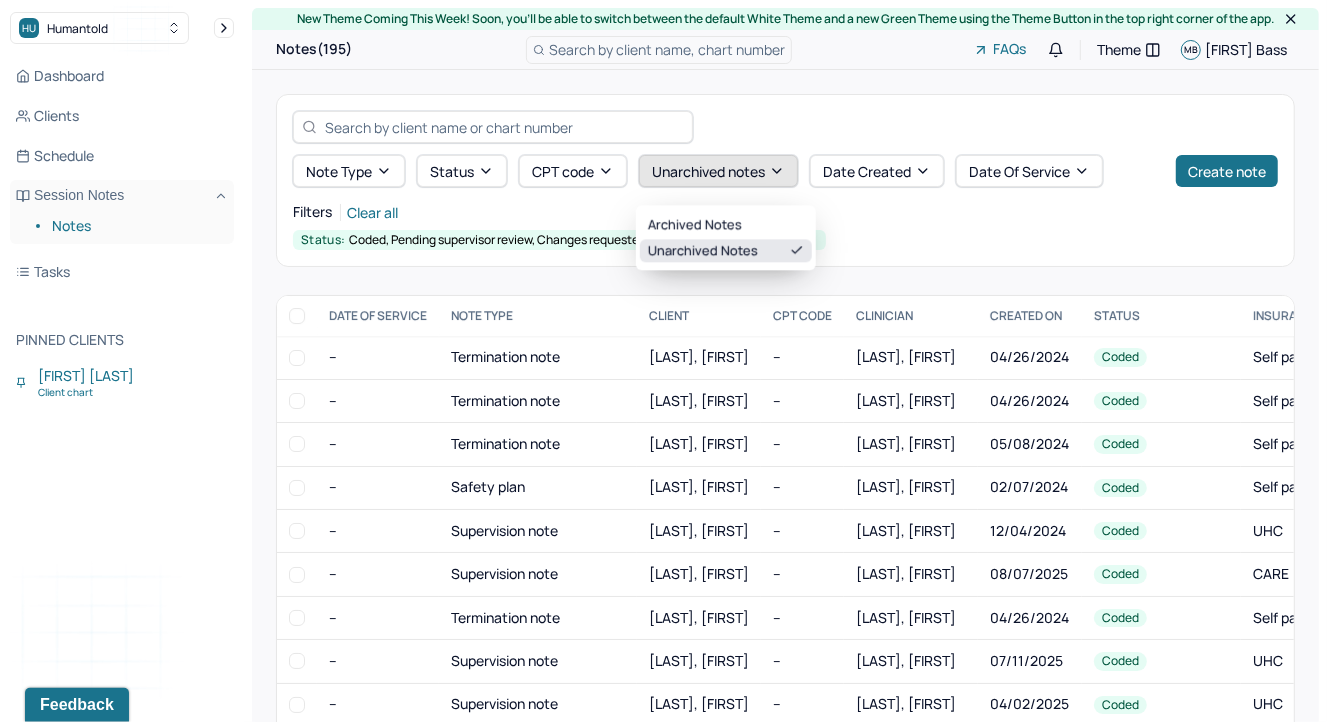 click on "Unarchived notes" at bounding box center (718, 171) 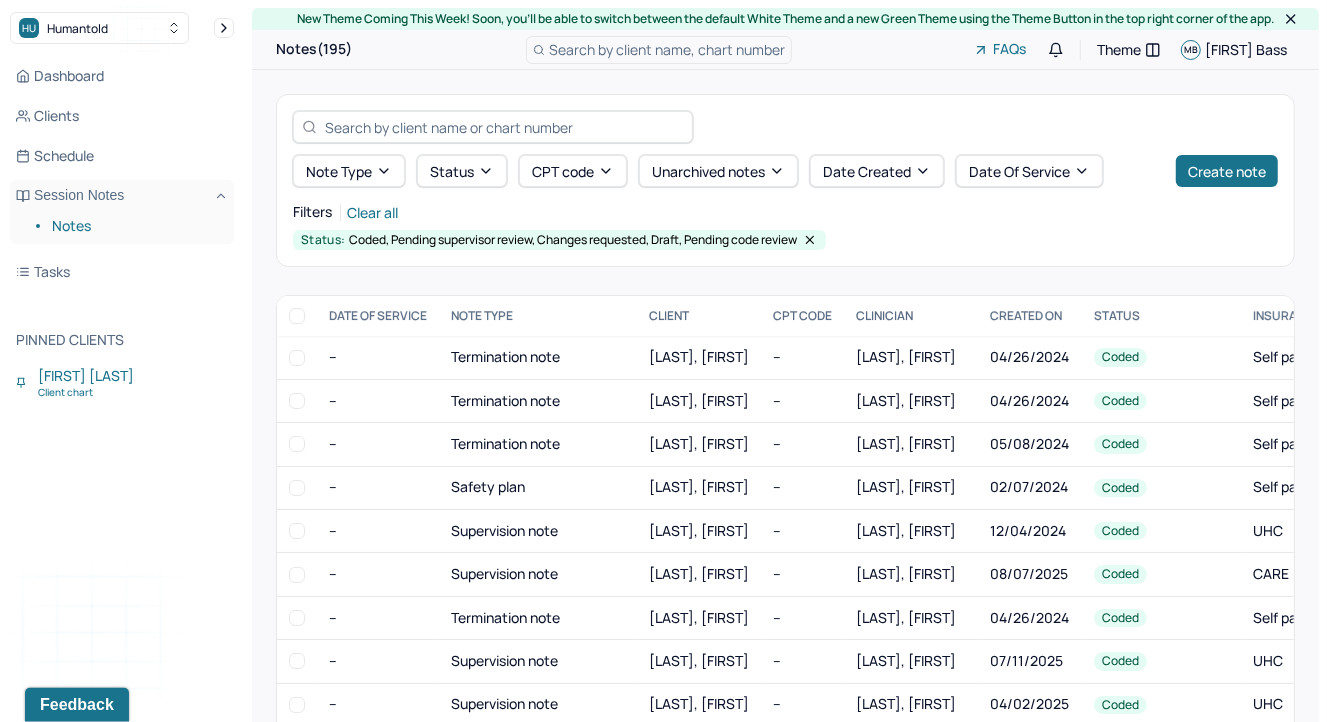 click on "Filters Clear all" at bounding box center [785, 212] 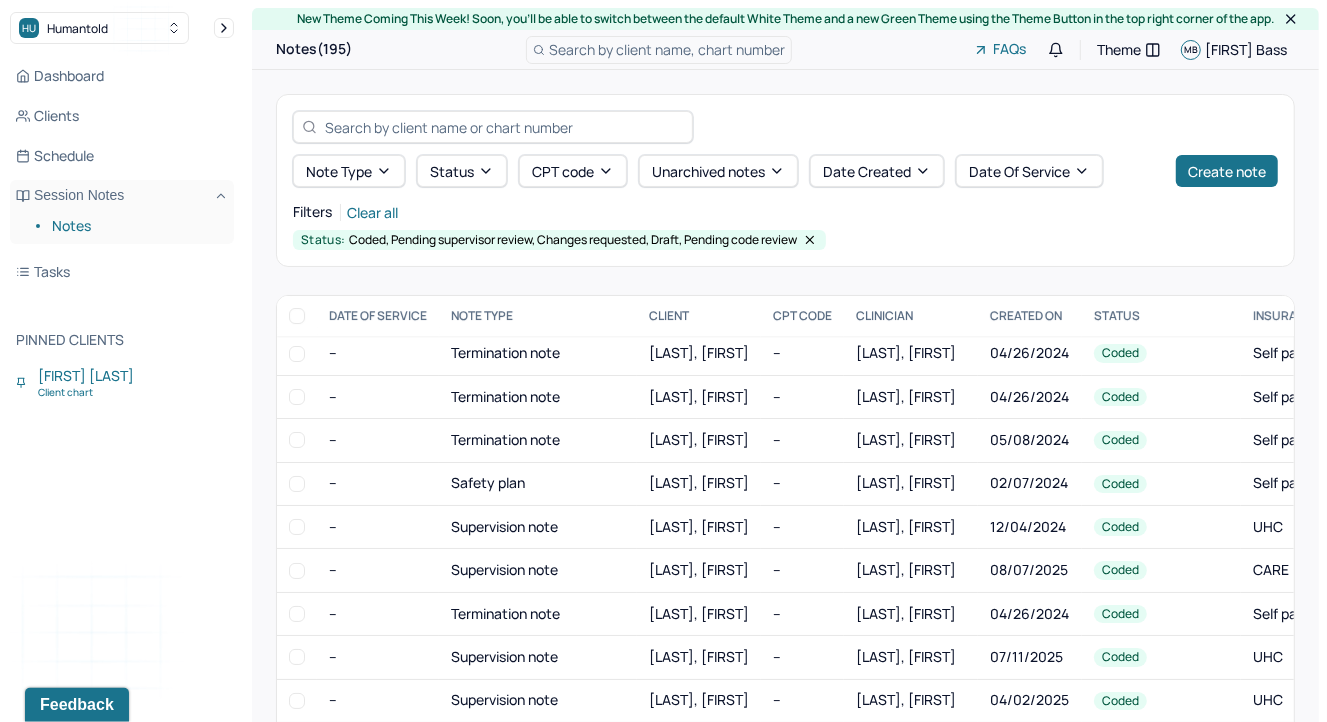 scroll, scrollTop: 0, scrollLeft: 0, axis: both 